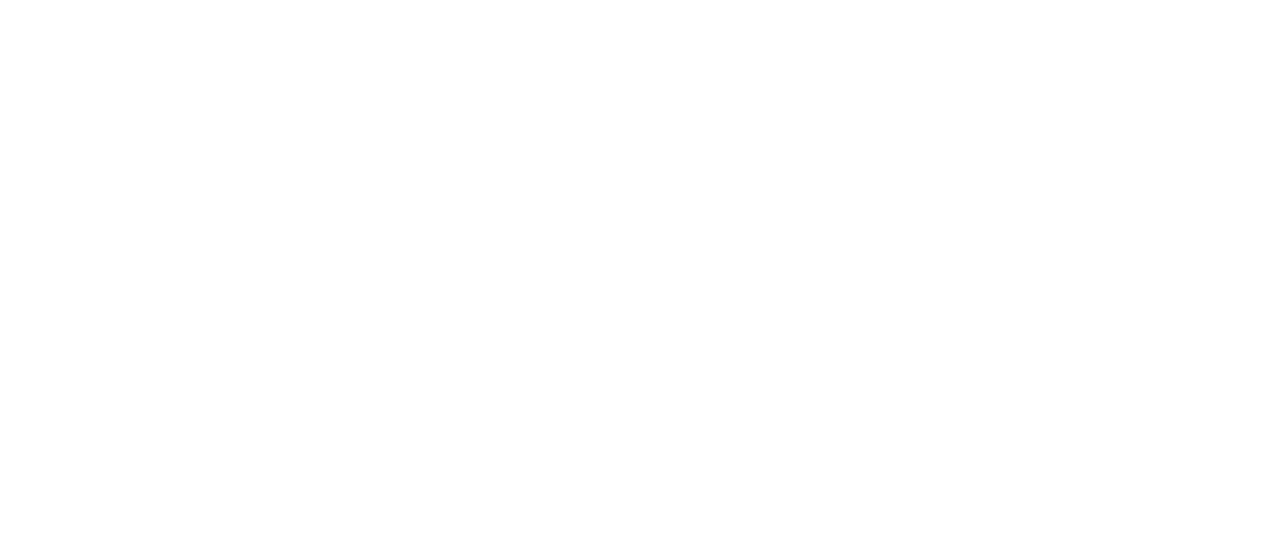 scroll, scrollTop: 0, scrollLeft: 0, axis: both 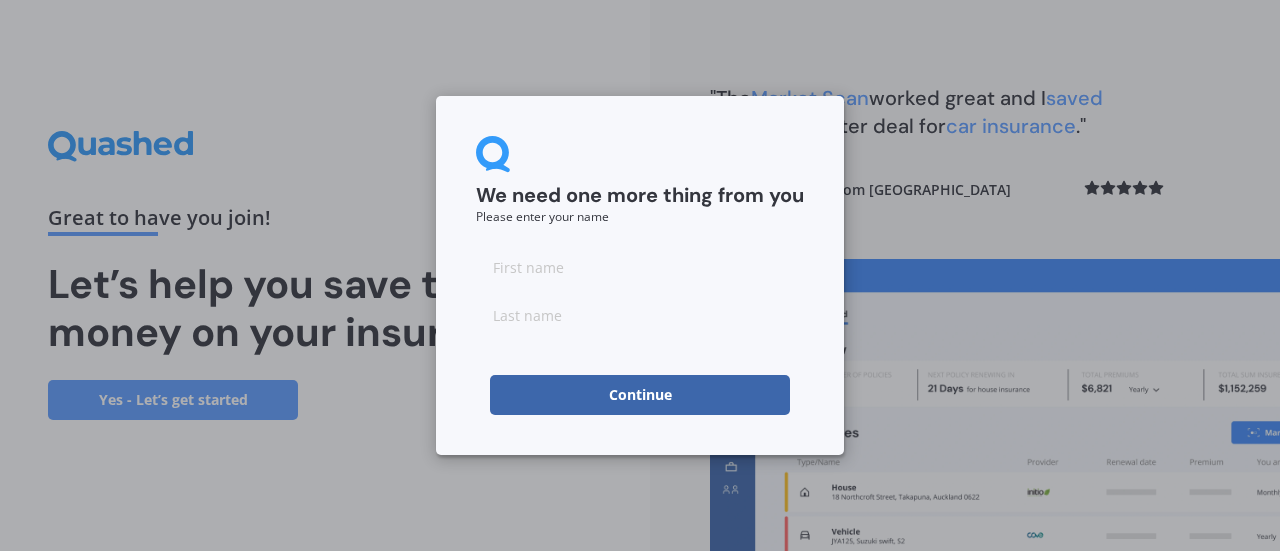 click at bounding box center [640, 267] 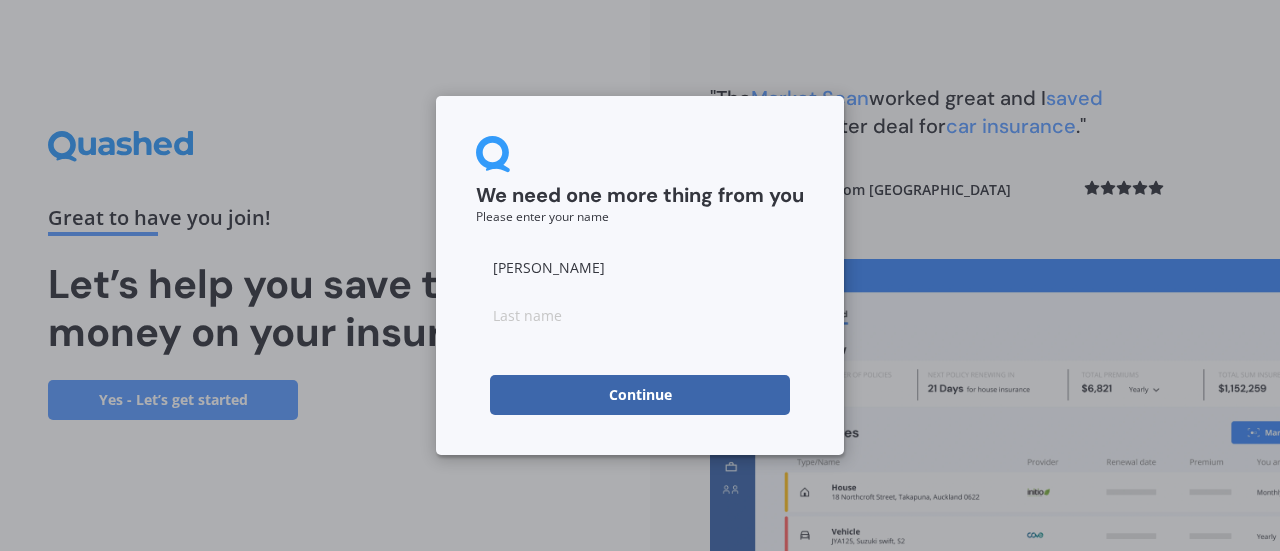 type on "Jill" 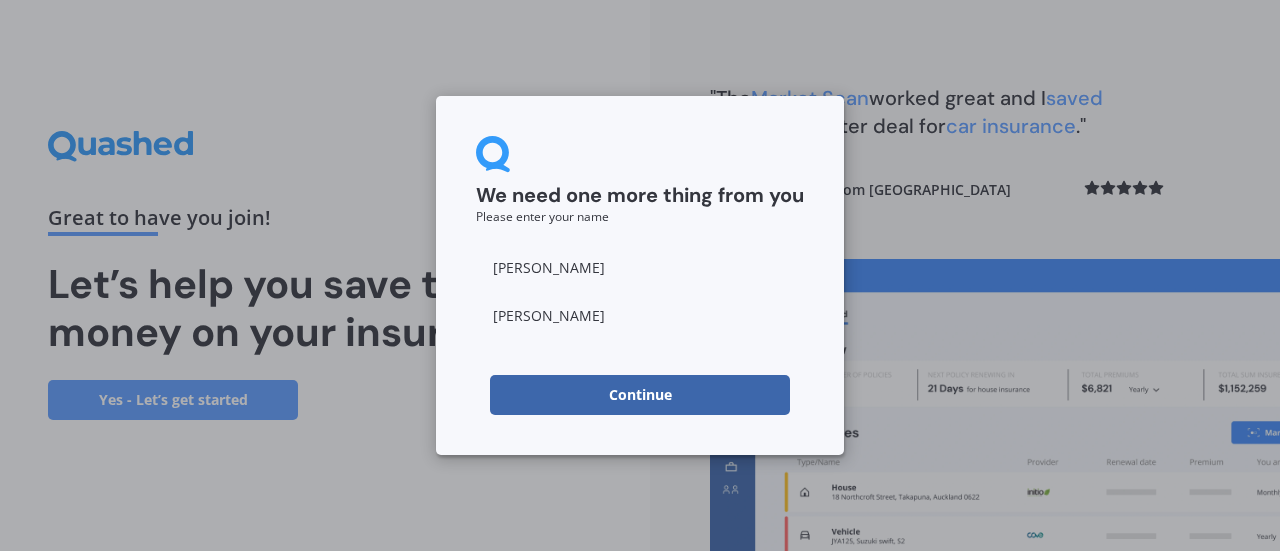 type on "Lawrence" 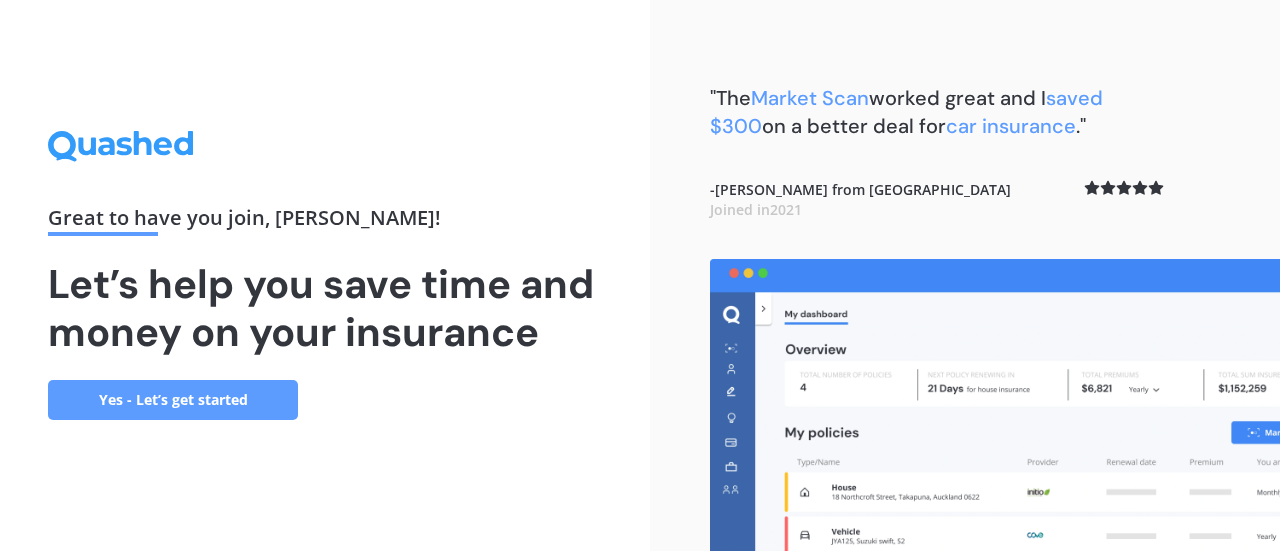 click on "Yes - Let’s get started" at bounding box center (173, 400) 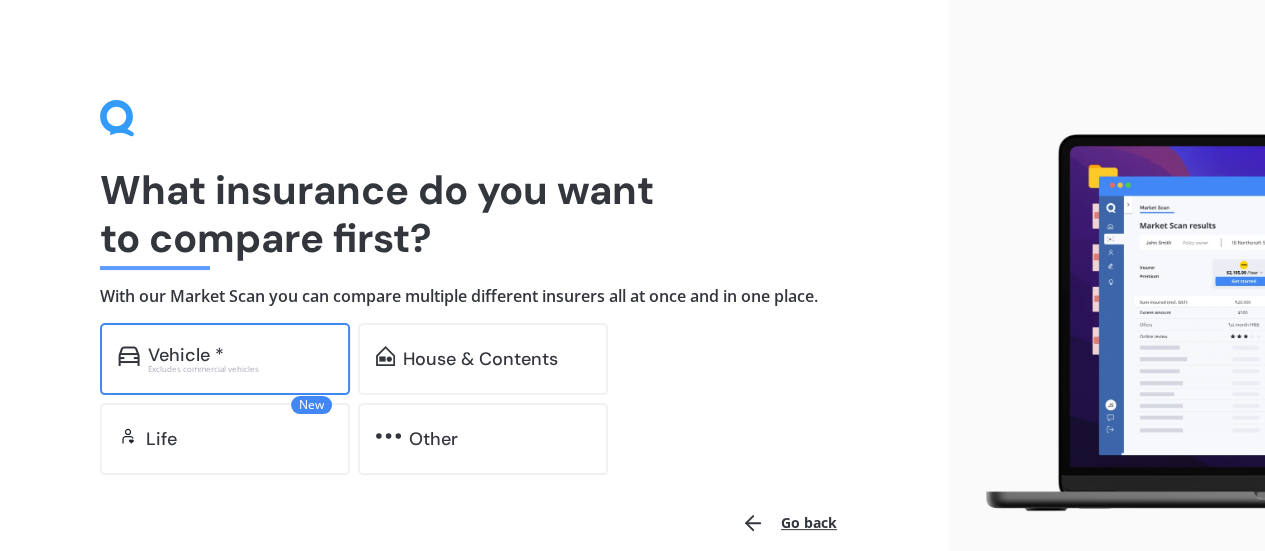 click on "Vehicle *" at bounding box center (240, 355) 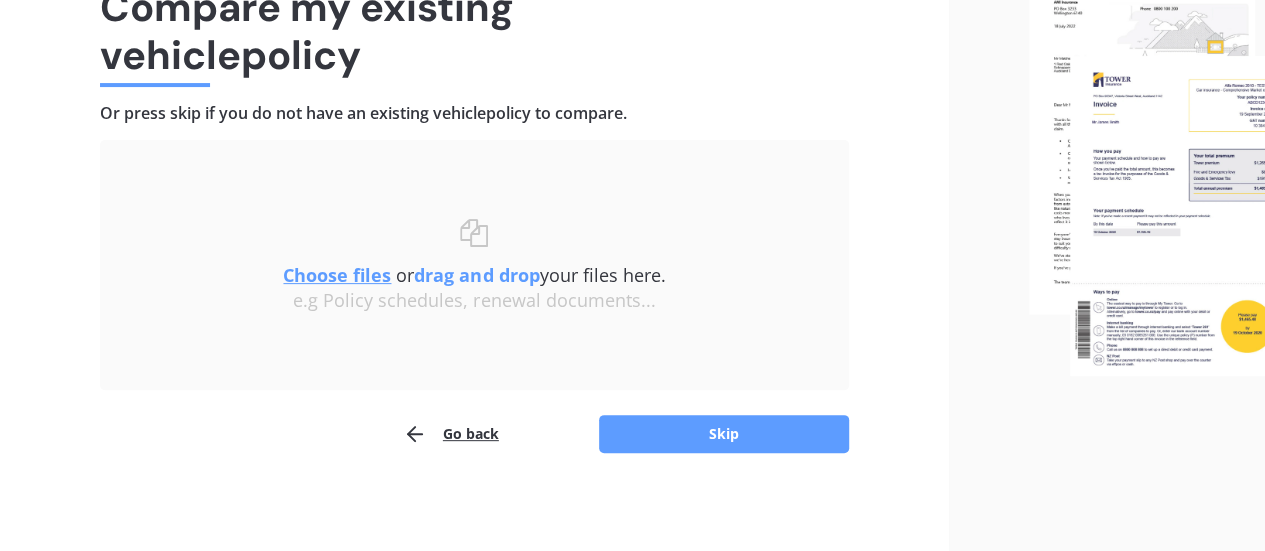 scroll, scrollTop: 185, scrollLeft: 0, axis: vertical 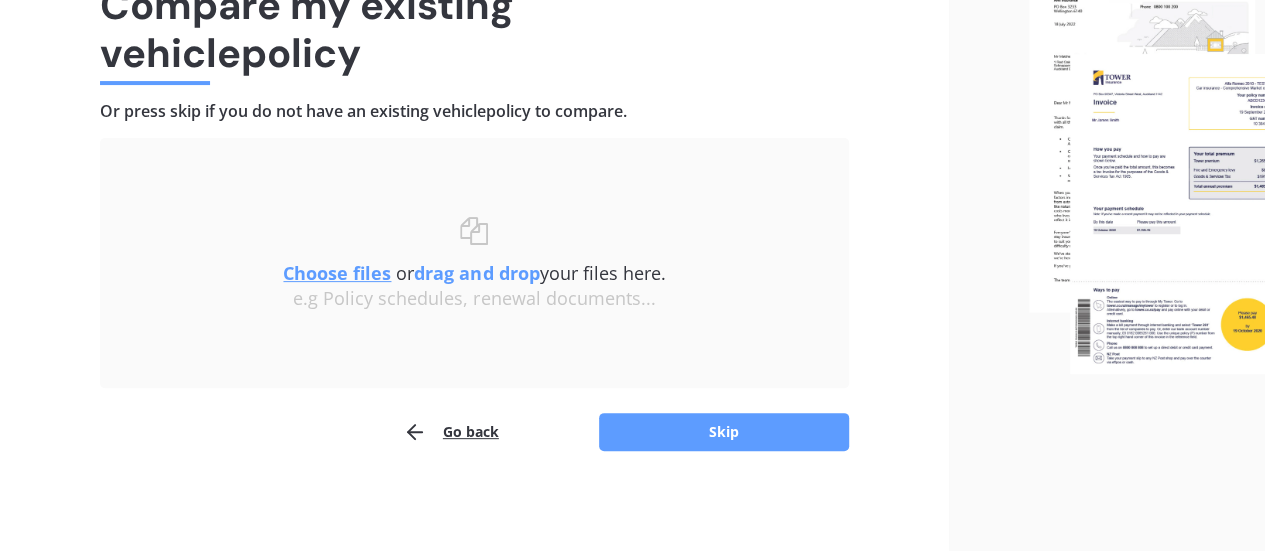 click on "Choose files" at bounding box center (337, 273) 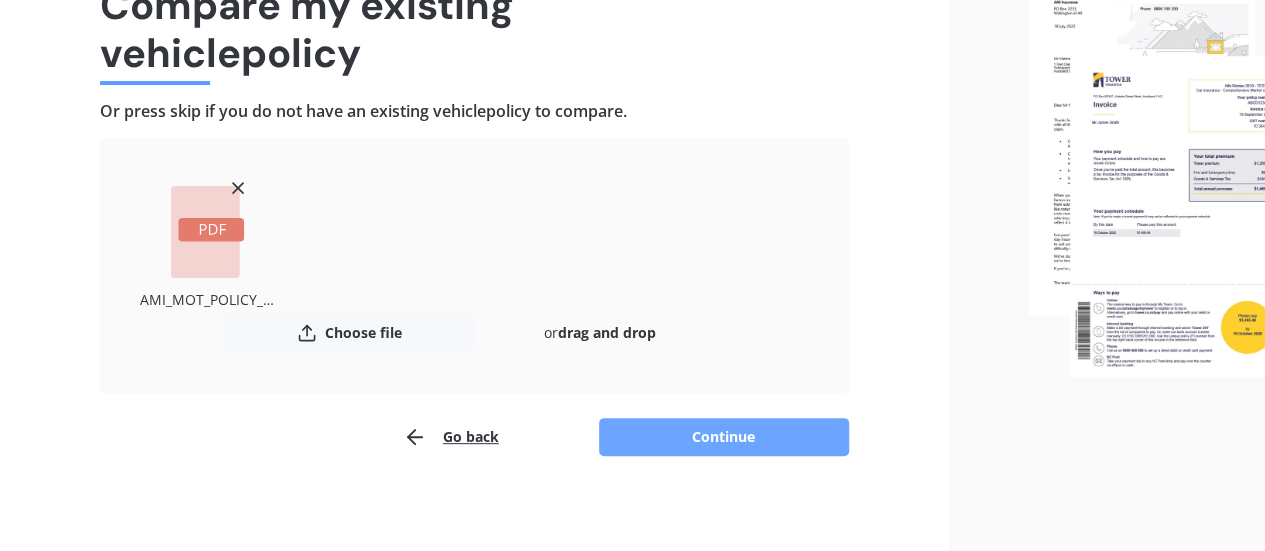 click on "Continue" at bounding box center [724, 437] 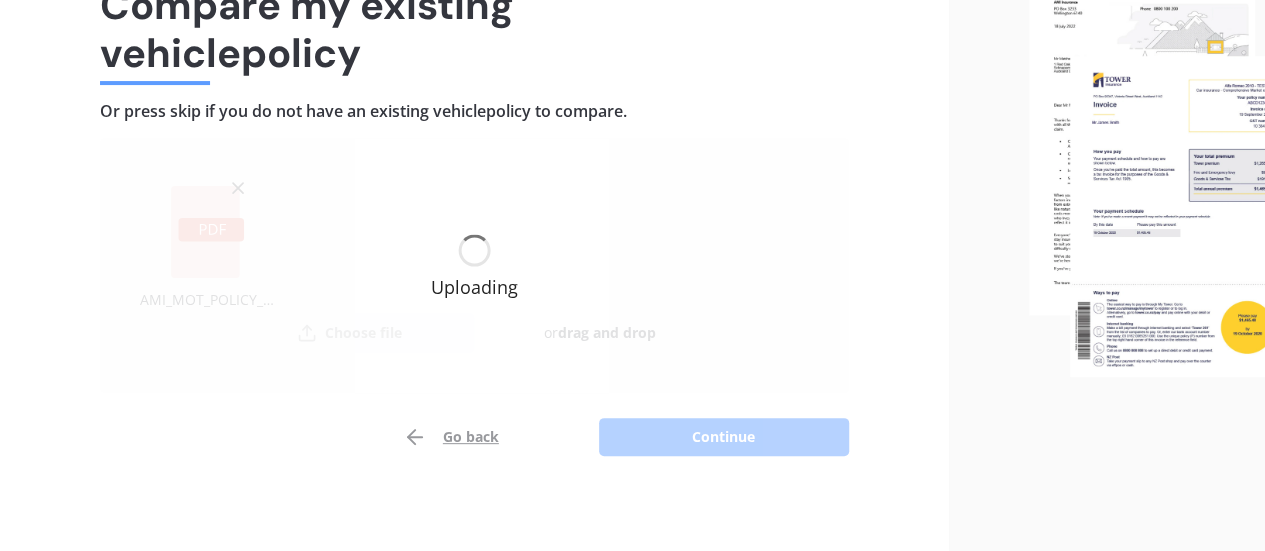 click at bounding box center (1147, 185) 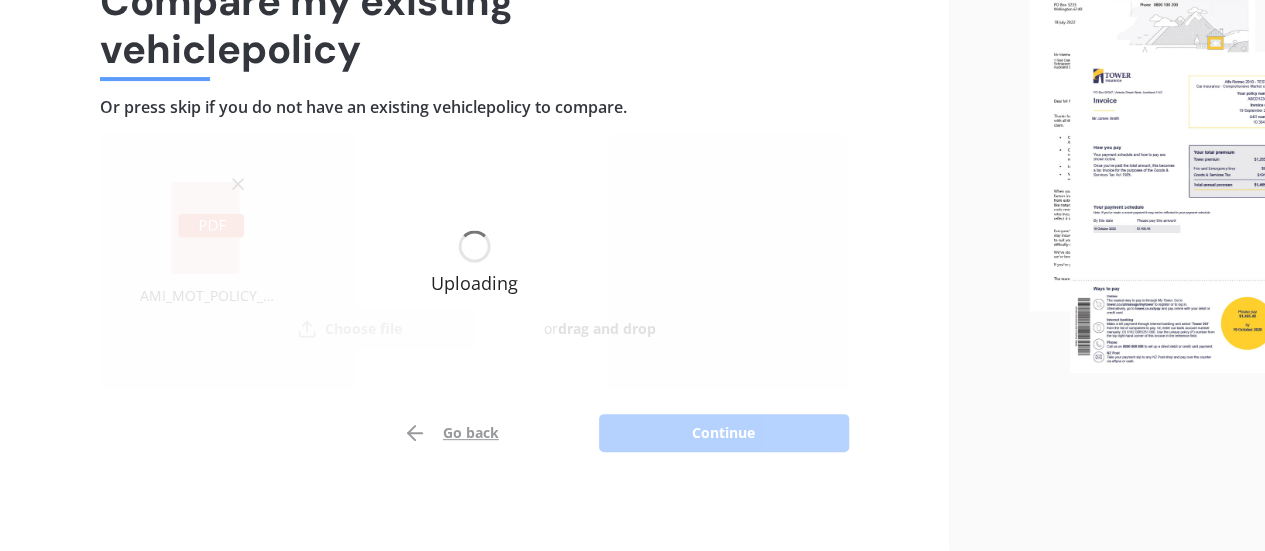 scroll, scrollTop: 190, scrollLeft: 0, axis: vertical 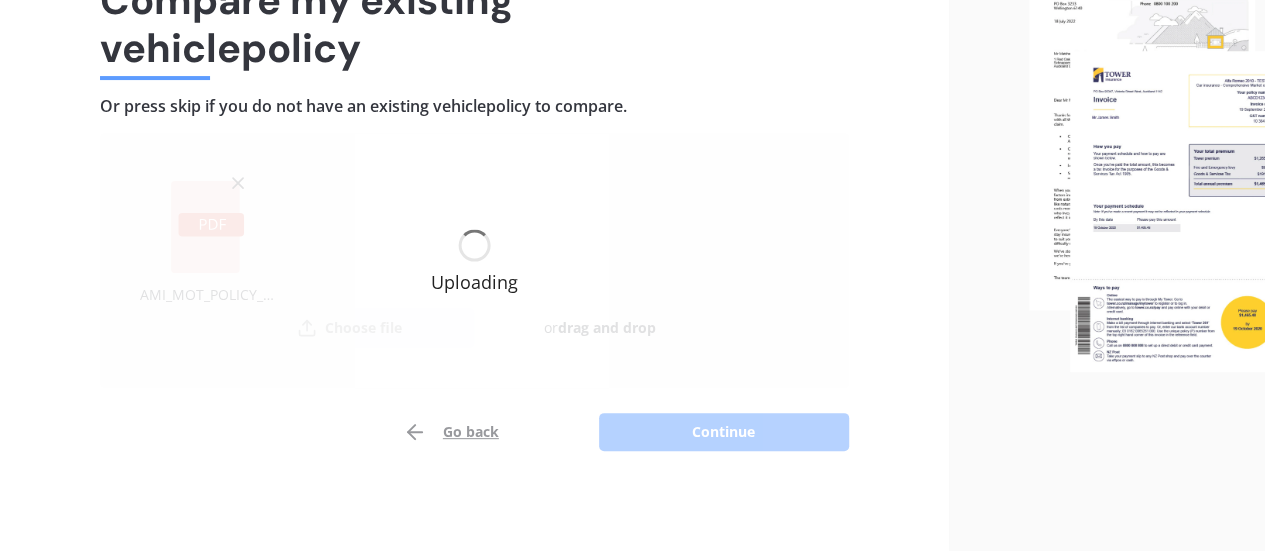 click on "Go back Continue" at bounding box center (474, 432) 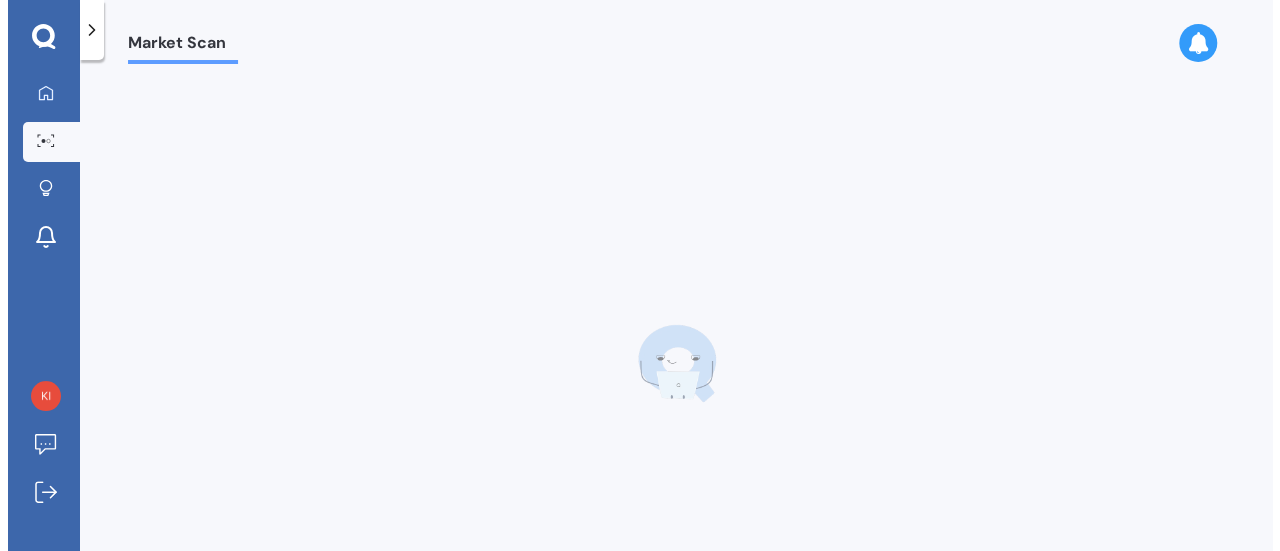 scroll, scrollTop: 0, scrollLeft: 0, axis: both 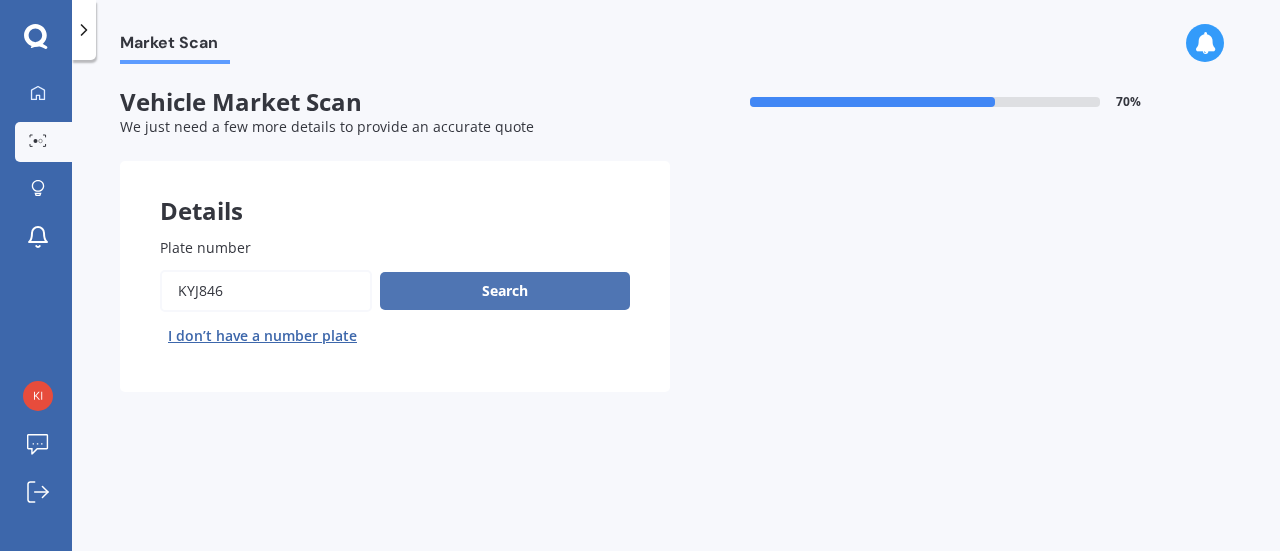 click on "Search" at bounding box center [505, 291] 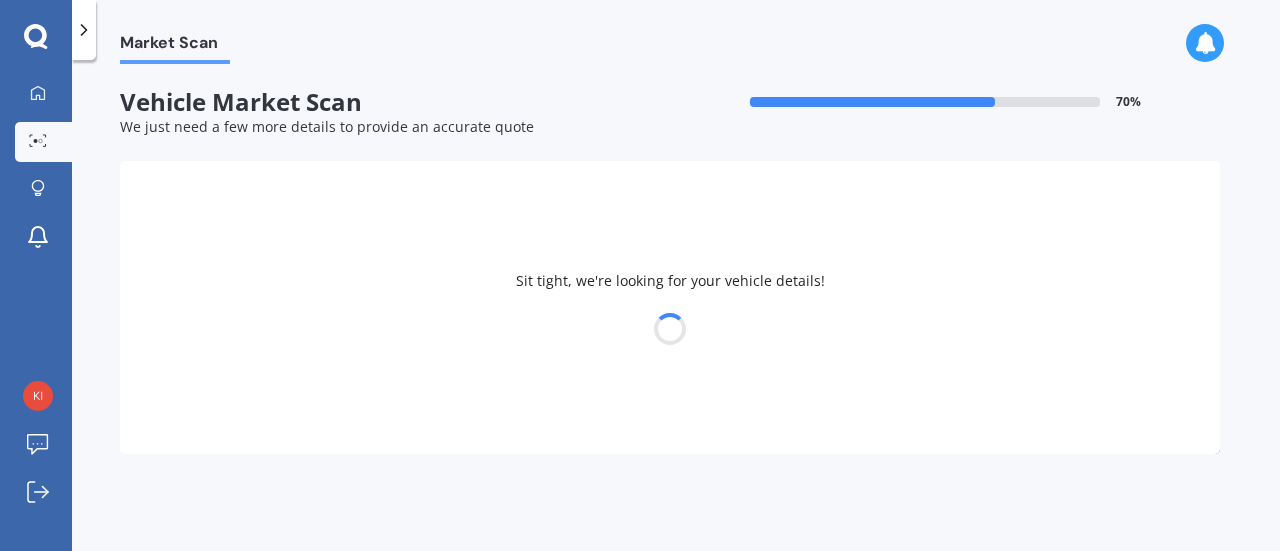 select on "TOYOTA" 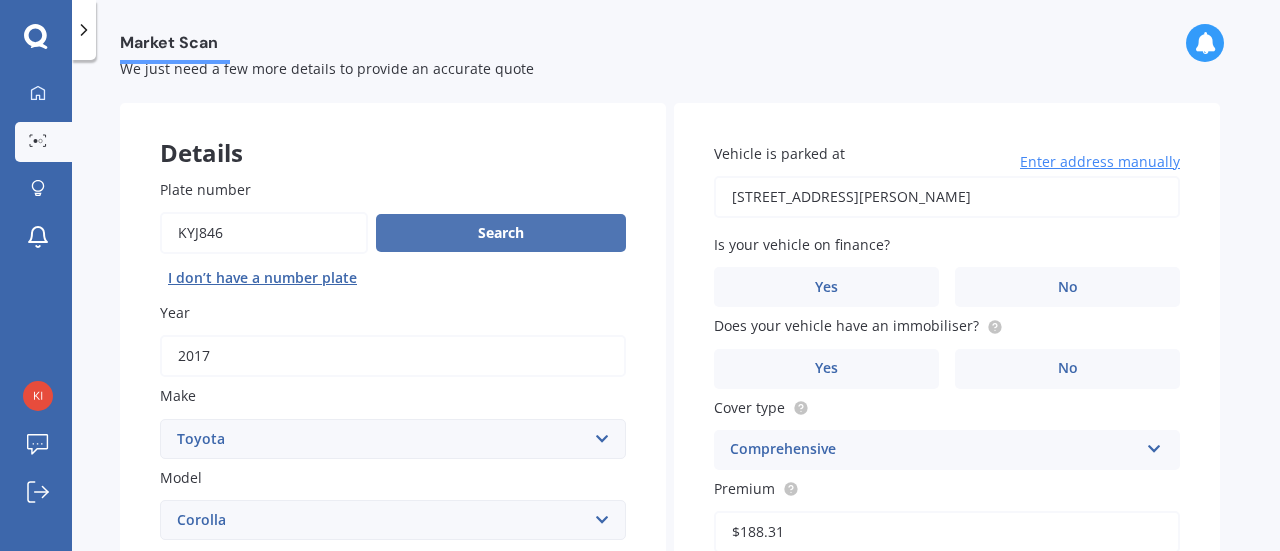 scroll, scrollTop: 100, scrollLeft: 0, axis: vertical 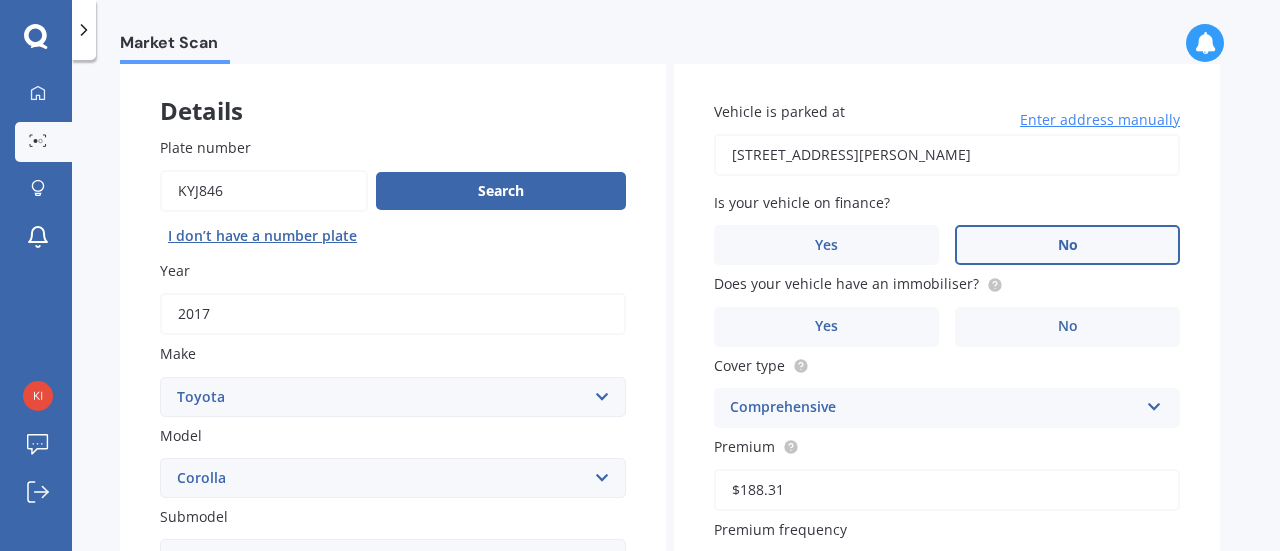 click on "No" at bounding box center (1068, 245) 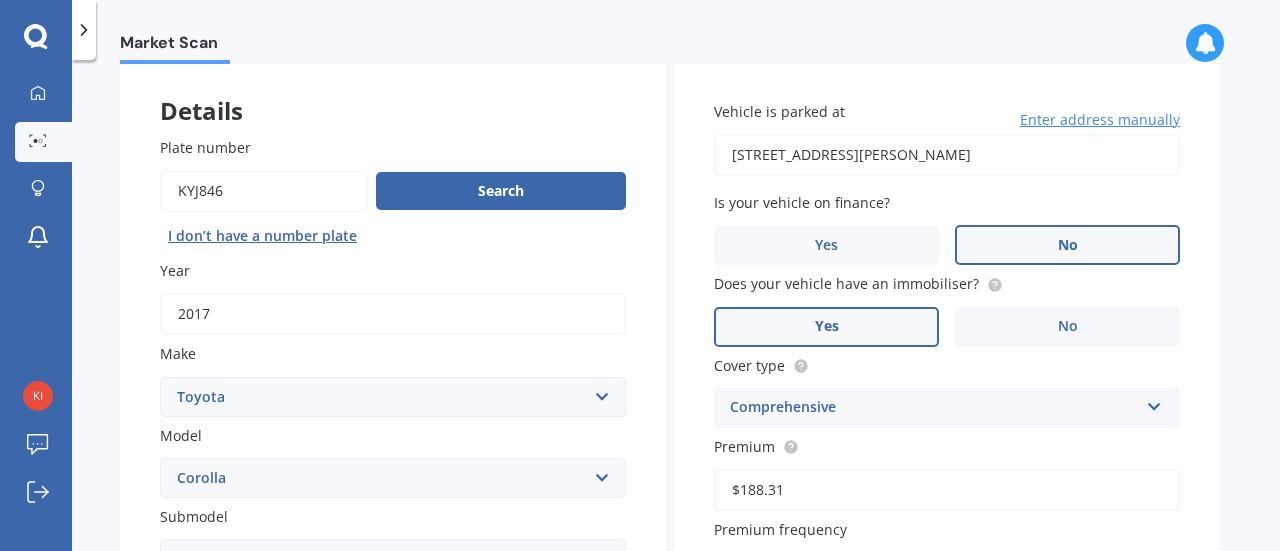 click on "Yes" at bounding box center (827, 326) 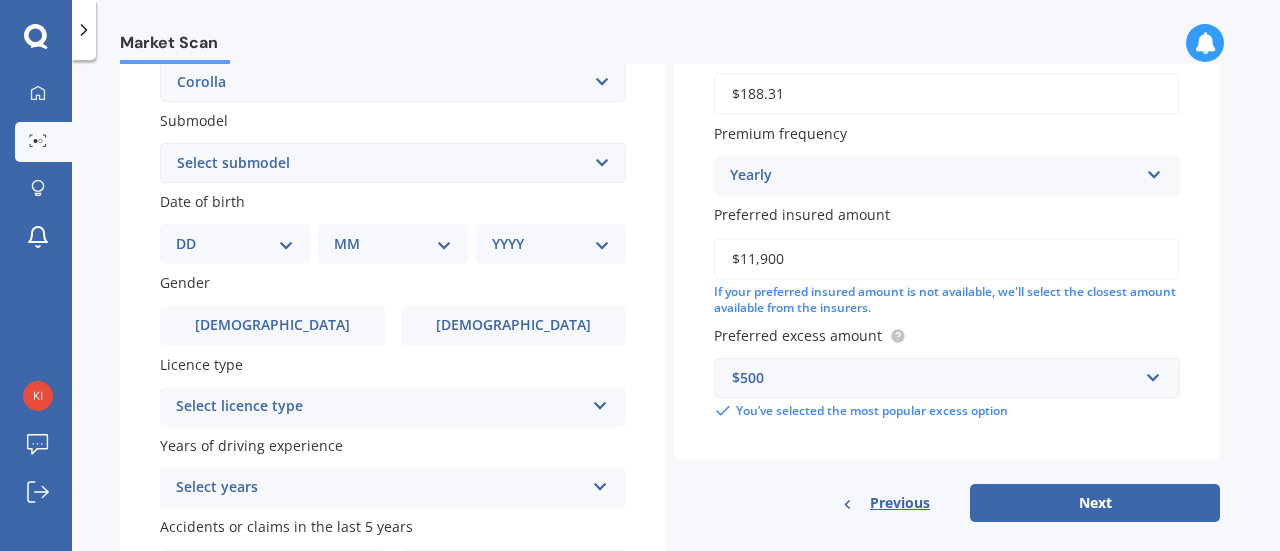 scroll, scrollTop: 500, scrollLeft: 0, axis: vertical 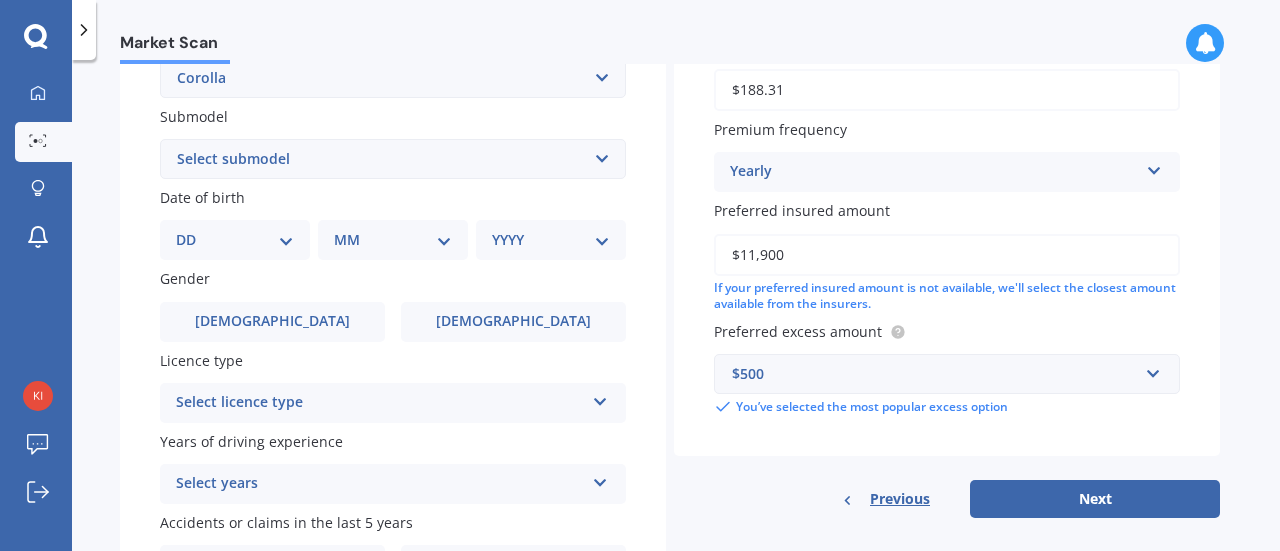 click on "$500 $100 $400 $500 $750 $1,000 $1,500 $2,000 You’ve selected the most popular excess option" at bounding box center [947, 385] 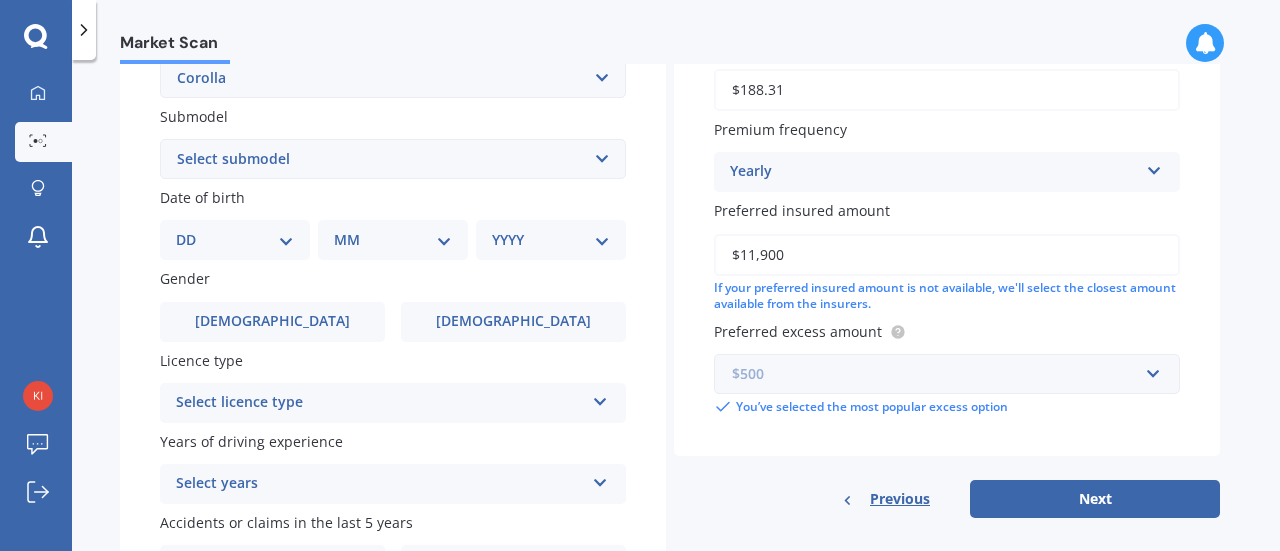 click at bounding box center (940, 374) 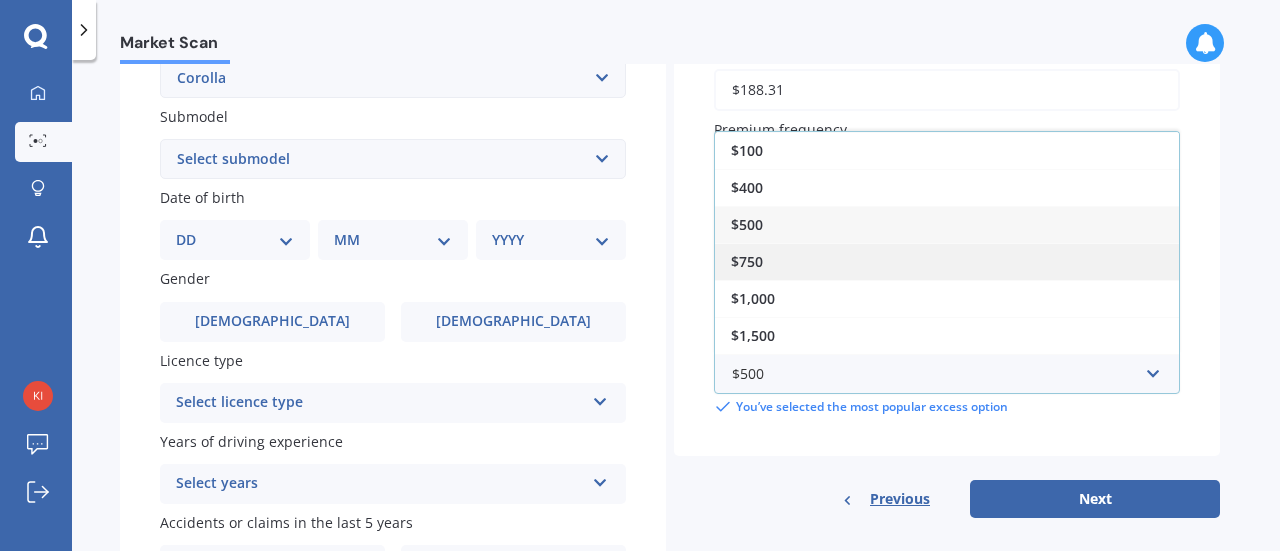 click on "$750" at bounding box center (947, 261) 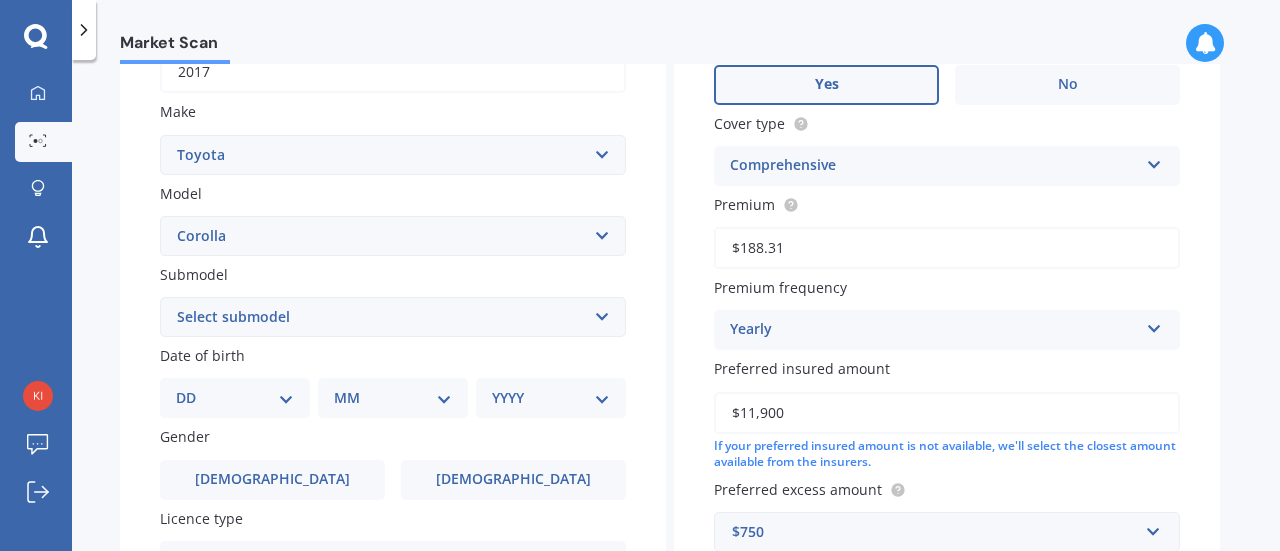 scroll, scrollTop: 300, scrollLeft: 0, axis: vertical 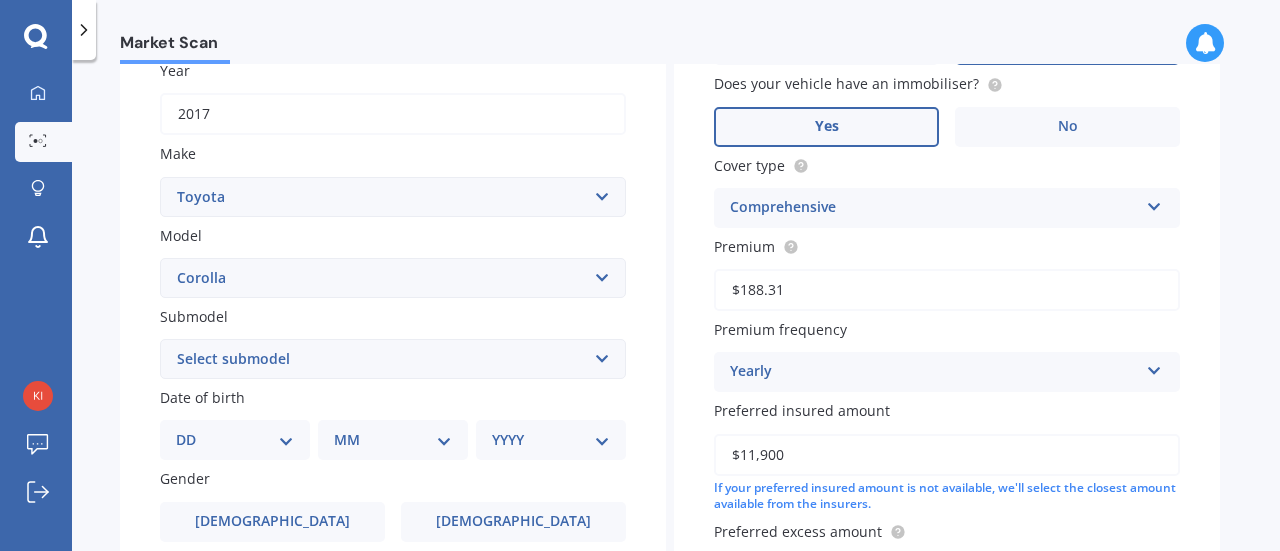 click on "Select submodel (All other) Axio Diesel Fielder 2WD Fielder 4WD FXGT GL GLX 1.8 GLX Sedan GS GTI GTI Sports GX 1.6 GX 1.8 GX CVT Hatch GX Sedan GX Wagon auto GX Wagon manual Hatch Hybrid Hybrid Levin 1.6 Levin SX Hatch Levin ZR Hatch Runx SE 1.5 Sportivo Non Turbo 1.8 Litre Sportivo Turbo 1.8 Litre Sprinter Sprinter GT Touring 4WD wagon Touring S/W Touring Wagon Hybrid TS 1.8 Van XL ZR Sedan" at bounding box center [393, 359] 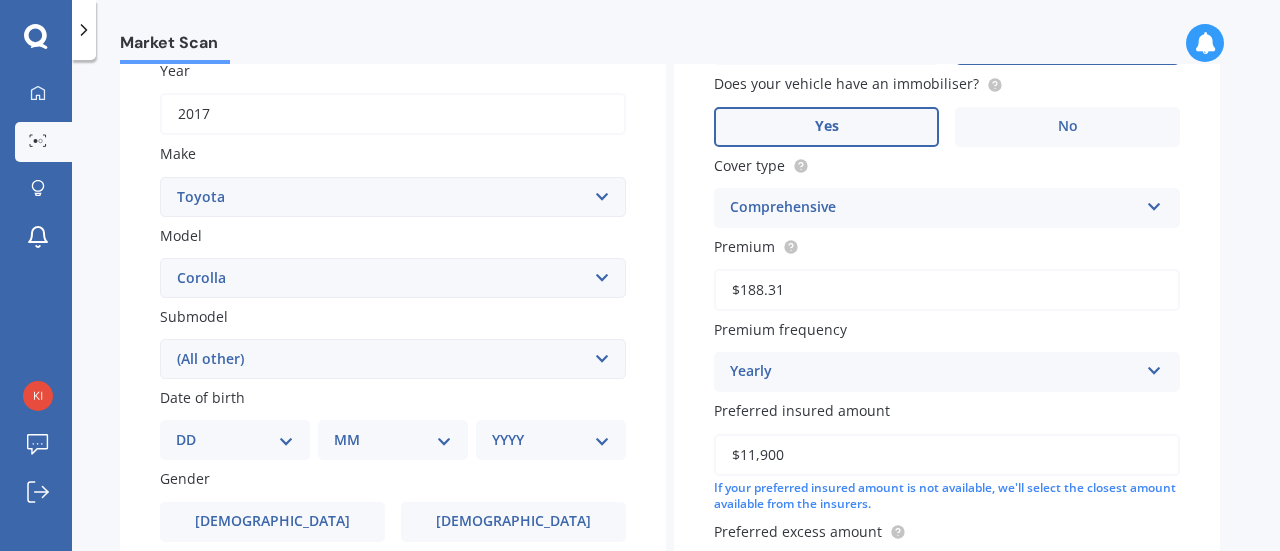 click on "Select submodel (All other) Axio Diesel Fielder 2WD Fielder 4WD FXGT GL GLX 1.8 GLX Sedan GS GTI GTI Sports GX 1.6 GX 1.8 GX CVT Hatch GX Sedan GX Wagon auto GX Wagon manual Hatch Hybrid Hybrid Levin 1.6 Levin SX Hatch Levin ZR Hatch Runx SE 1.5 Sportivo Non Turbo 1.8 Litre Sportivo Turbo 1.8 Litre Sprinter Sprinter GT Touring 4WD wagon Touring S/W Touring Wagon Hybrid TS 1.8 Van XL ZR Sedan" at bounding box center (393, 359) 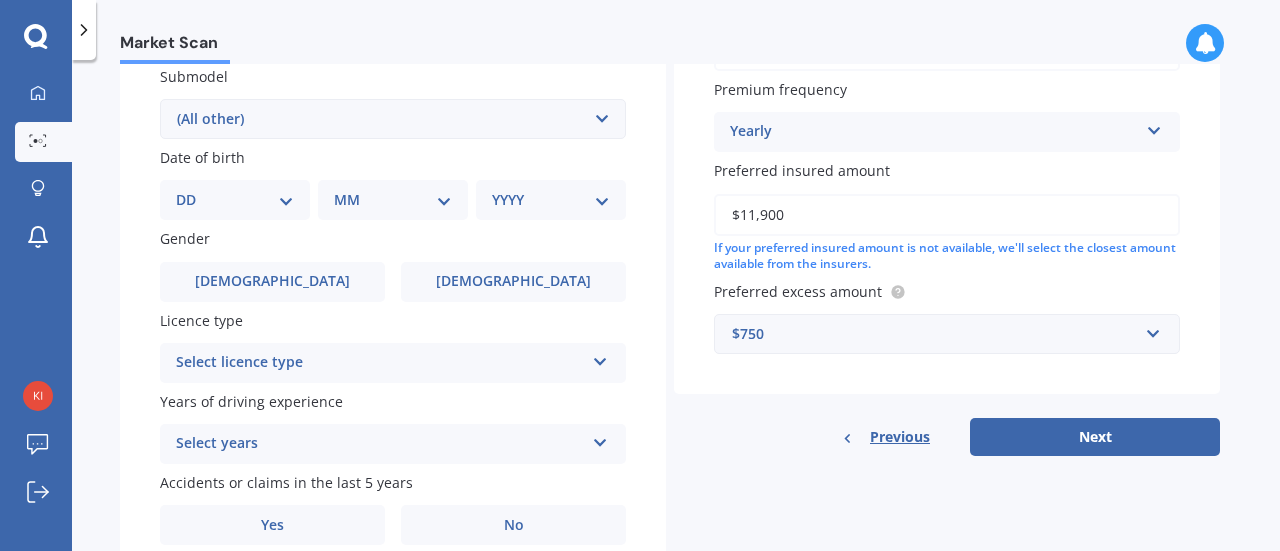 scroll, scrollTop: 600, scrollLeft: 0, axis: vertical 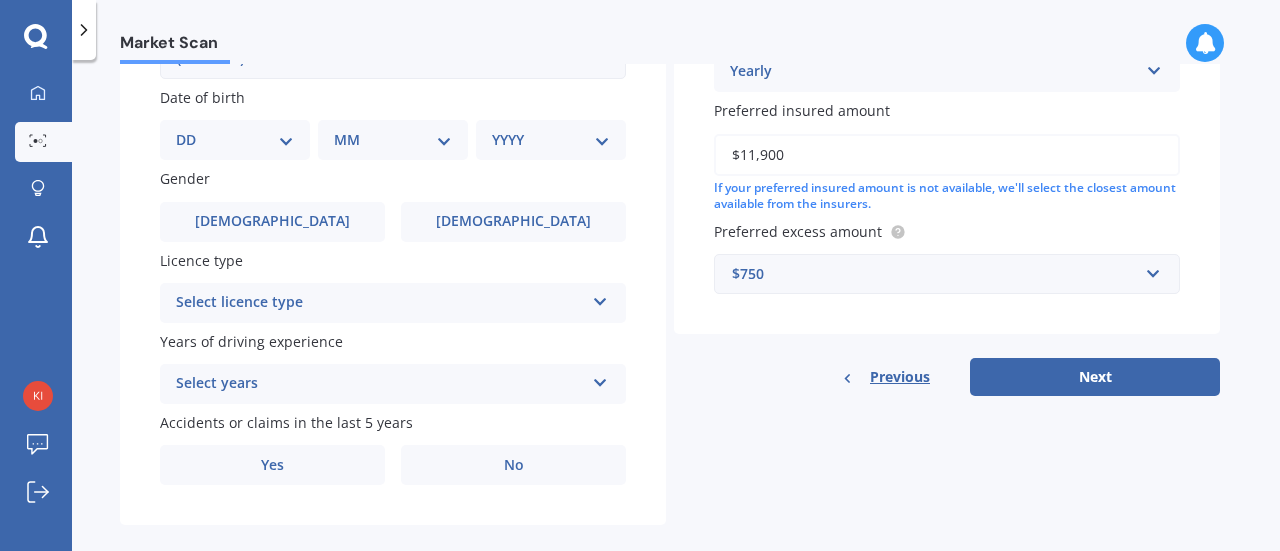 click on "DD 01 02 03 04 05 06 07 08 09 10 11 12 13 14 15 16 17 18 19 20 21 22 23 24 25 26 27 28 29 30 31" at bounding box center (235, 140) 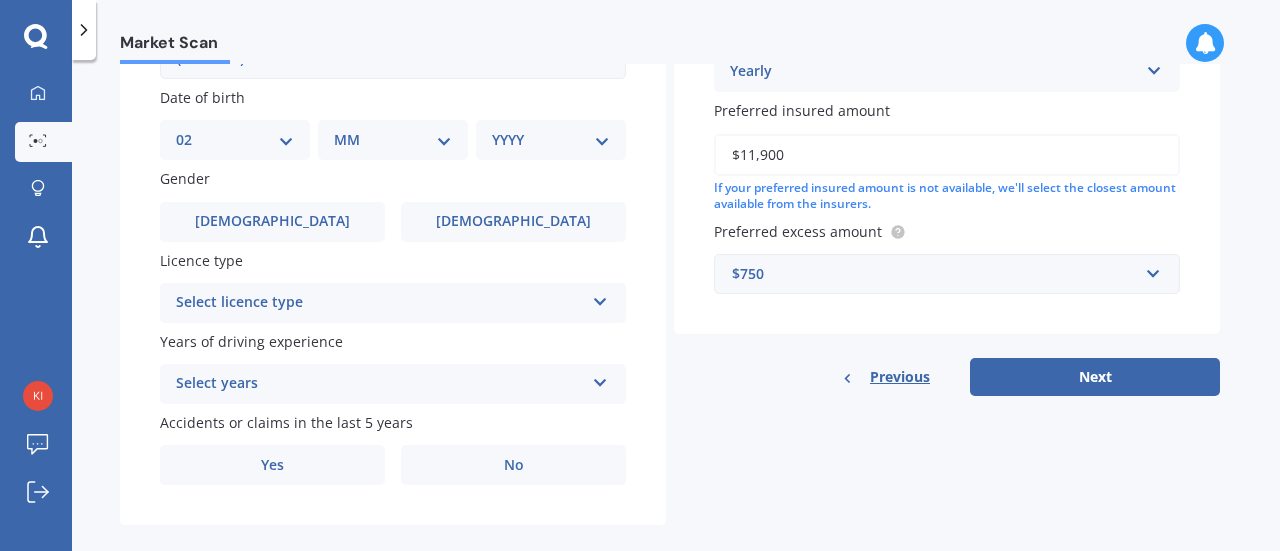 click on "DD 01 02 03 04 05 06 07 08 09 10 11 12 13 14 15 16 17 18 19 20 21 22 23 24 25 26 27 28 29 30 31" at bounding box center (235, 140) 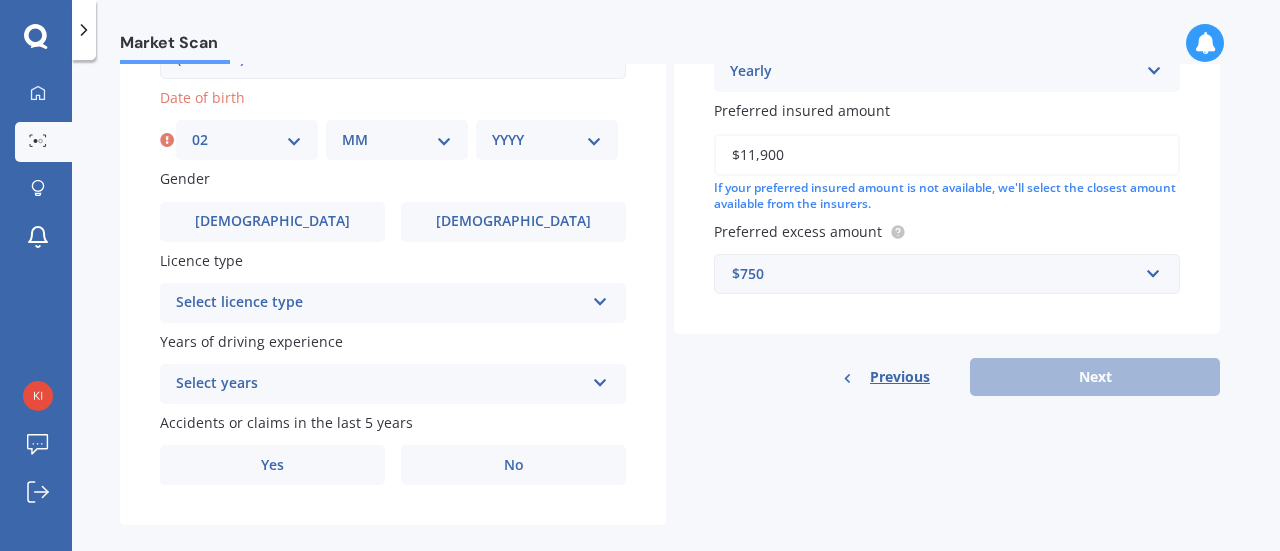 click on "MM 01 02 03 04 05 06 07 08 09 10 11 12" at bounding box center [397, 140] 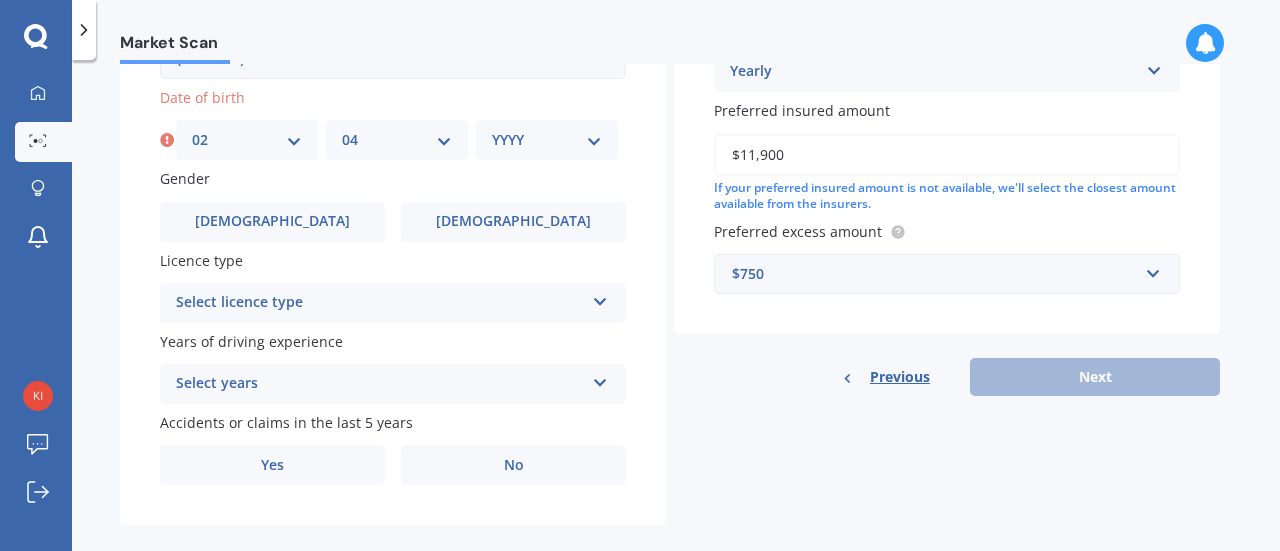click on "MM 01 02 03 04 05 06 07 08 09 10 11 12" at bounding box center (397, 140) 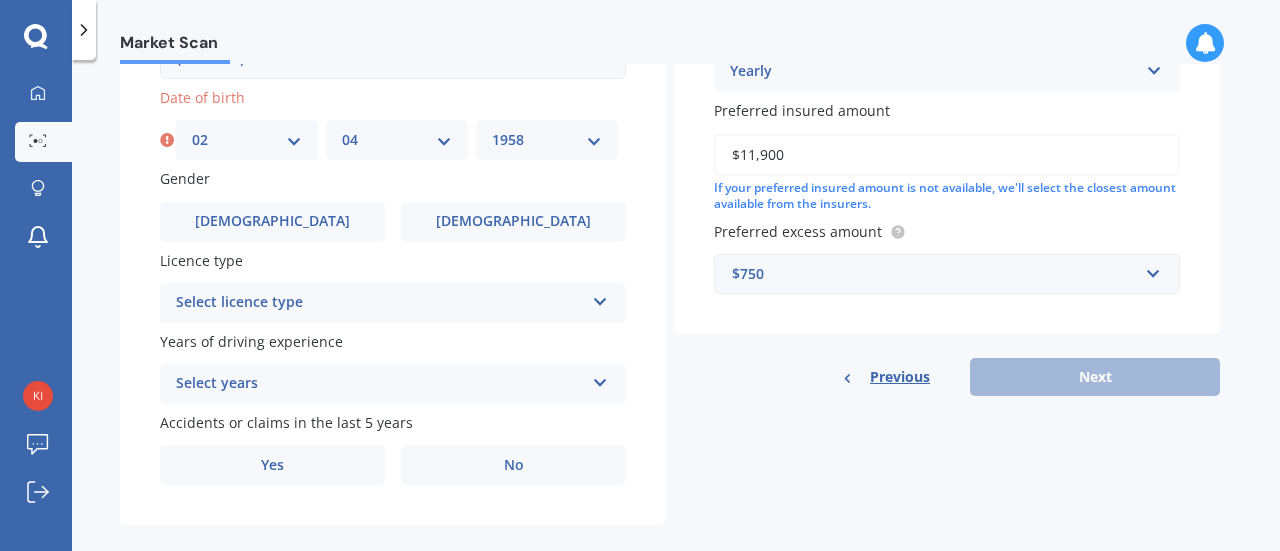 click on "YYYY 2025 2024 2023 2022 2021 2020 2019 2018 2017 2016 2015 2014 2013 2012 2011 2010 2009 2008 2007 2006 2005 2004 2003 2002 2001 2000 1999 1998 1997 1996 1995 1994 1993 1992 1991 1990 1989 1988 1987 1986 1985 1984 1983 1982 1981 1980 1979 1978 1977 1976 1975 1974 1973 1972 1971 1970 1969 1968 1967 1966 1965 1964 1963 1962 1961 1960 1959 1958 1957 1956 1955 1954 1953 1952 1951 1950 1949 1948 1947 1946 1945 1944 1943 1942 1941 1940 1939 1938 1937 1936 1935 1934 1933 1932 1931 1930 1929 1928 1927 1926" at bounding box center (547, 140) 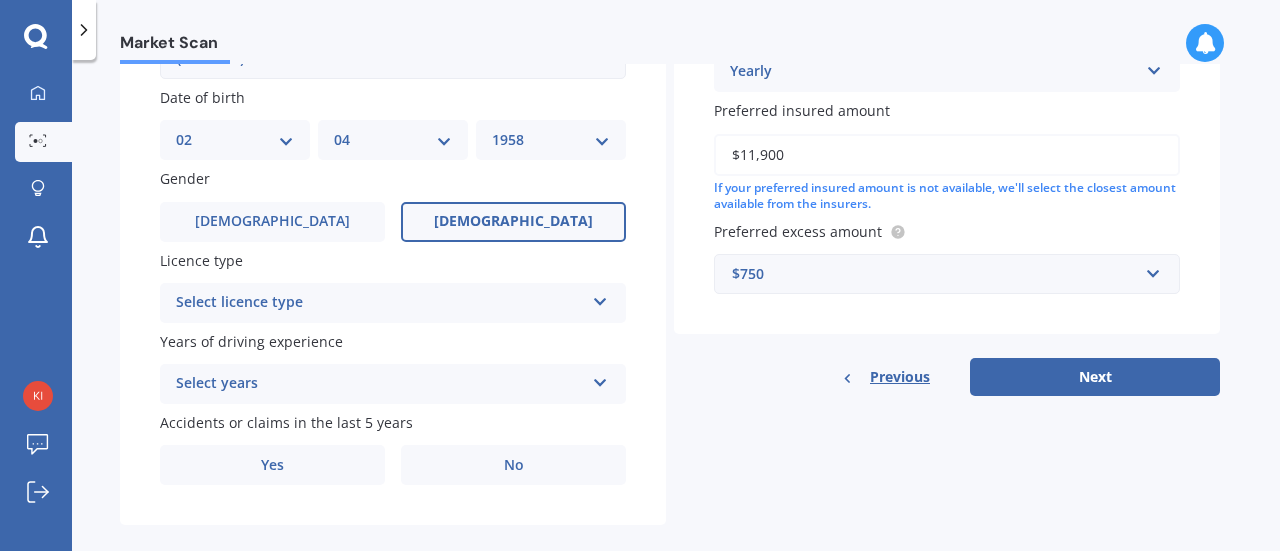 click on "Female" at bounding box center (513, 221) 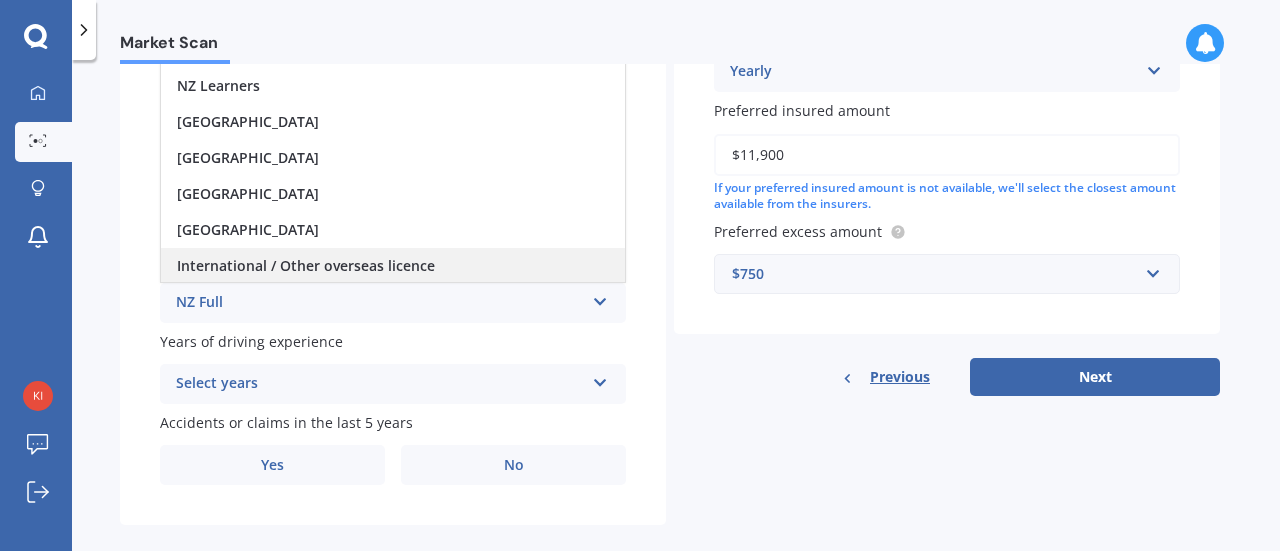 scroll, scrollTop: 1, scrollLeft: 0, axis: vertical 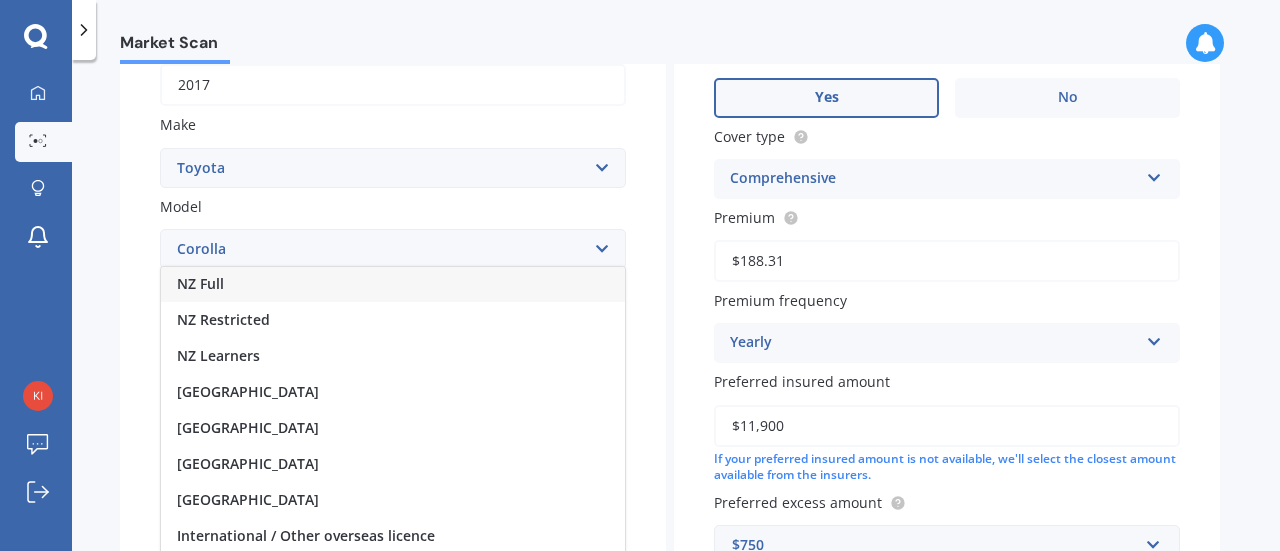 click on "NZ Full" at bounding box center (200, 283) 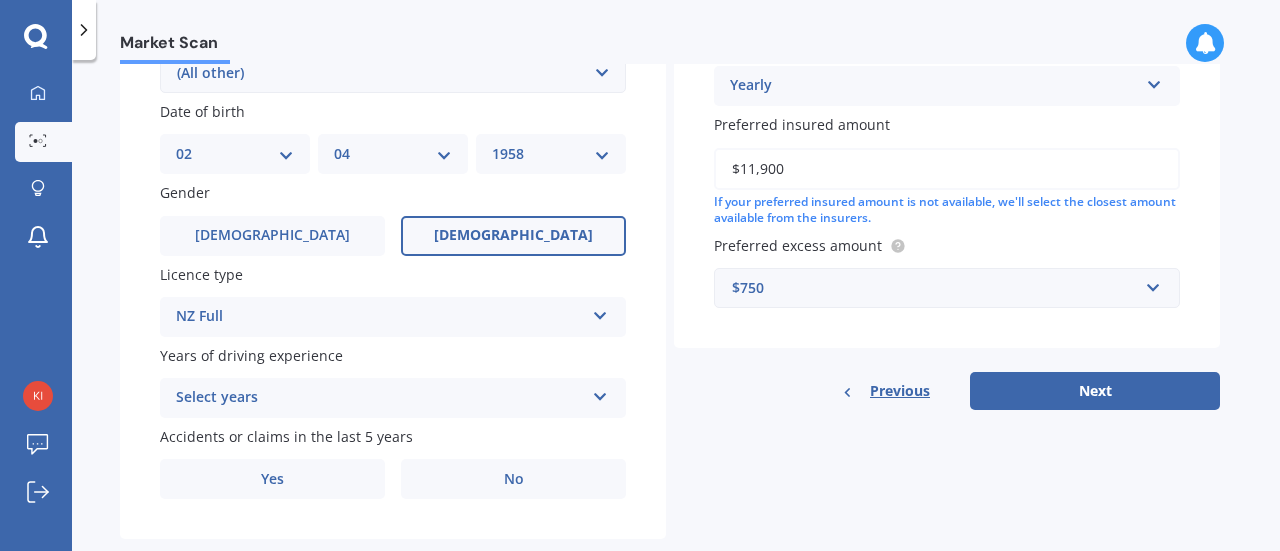 scroll, scrollTop: 629, scrollLeft: 0, axis: vertical 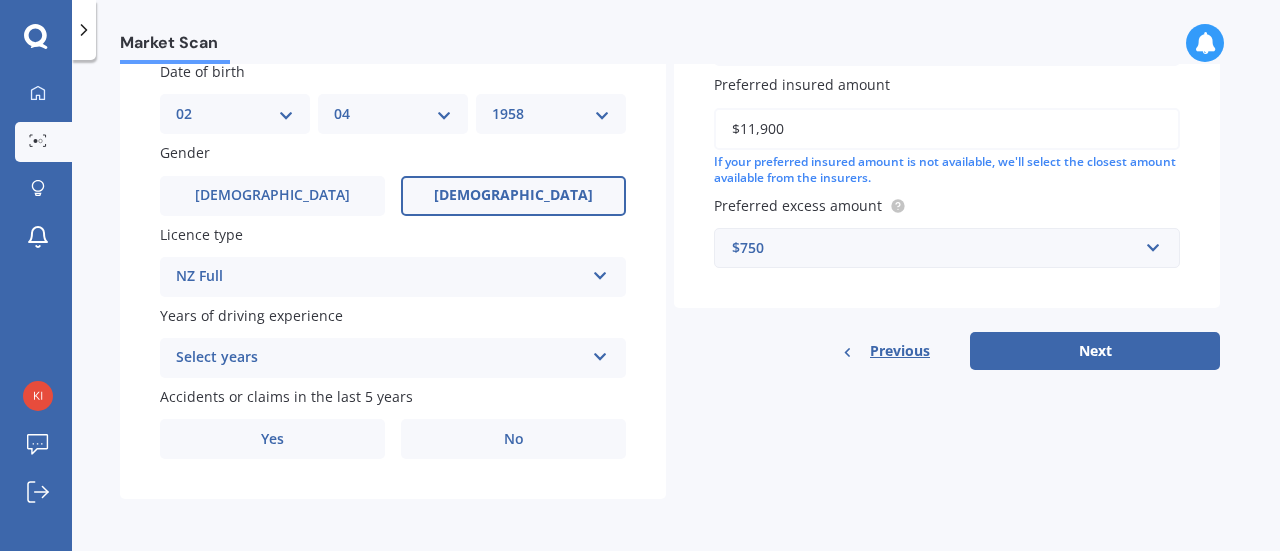 click at bounding box center (600, 353) 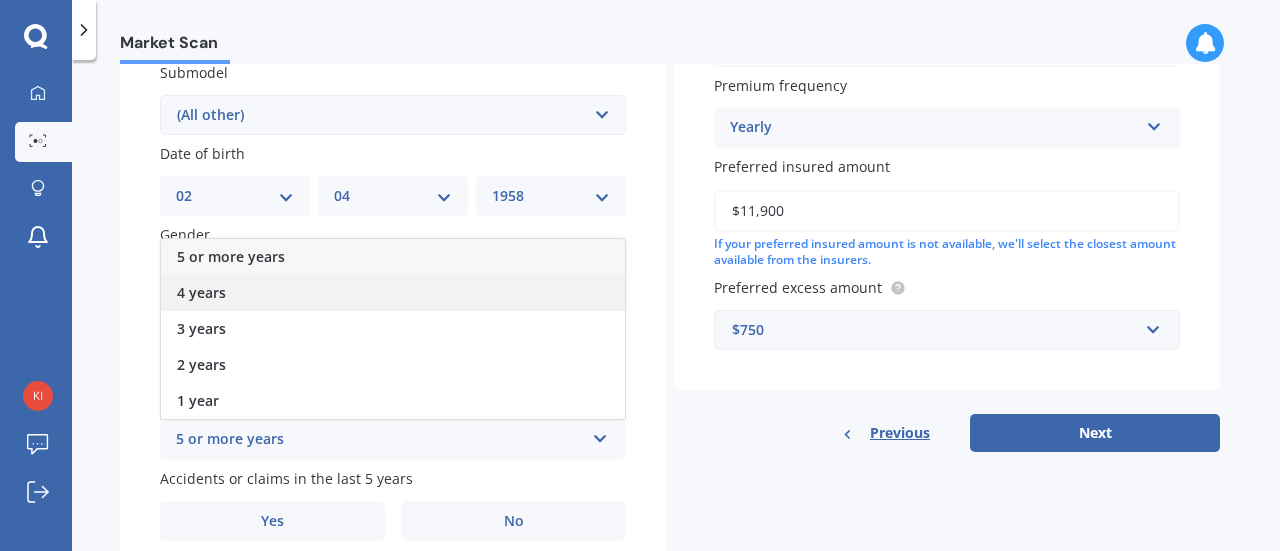 scroll, scrollTop: 429, scrollLeft: 0, axis: vertical 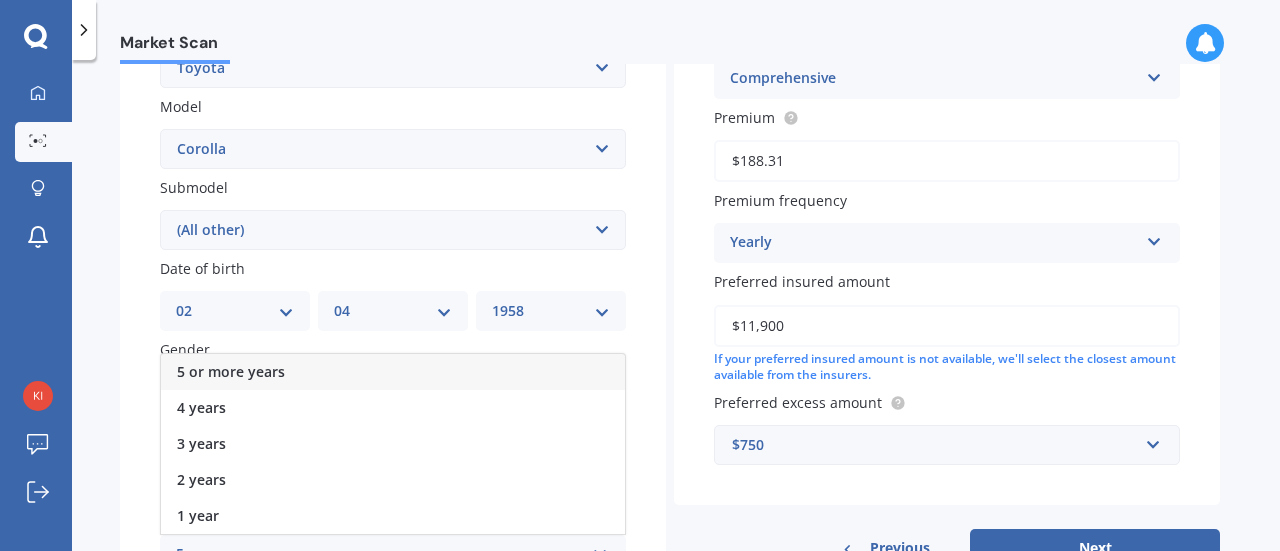 click on "5 or more years" at bounding box center (393, 372) 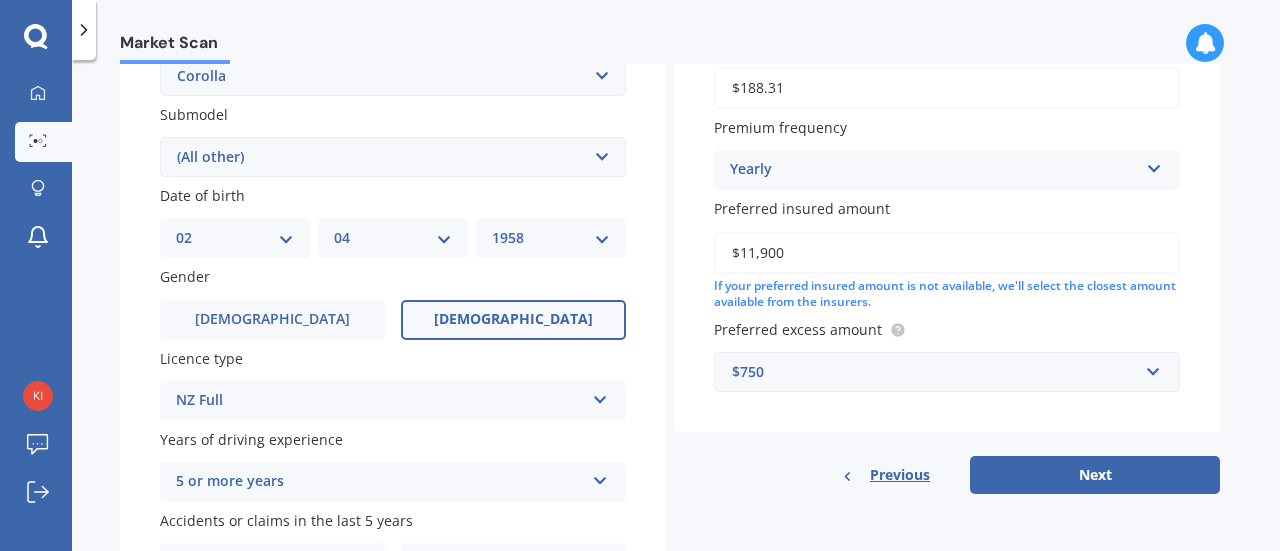 scroll, scrollTop: 629, scrollLeft: 0, axis: vertical 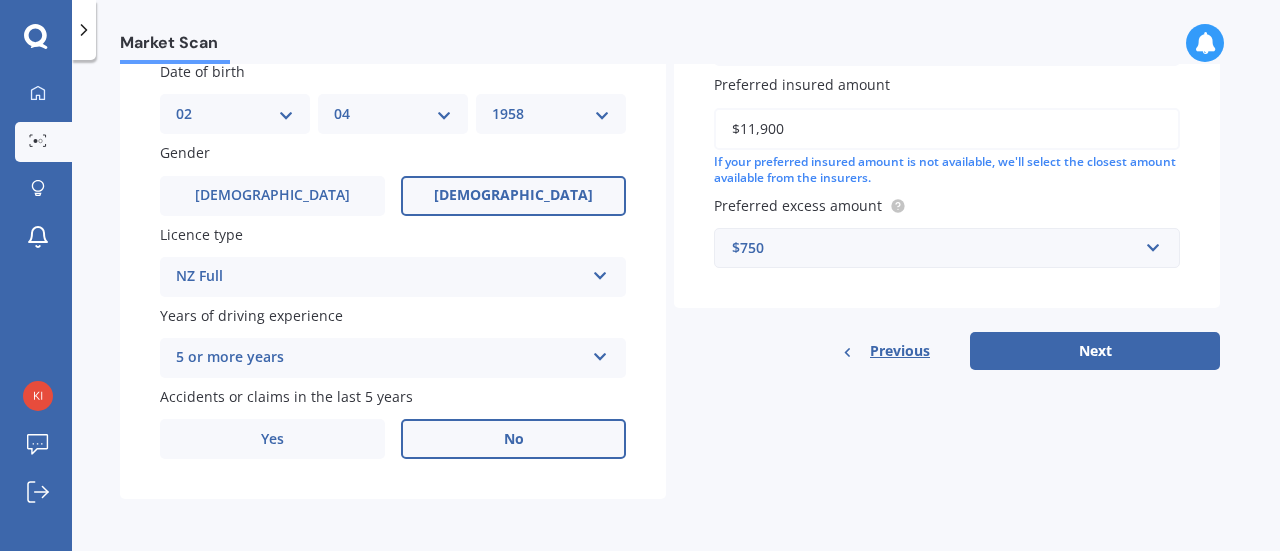 click on "No" at bounding box center (514, 439) 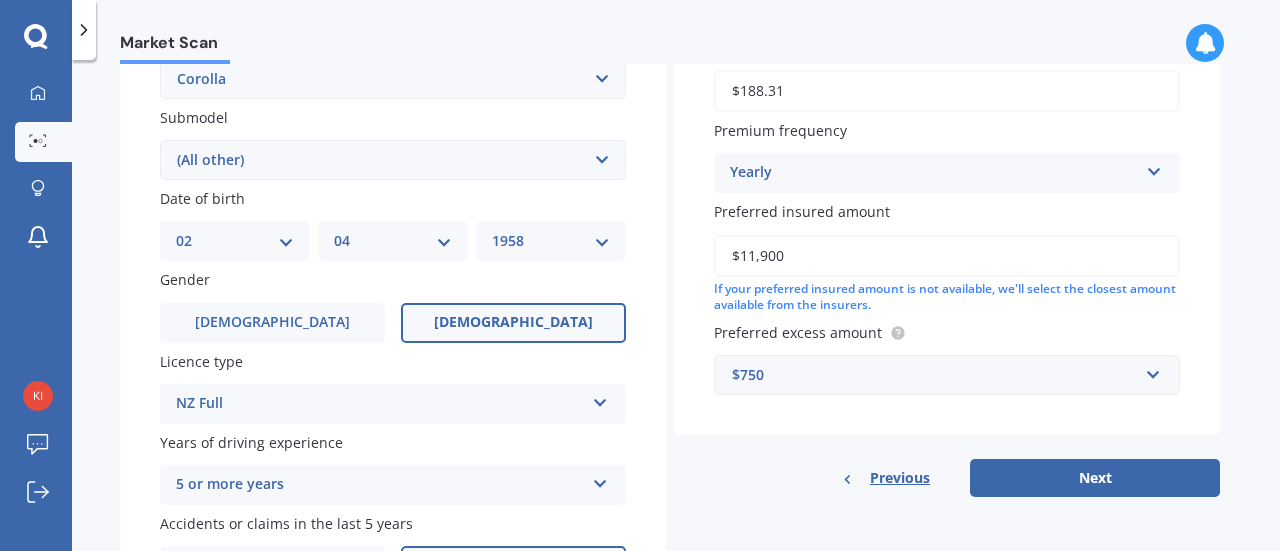 scroll, scrollTop: 329, scrollLeft: 0, axis: vertical 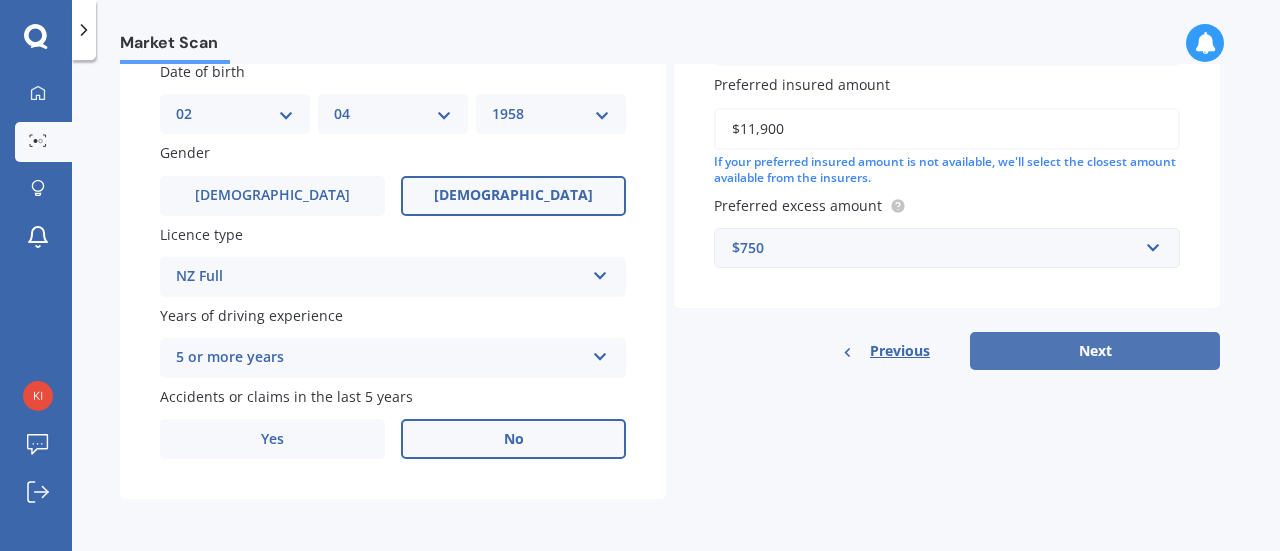 click on "Next" at bounding box center [1095, 351] 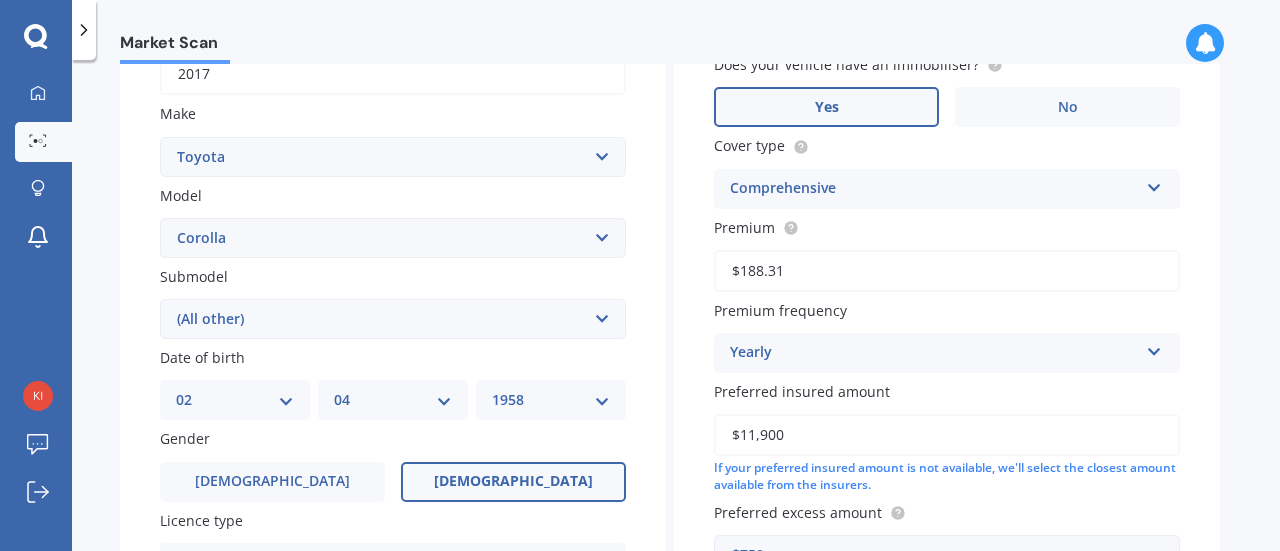 scroll, scrollTop: 136, scrollLeft: 0, axis: vertical 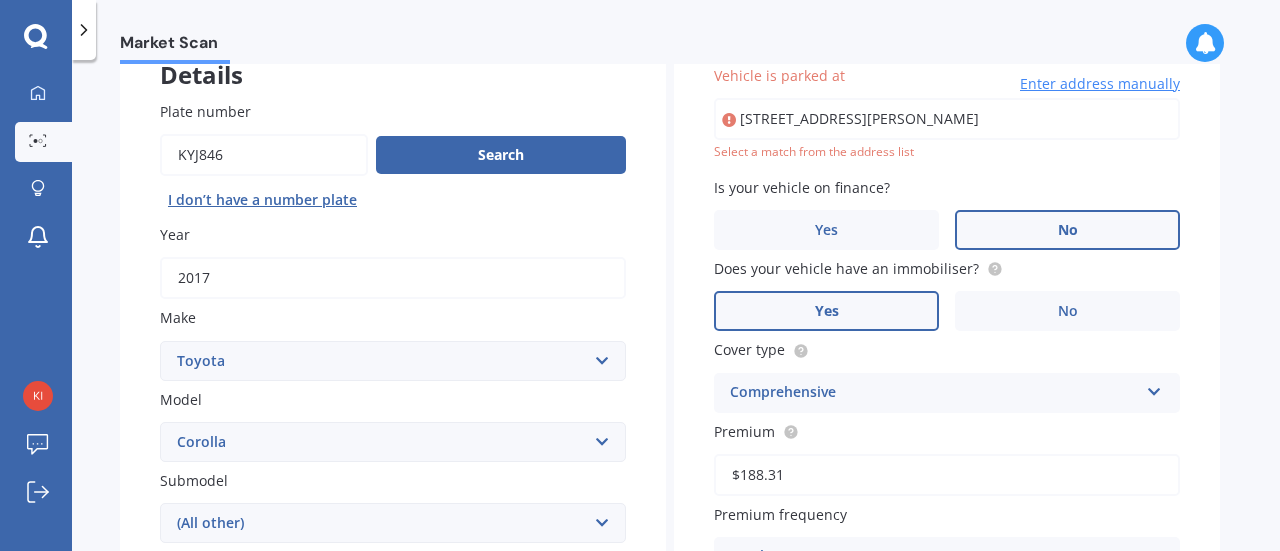 click at bounding box center (729, 120) 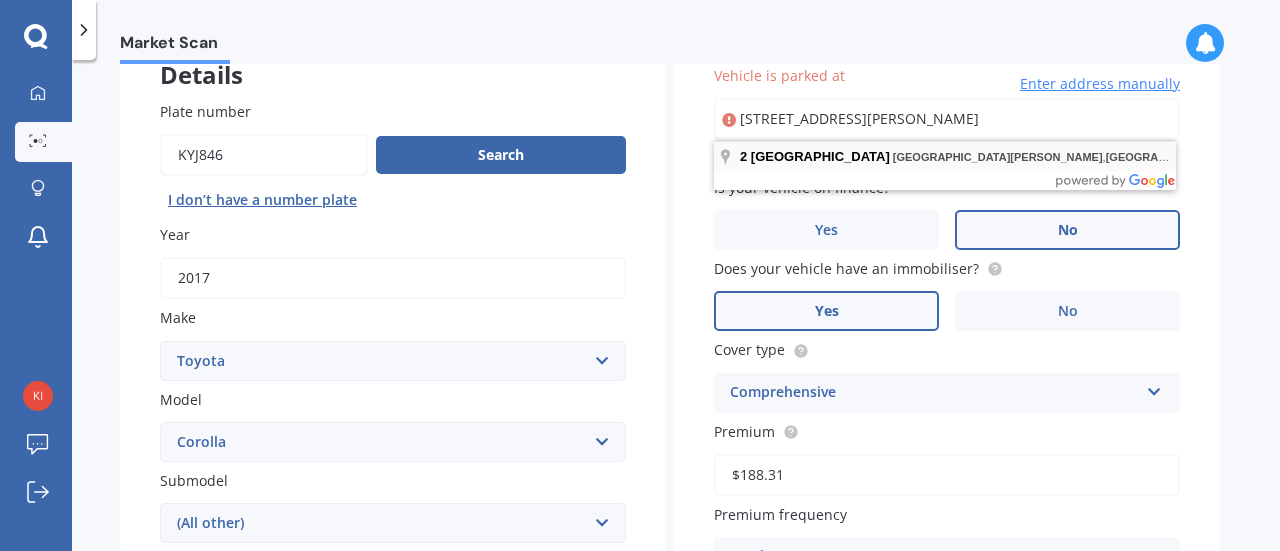 type on "[STREET_ADDRESS][PERSON_NAME]" 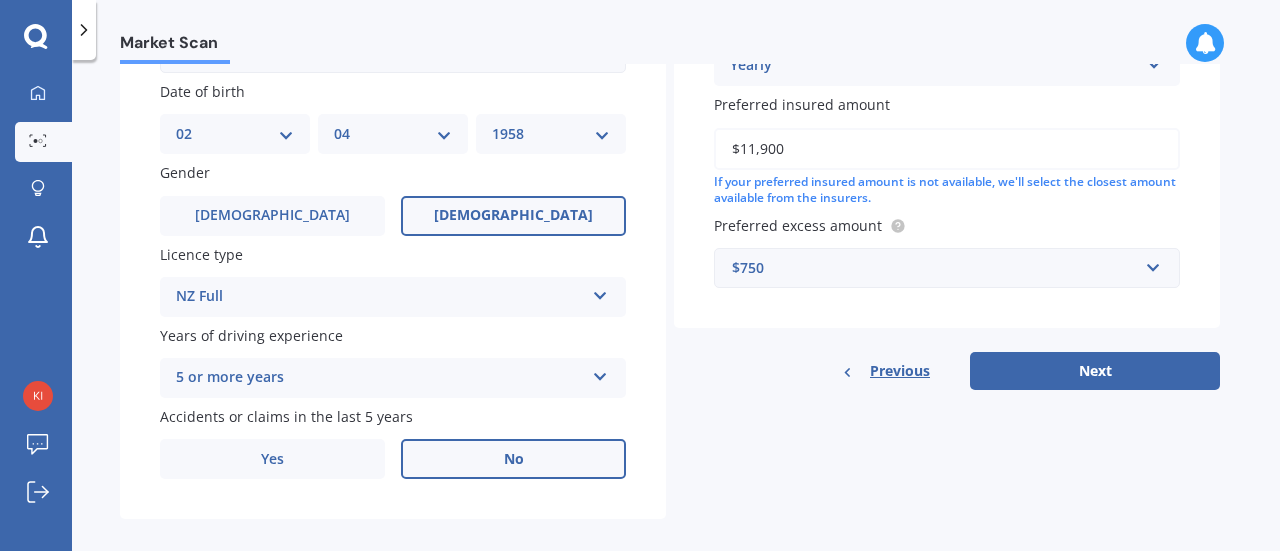 scroll, scrollTop: 629, scrollLeft: 0, axis: vertical 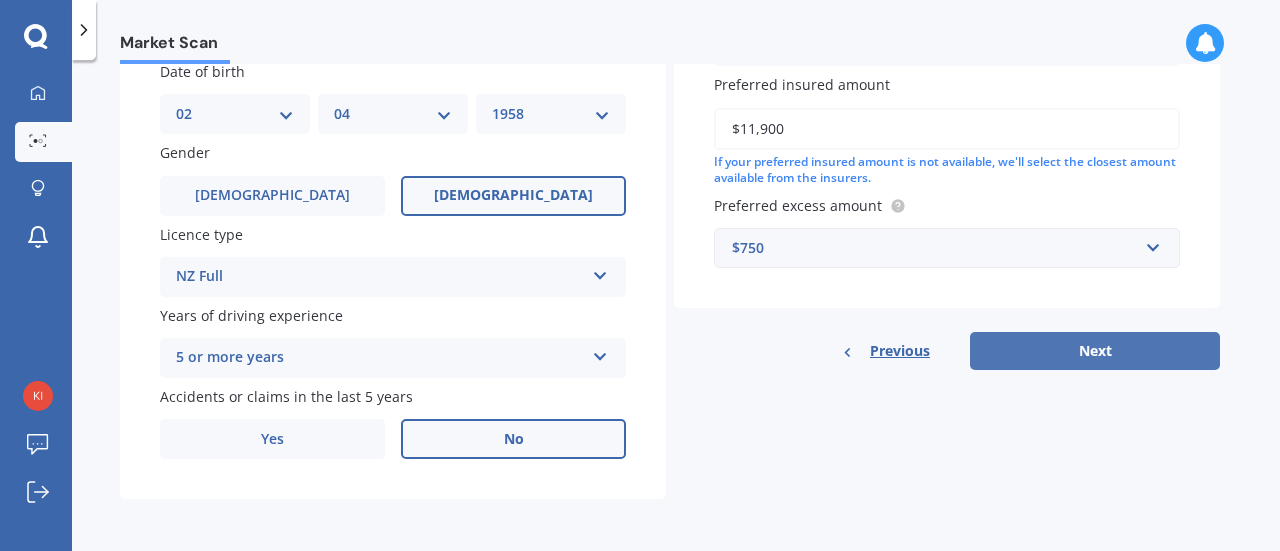 click on "Next" at bounding box center [1095, 351] 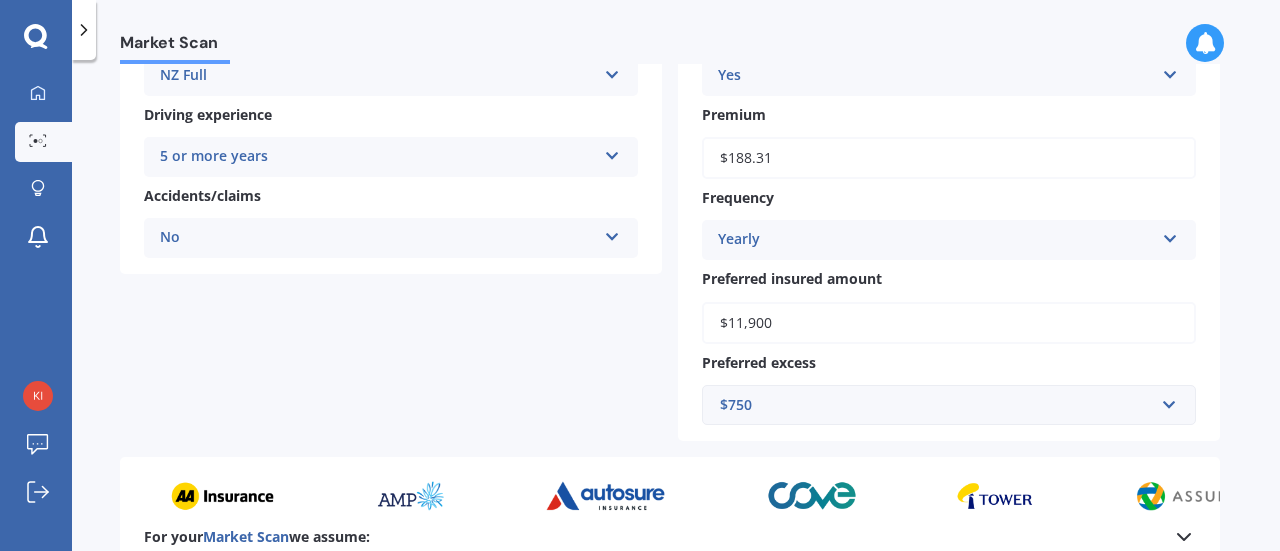 scroll, scrollTop: 300, scrollLeft: 0, axis: vertical 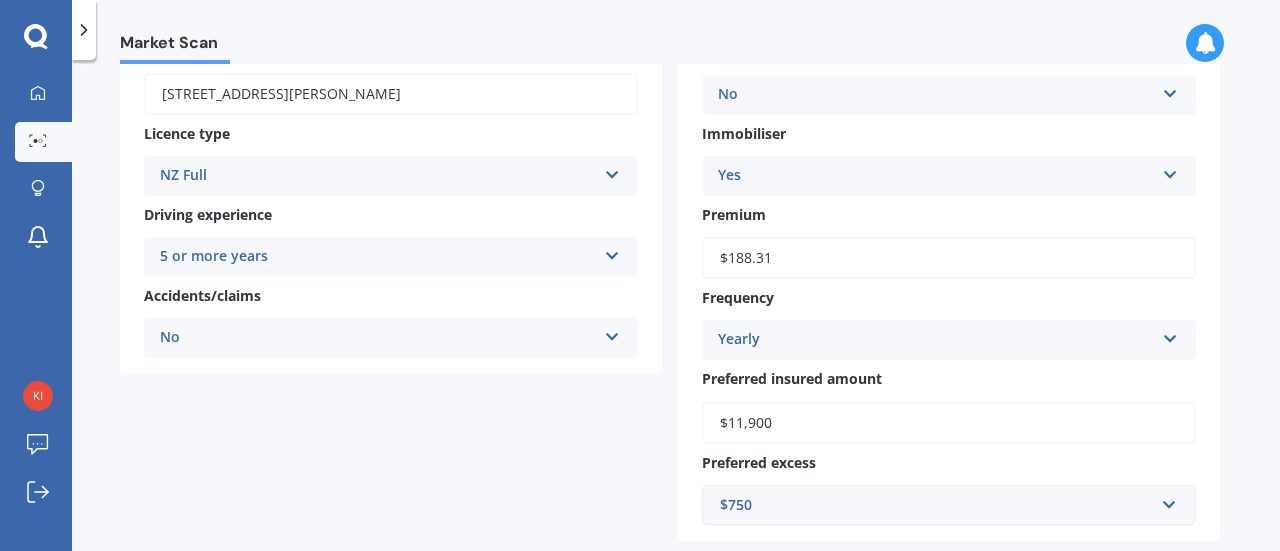 click at bounding box center (1170, 335) 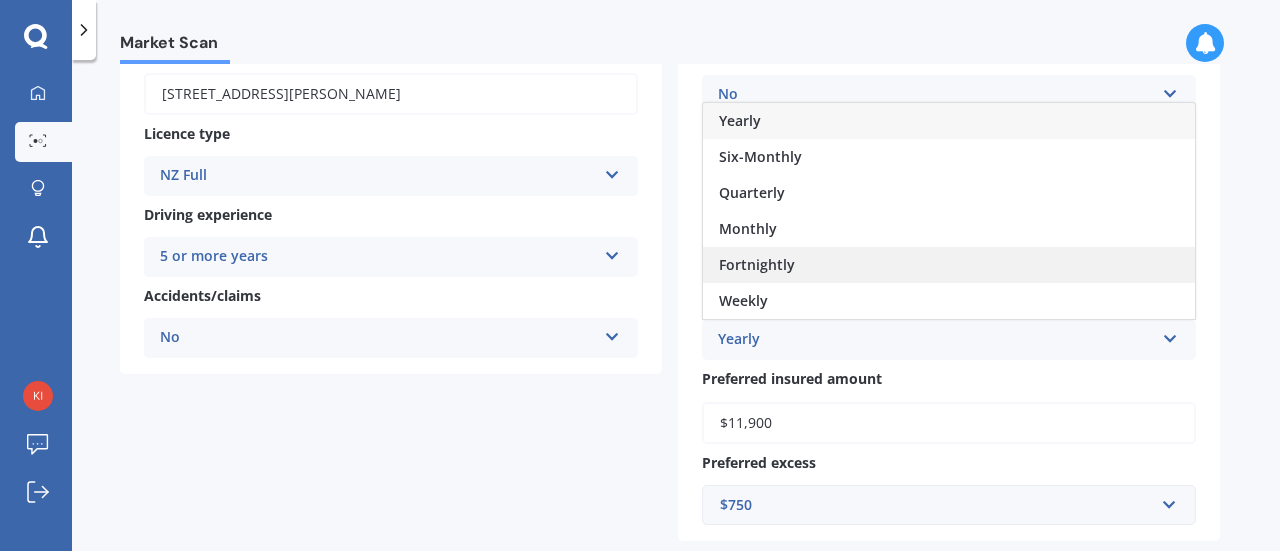click on "Fortnightly" at bounding box center [757, 264] 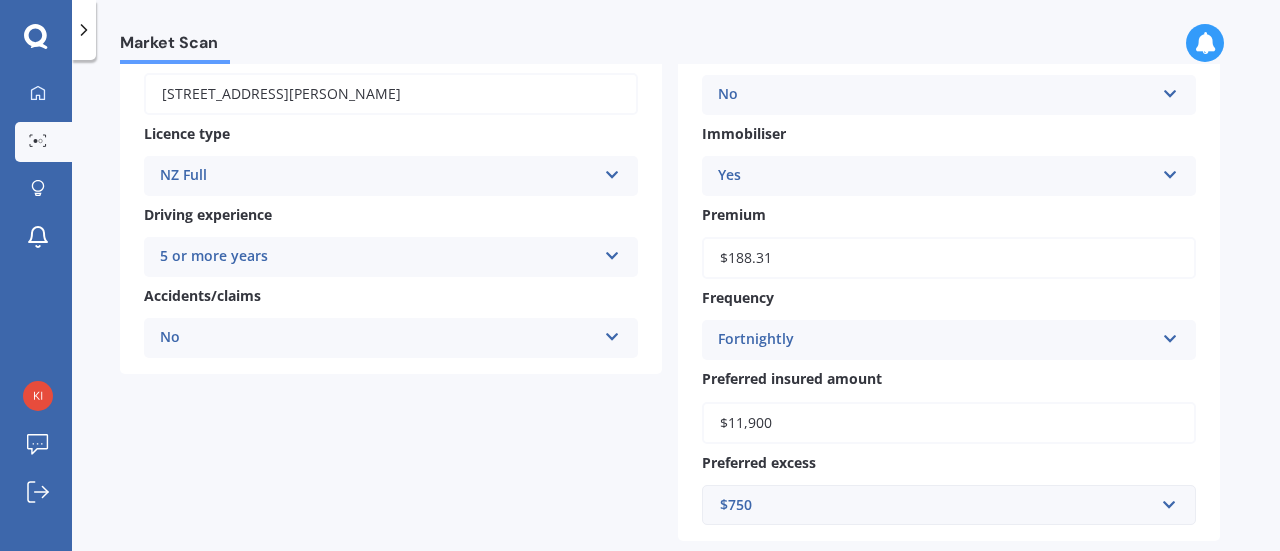 click at bounding box center (1170, 335) 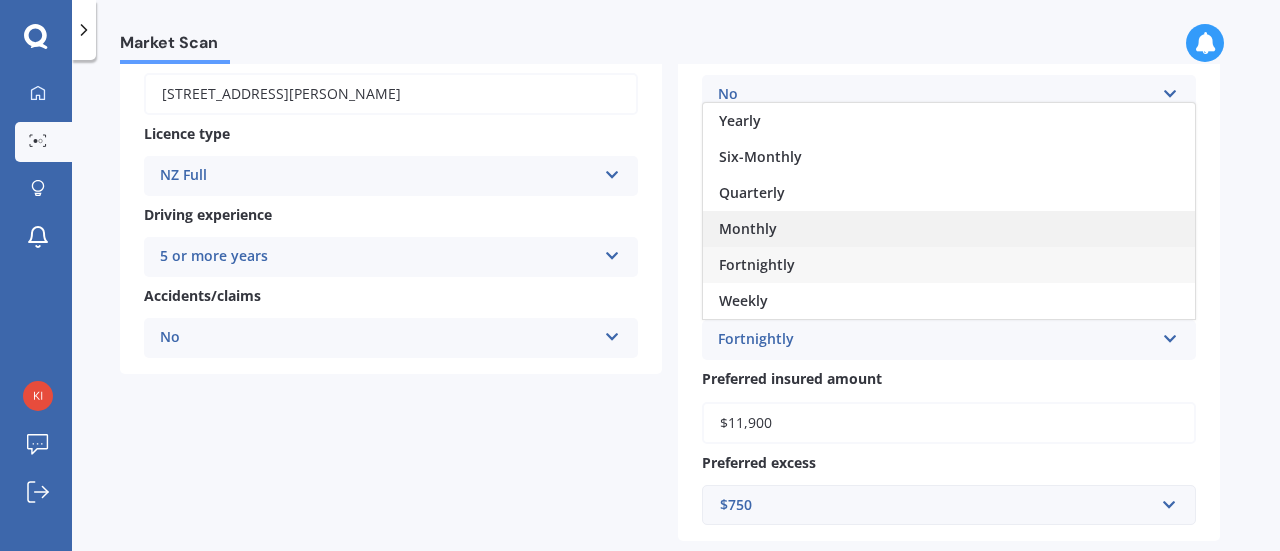 click on "Monthly" at bounding box center (748, 228) 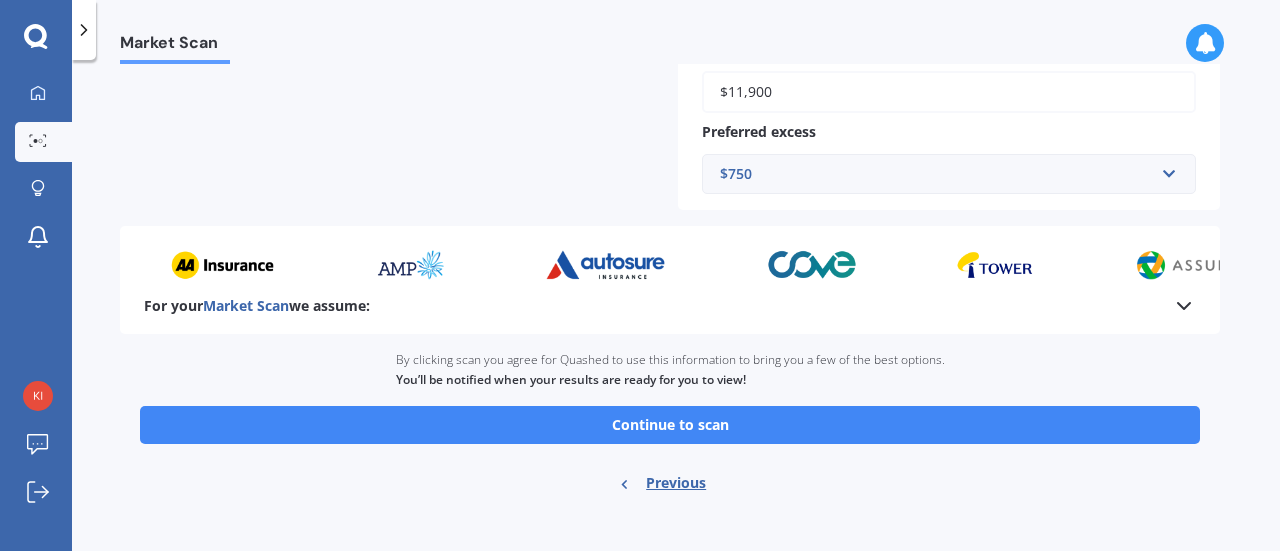 scroll, scrollTop: 648, scrollLeft: 0, axis: vertical 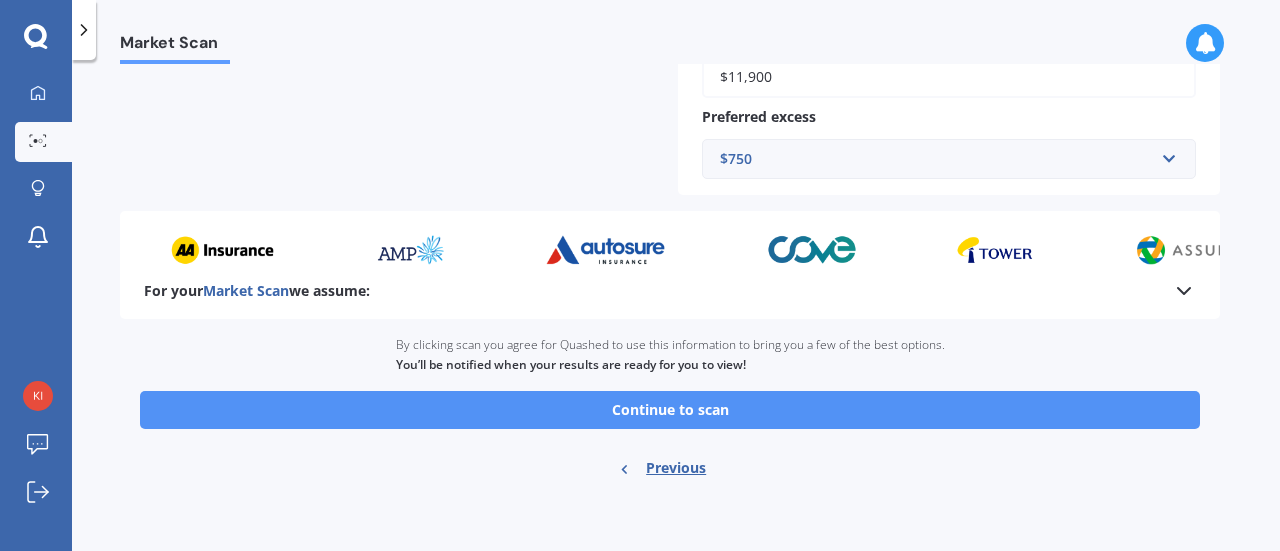 click on "Continue to scan" at bounding box center [670, 410] 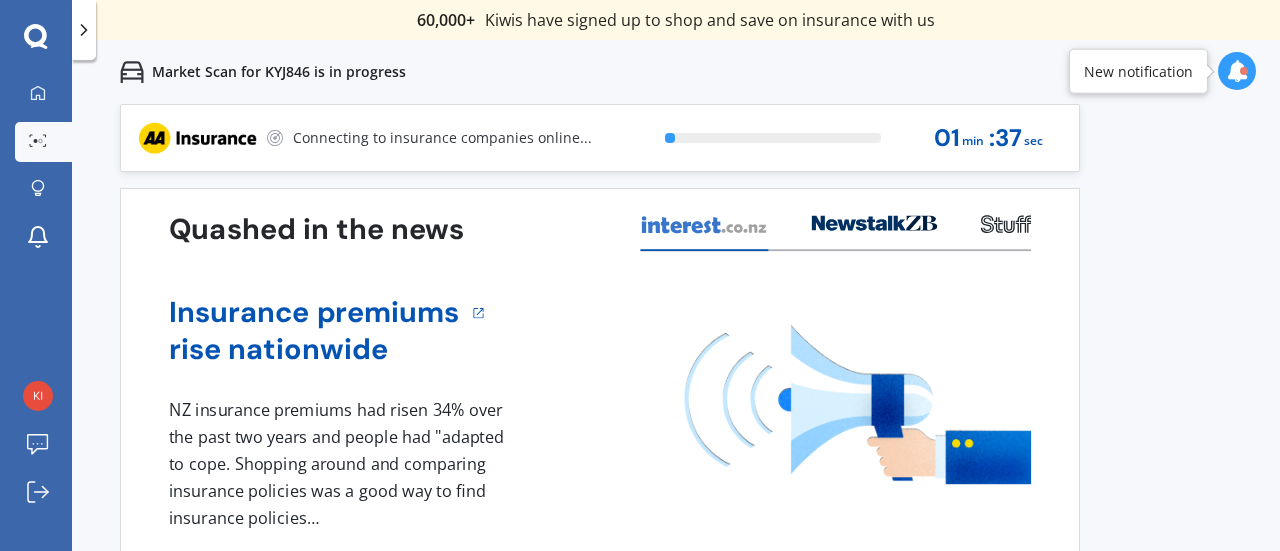 scroll, scrollTop: 94, scrollLeft: 0, axis: vertical 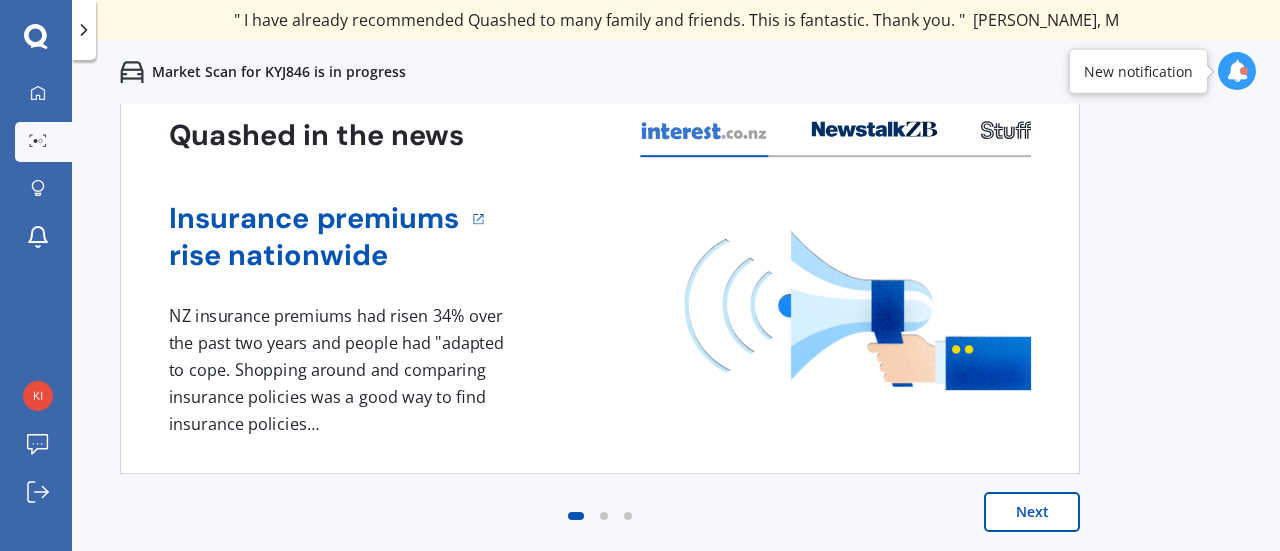 click on "Next" at bounding box center [1032, 512] 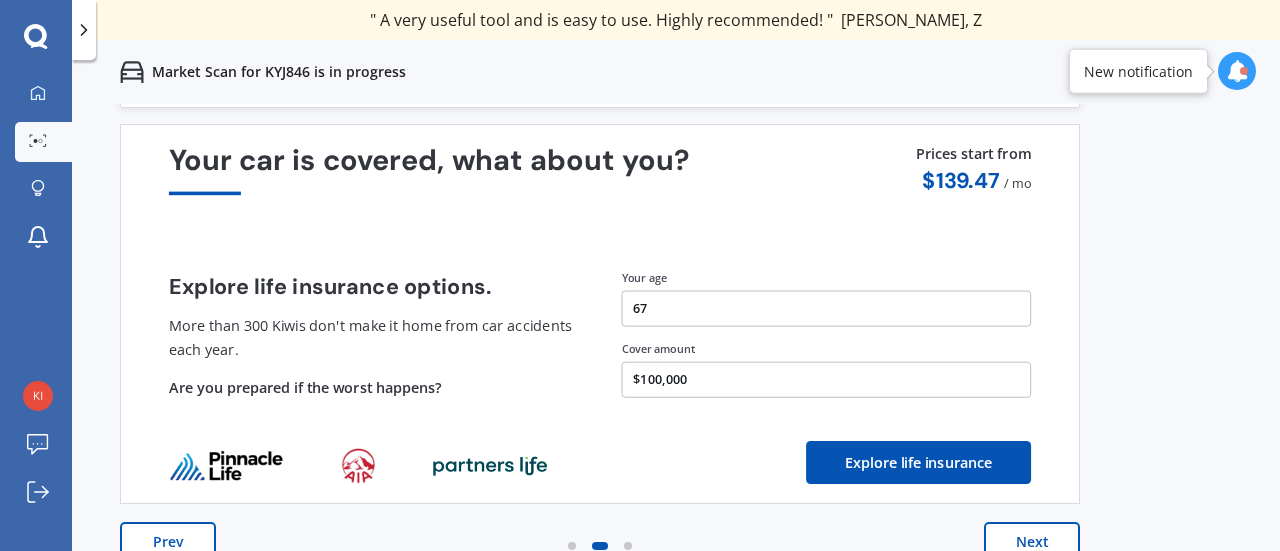 scroll, scrollTop: 94, scrollLeft: 0, axis: vertical 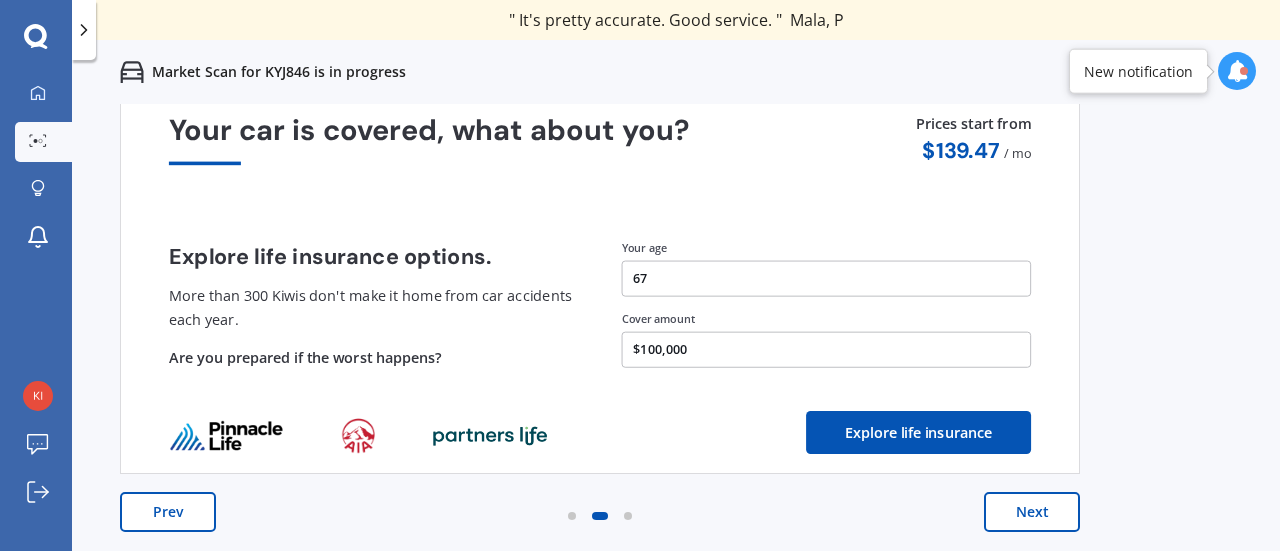 click at bounding box center [1237, 71] 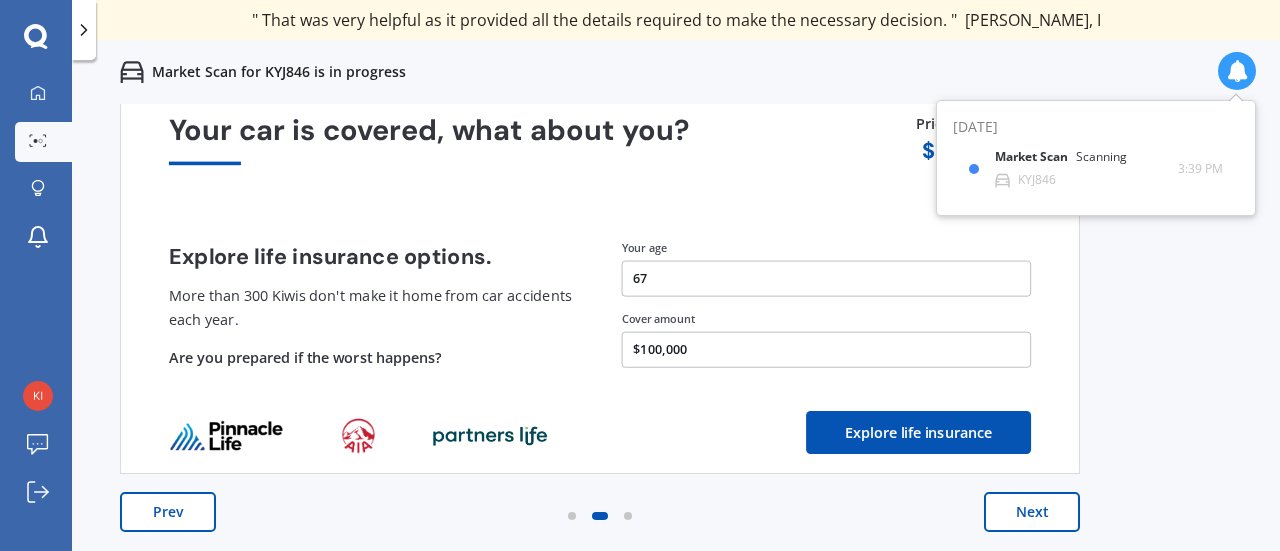 click on "Next" at bounding box center [1032, 512] 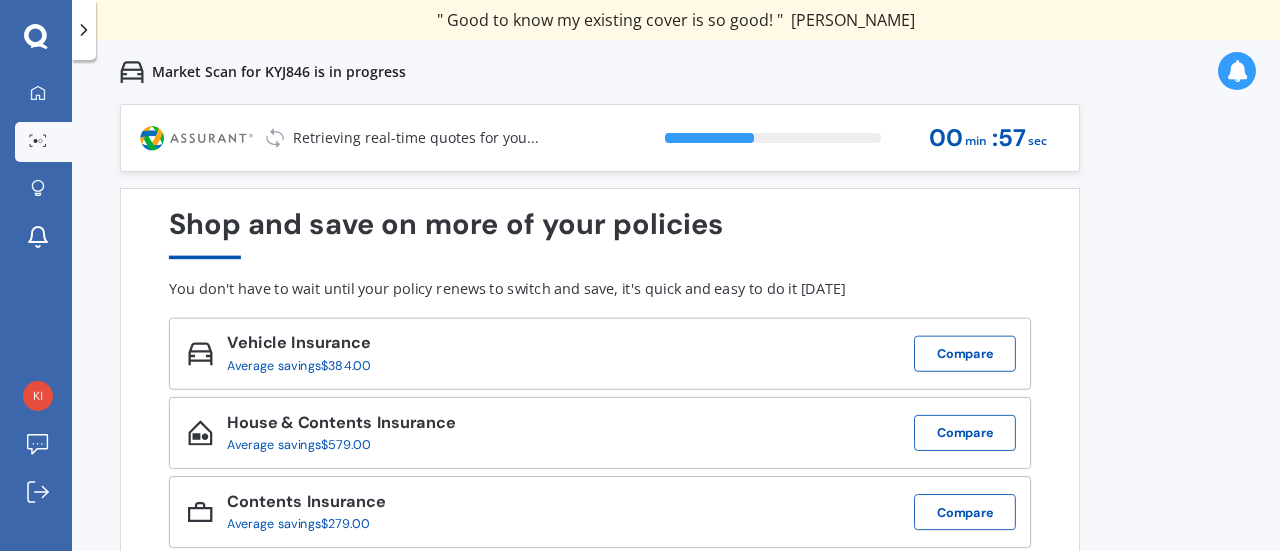 scroll, scrollTop: 94, scrollLeft: 0, axis: vertical 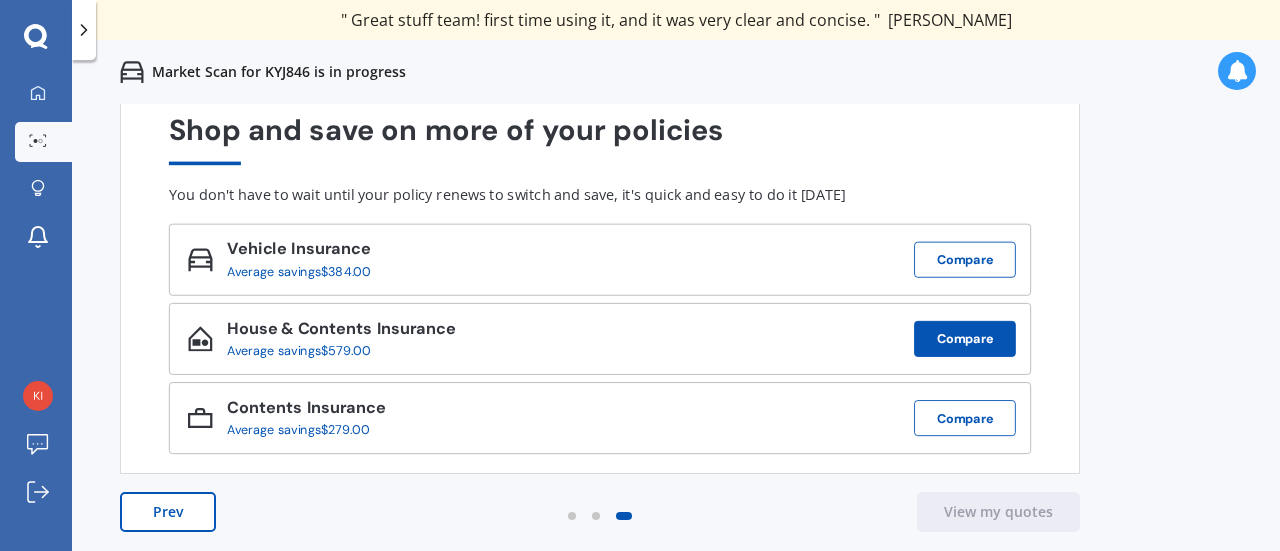 click on "Compare" at bounding box center [965, 339] 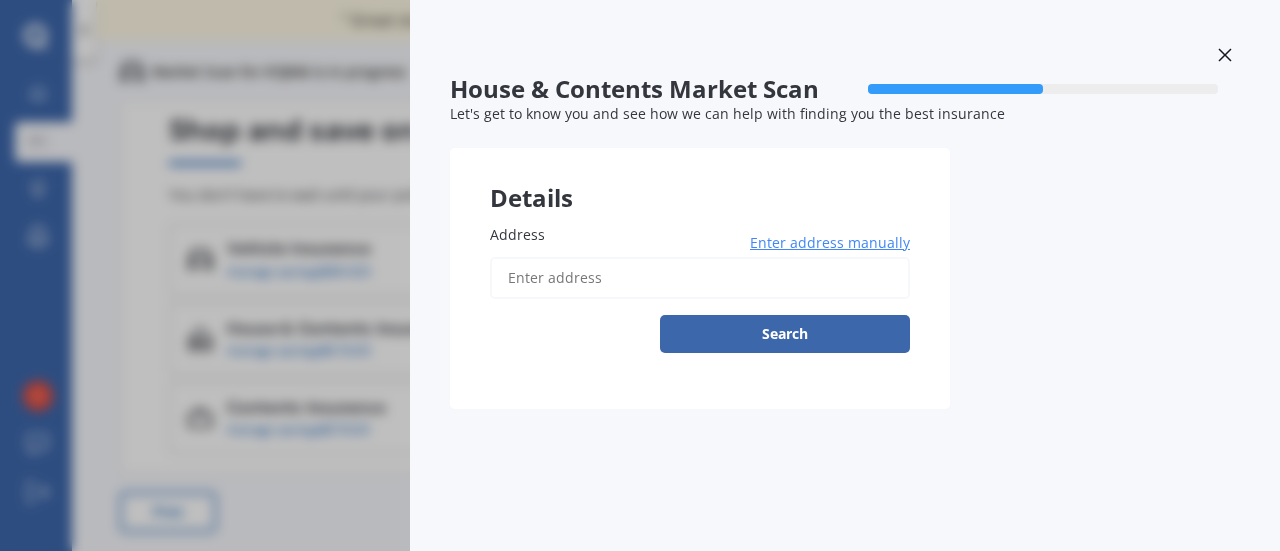 click on "Address" at bounding box center [700, 278] 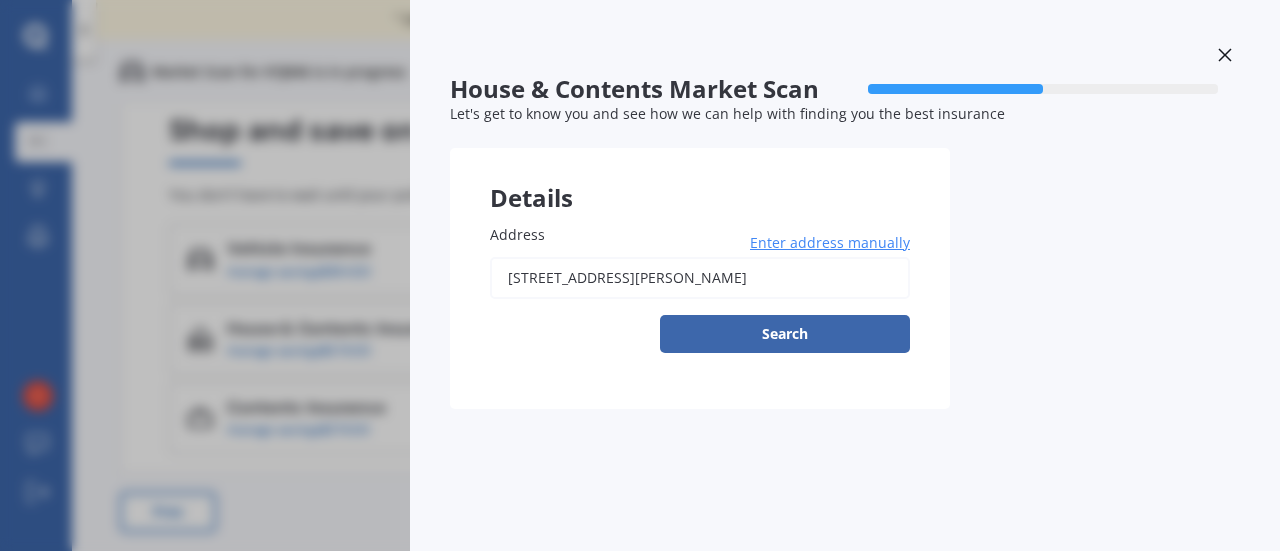 type on "[STREET_ADDRESS][PERSON_NAME]" 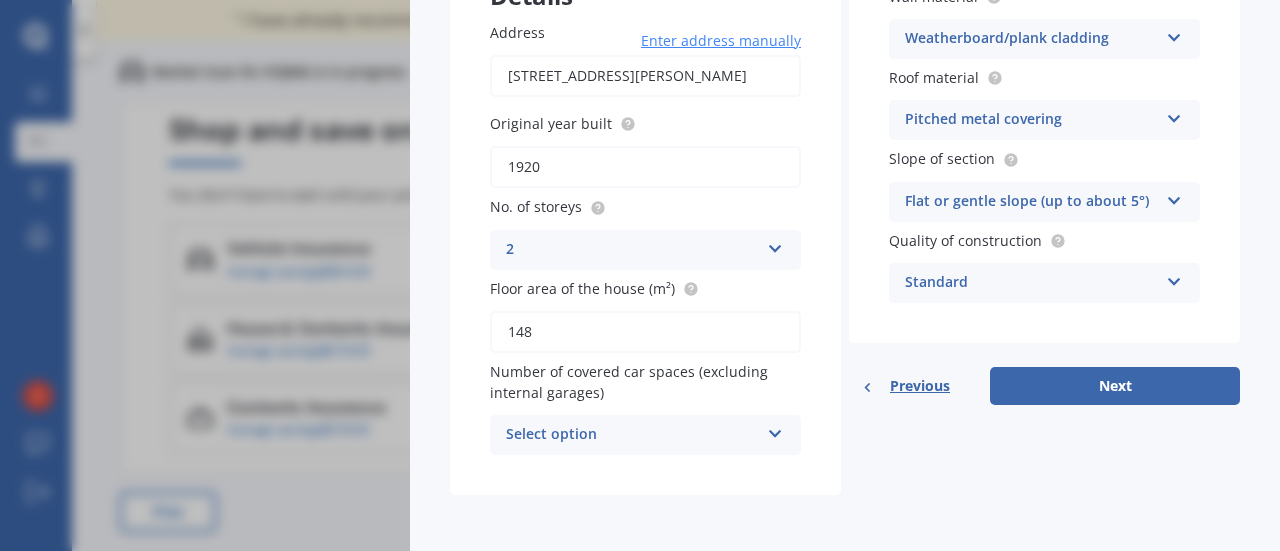 scroll, scrollTop: 203, scrollLeft: 0, axis: vertical 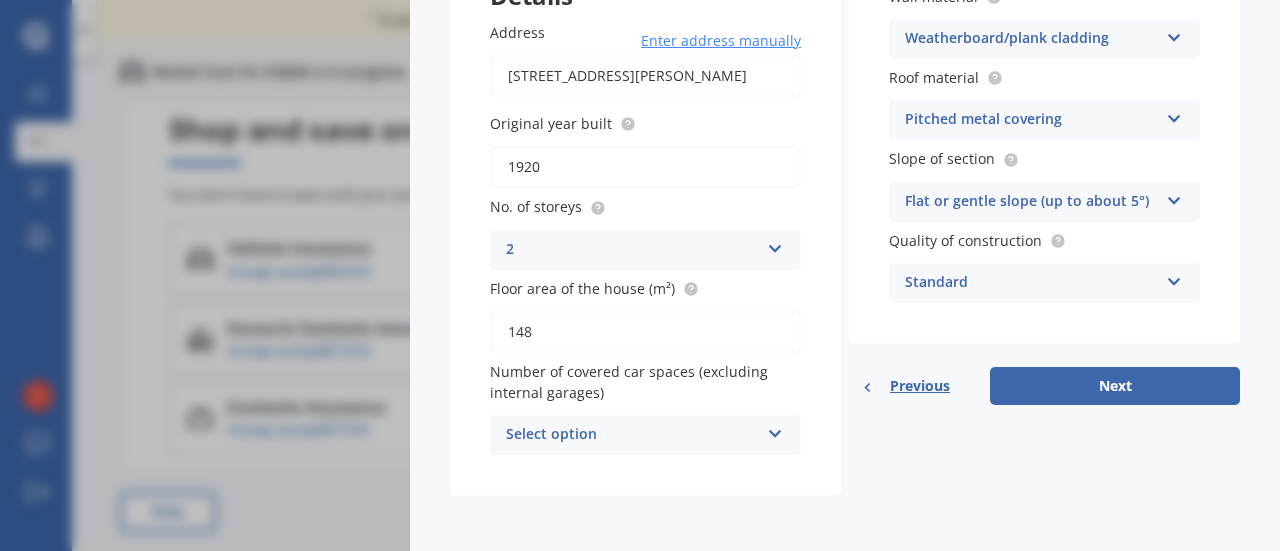 click at bounding box center (775, 430) 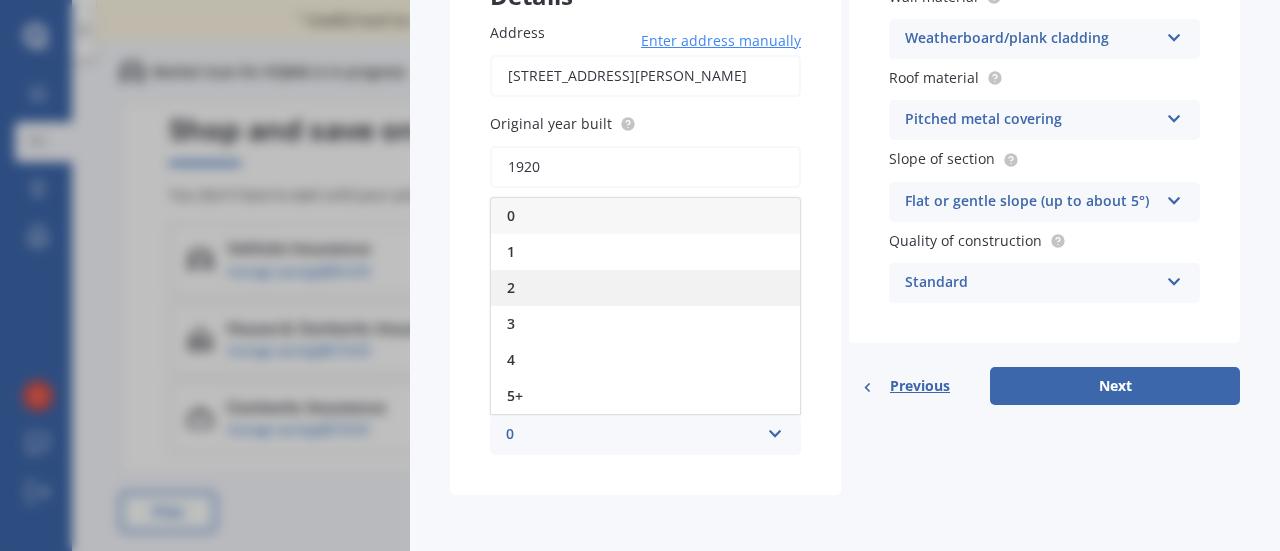 click on "2" at bounding box center (511, 287) 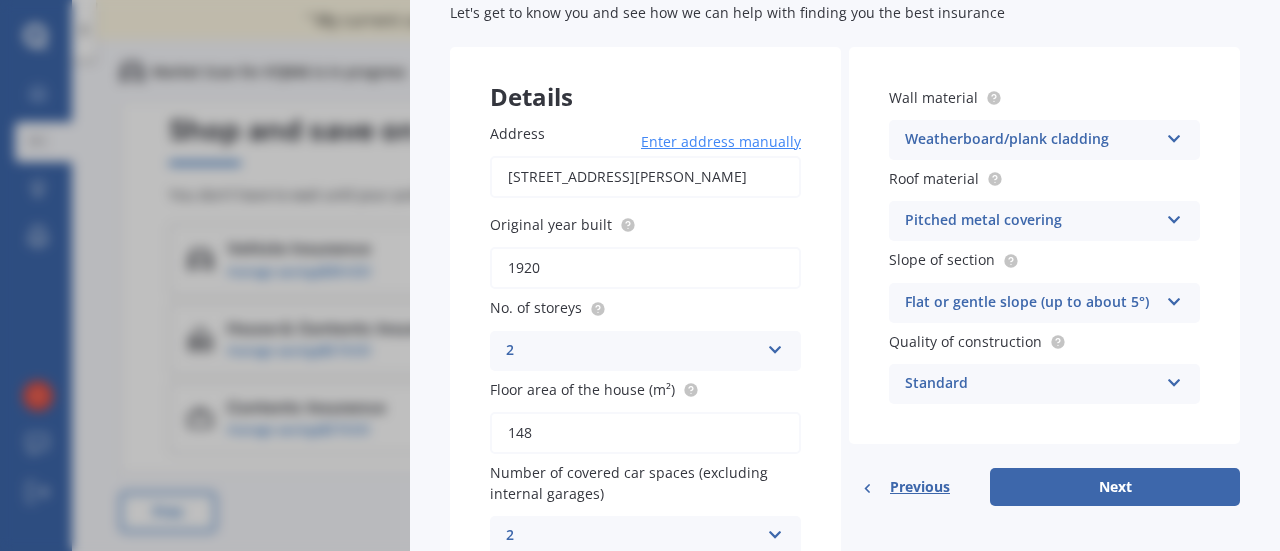 scroll, scrollTop: 200, scrollLeft: 0, axis: vertical 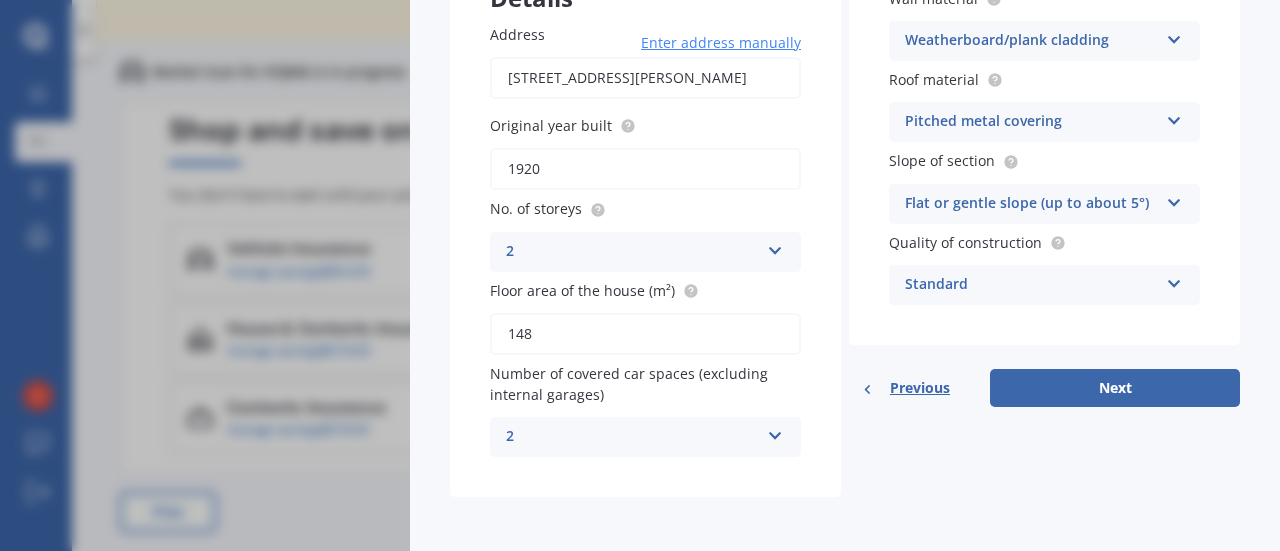click at bounding box center [775, 432] 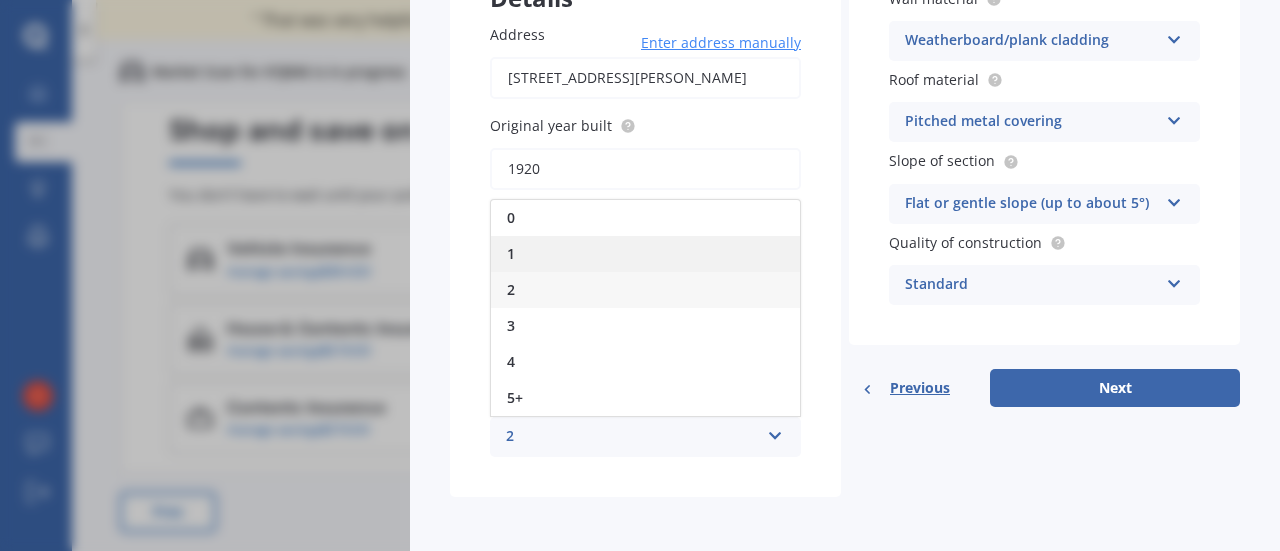 click on "1" at bounding box center (511, 253) 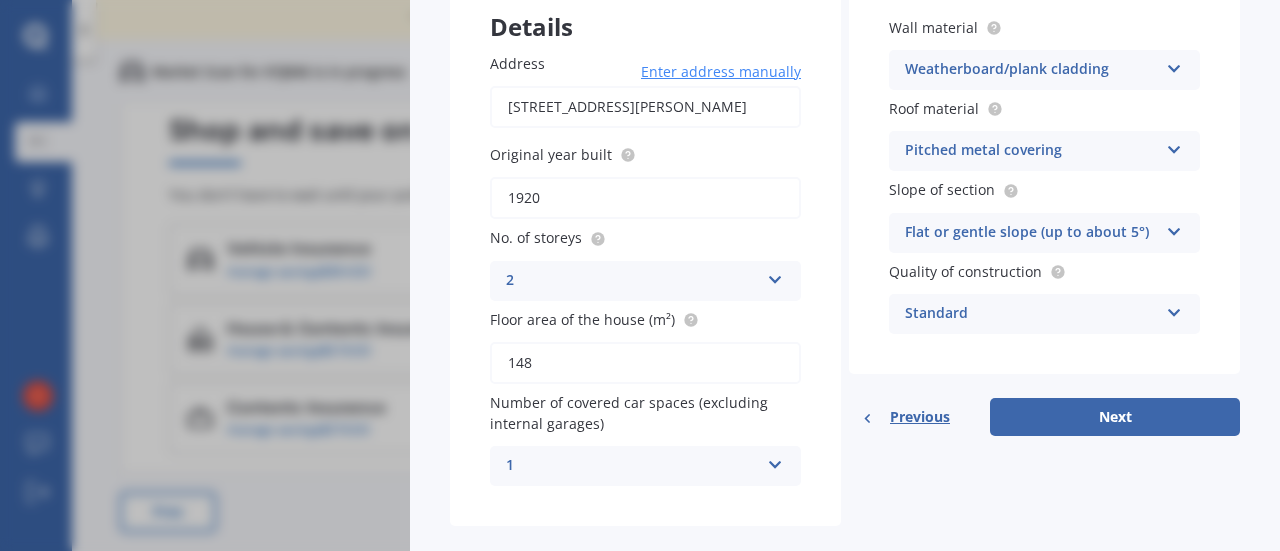 scroll, scrollTop: 203, scrollLeft: 0, axis: vertical 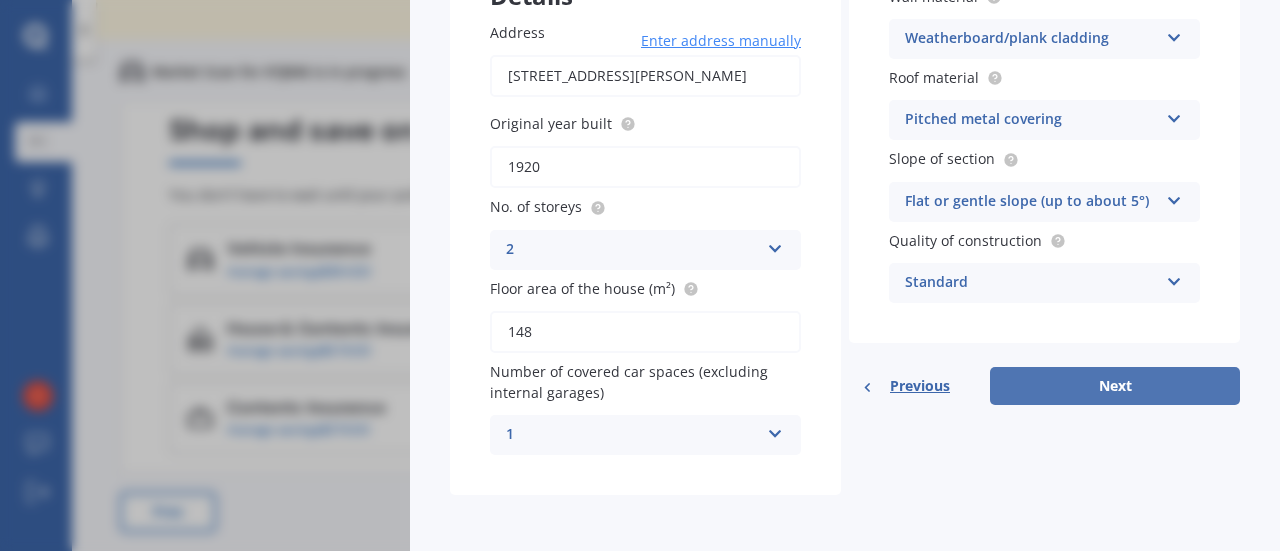 click on "Next" at bounding box center [1115, 386] 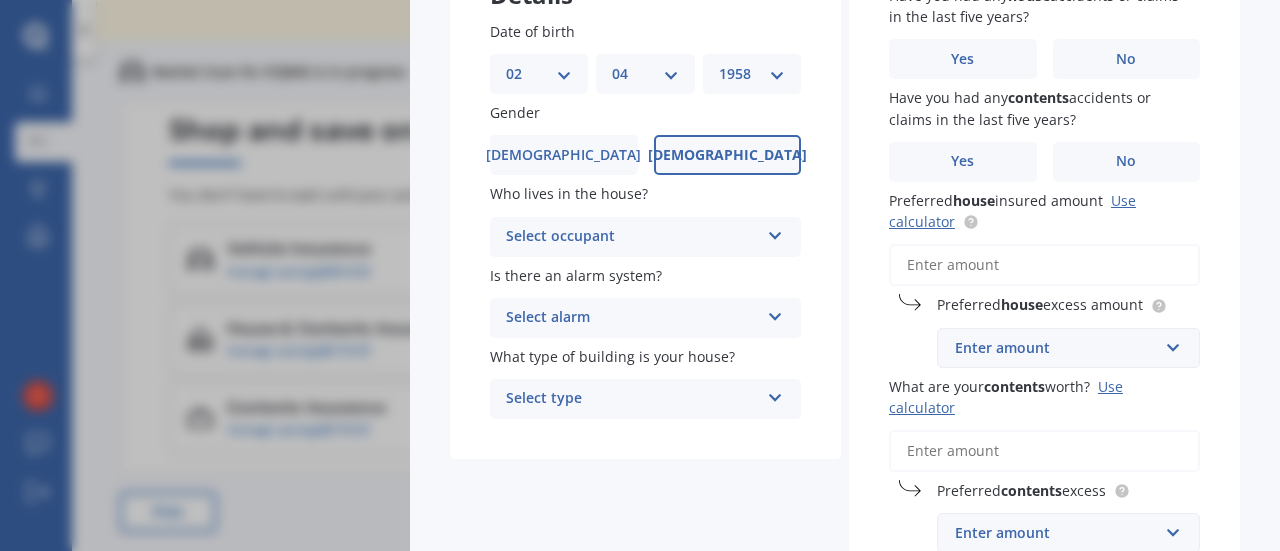 scroll, scrollTop: 0, scrollLeft: 0, axis: both 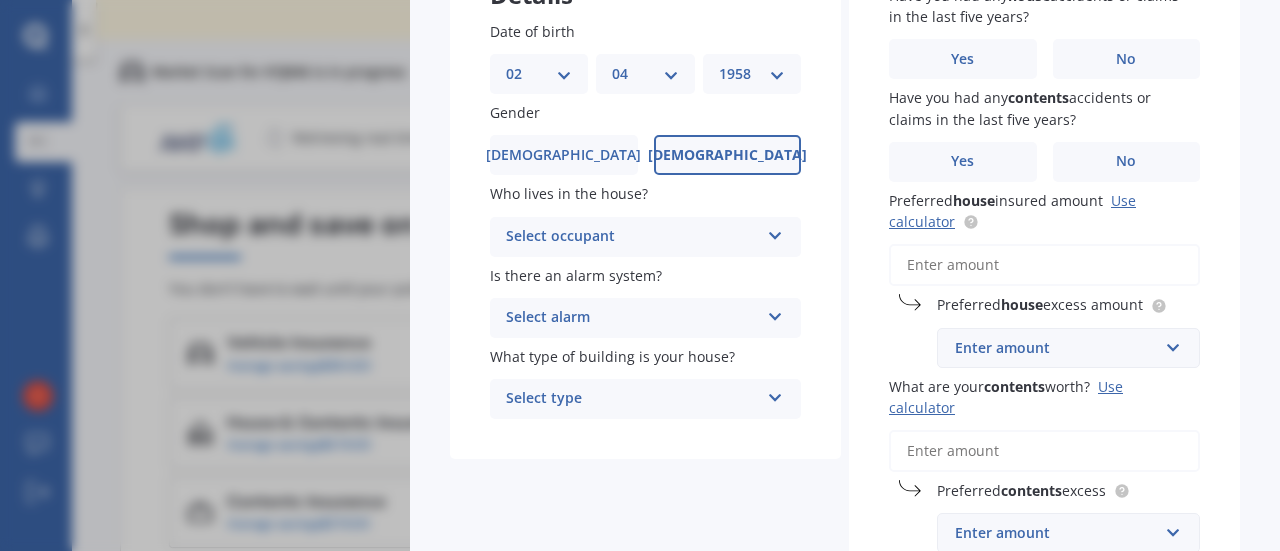click at bounding box center (775, 232) 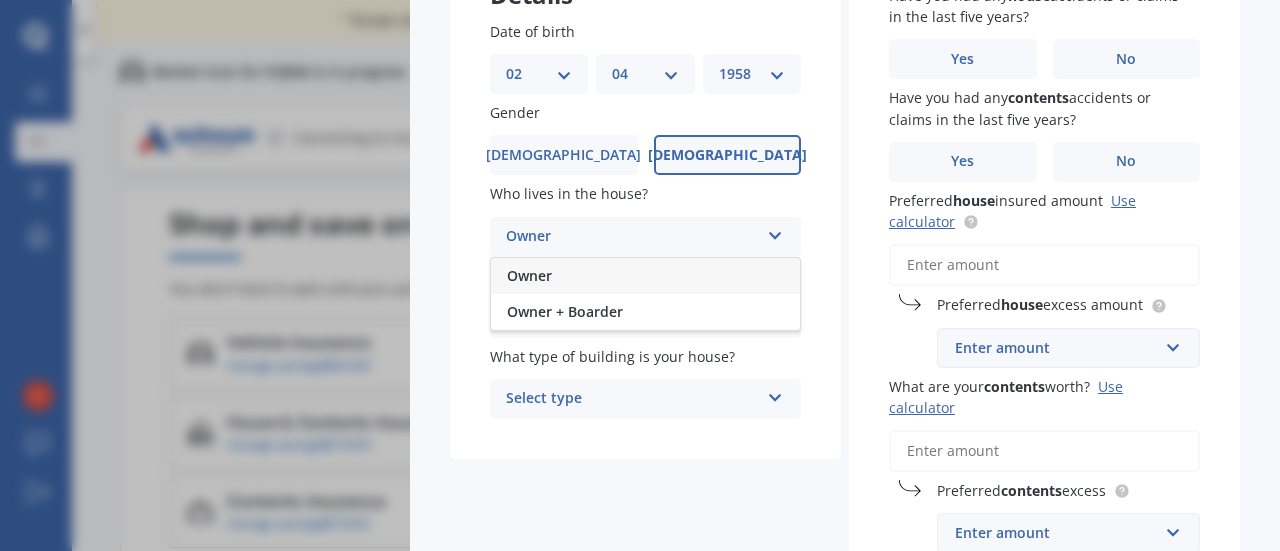 click on "Owner" at bounding box center [529, 275] 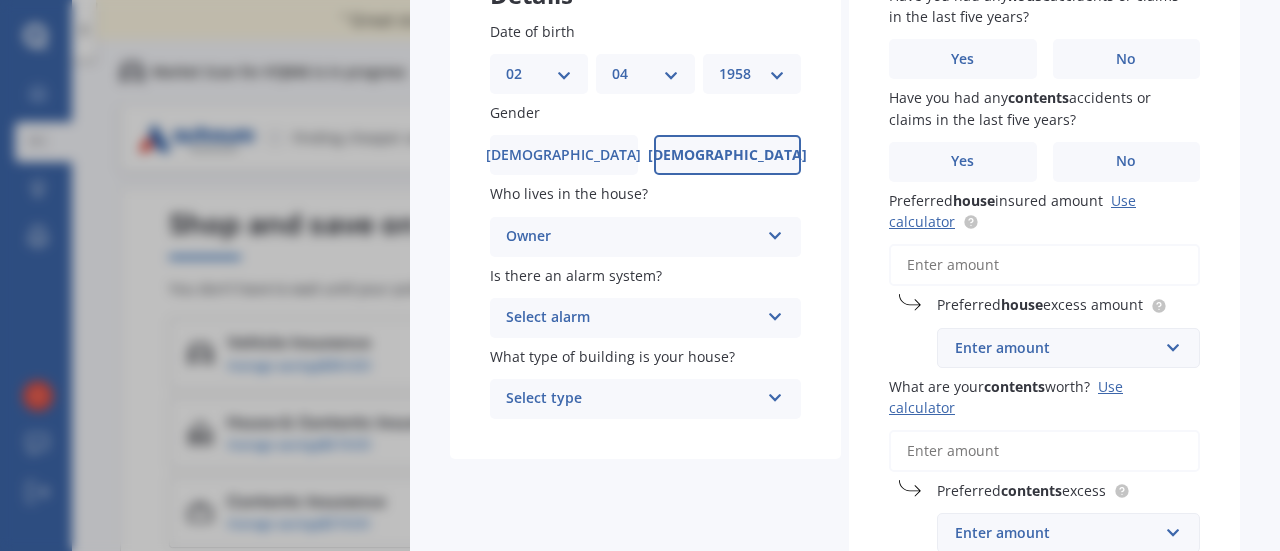click at bounding box center (775, 313) 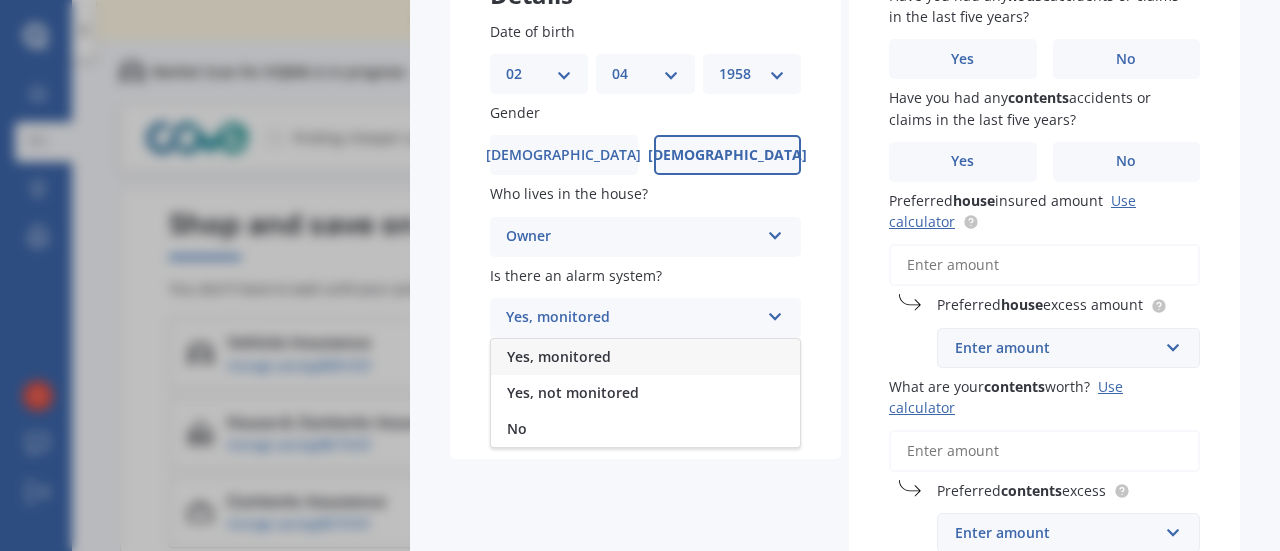 click on "Yes, not monitored" at bounding box center [573, 392] 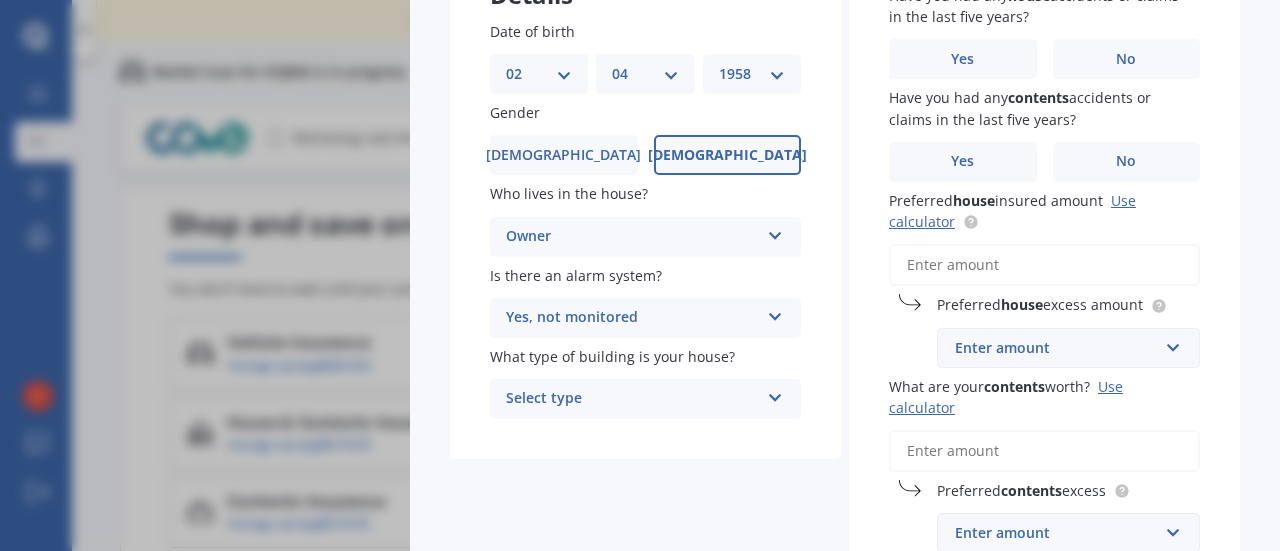 click at bounding box center (775, 394) 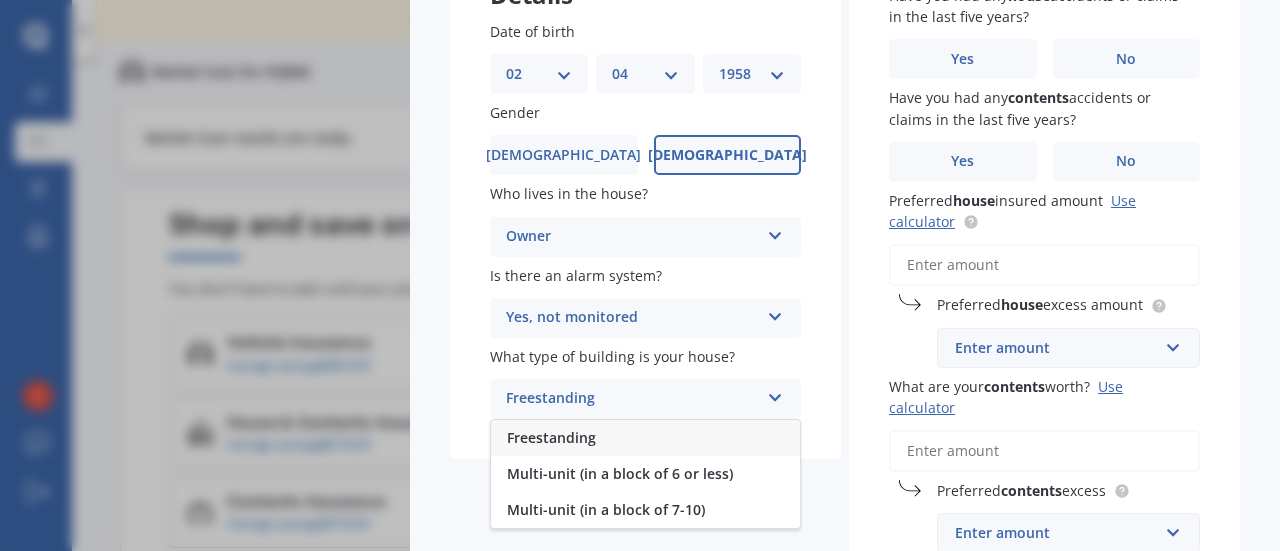 click on "Freestanding" at bounding box center [645, 438] 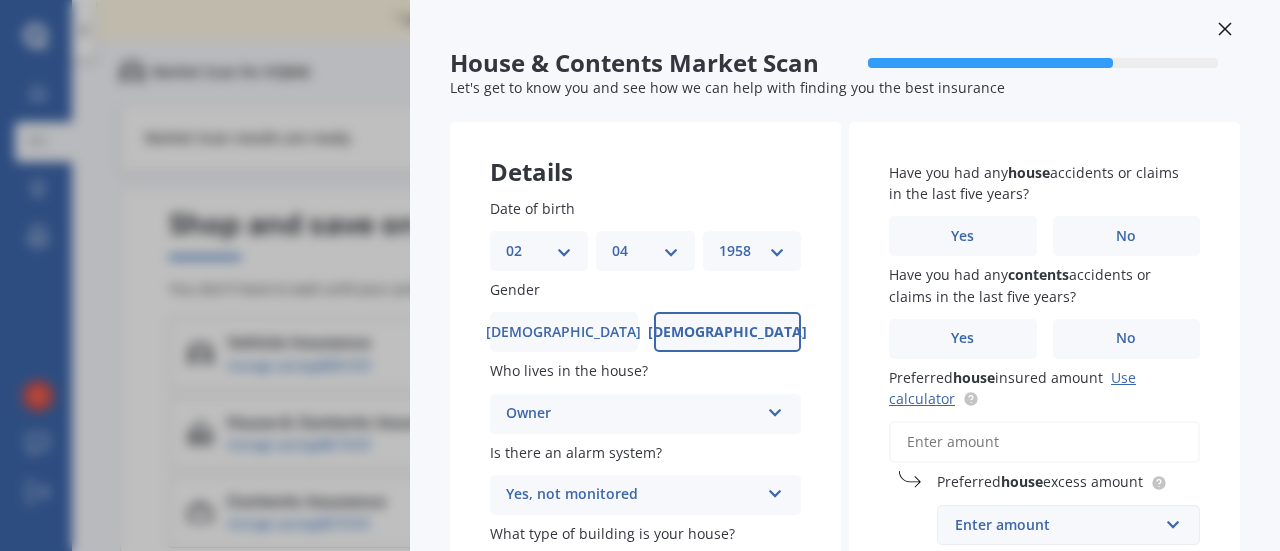 scroll, scrollTop: 0, scrollLeft: 0, axis: both 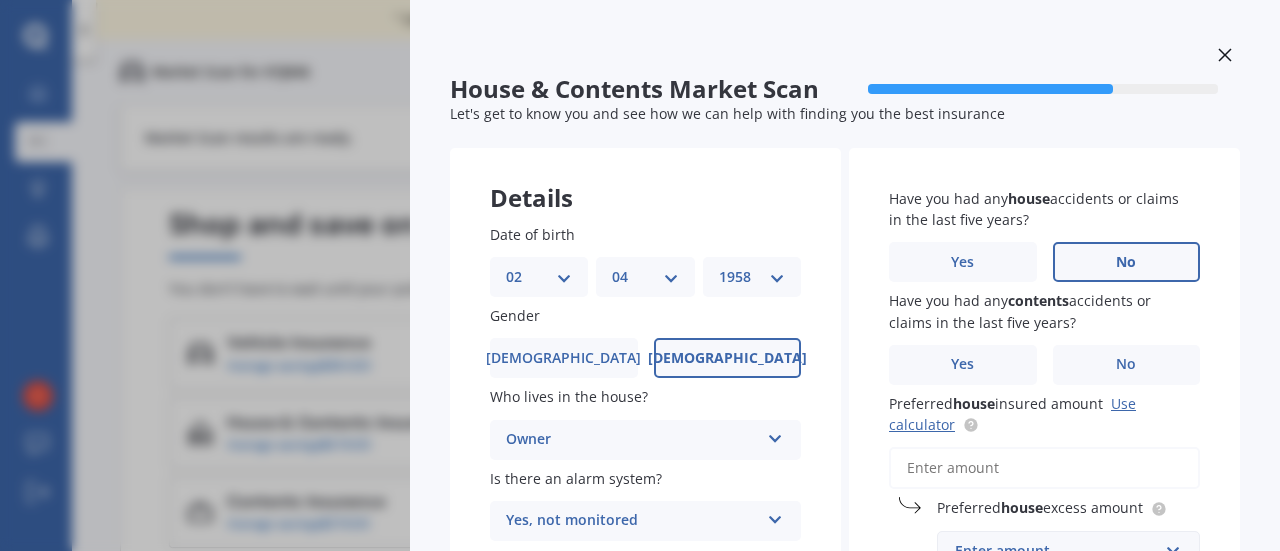 click on "No" at bounding box center [1127, 262] 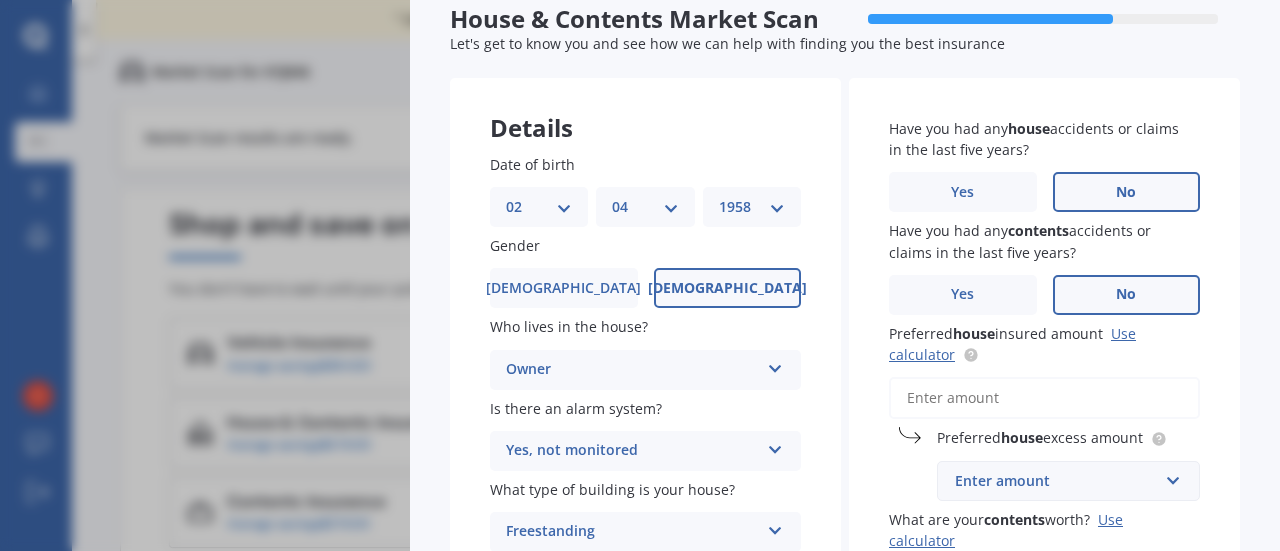 scroll, scrollTop: 100, scrollLeft: 0, axis: vertical 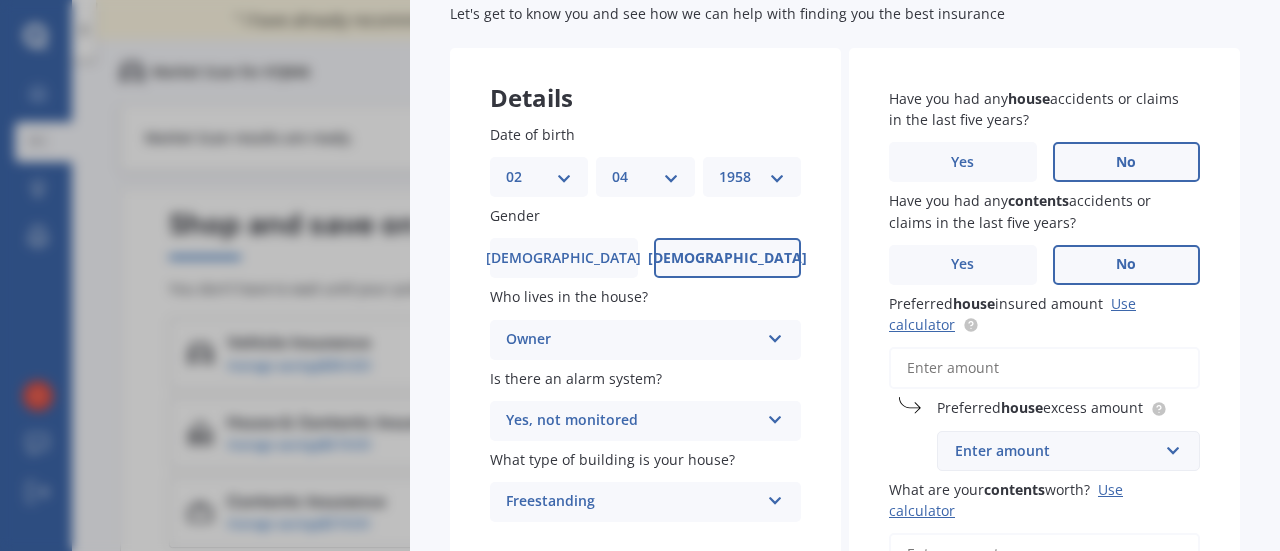 click on "No" at bounding box center [1126, 264] 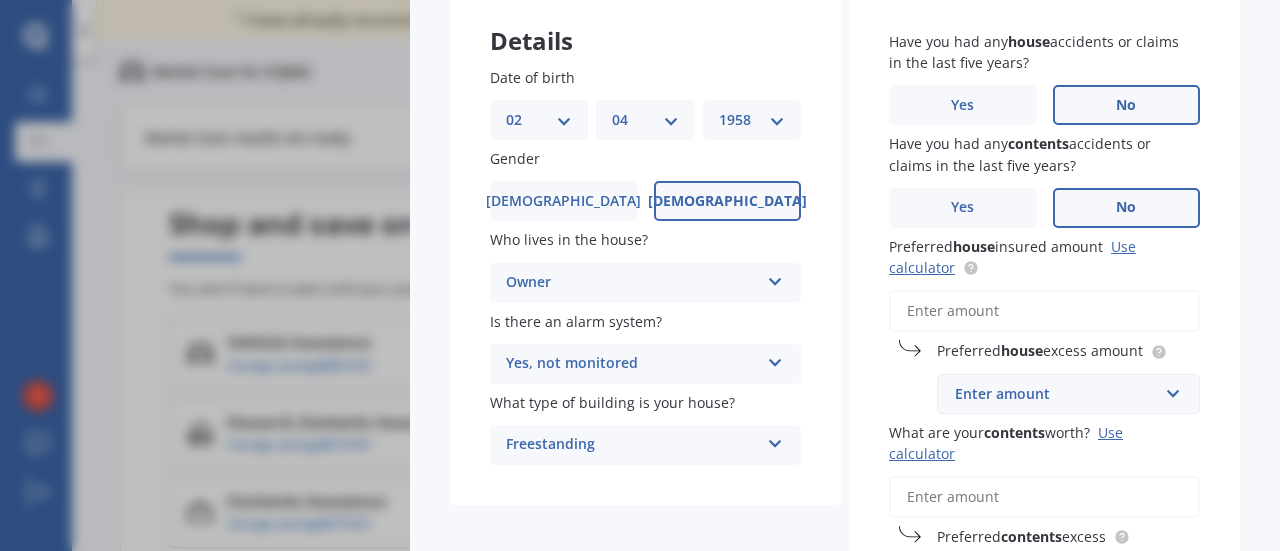scroll, scrollTop: 200, scrollLeft: 0, axis: vertical 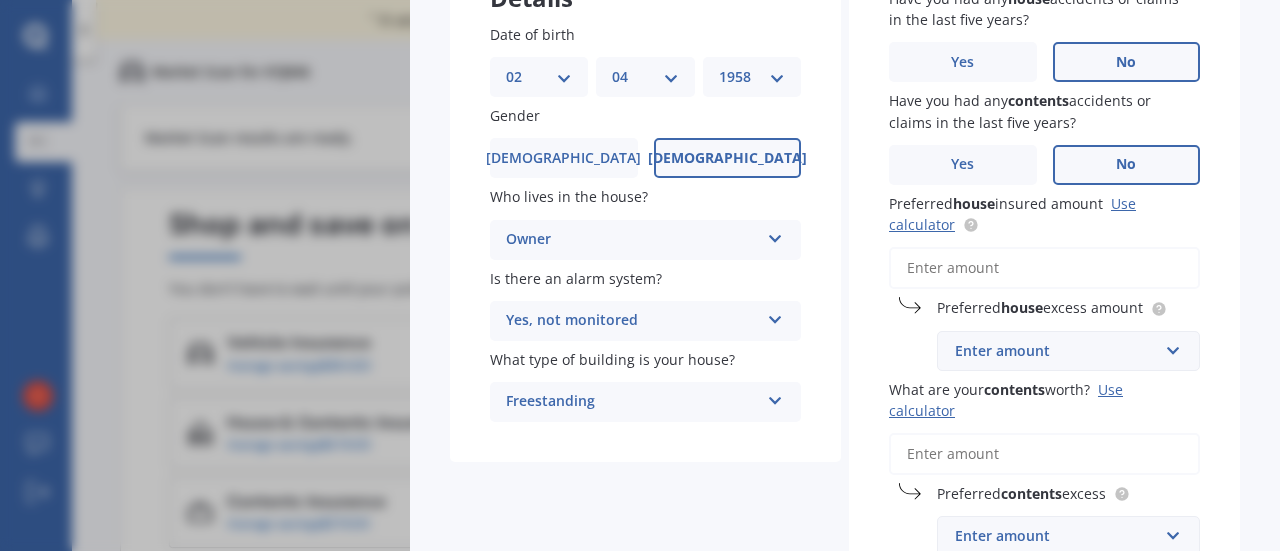 click on "Preferred  house  insured amount Use calculator" at bounding box center (1044, 268) 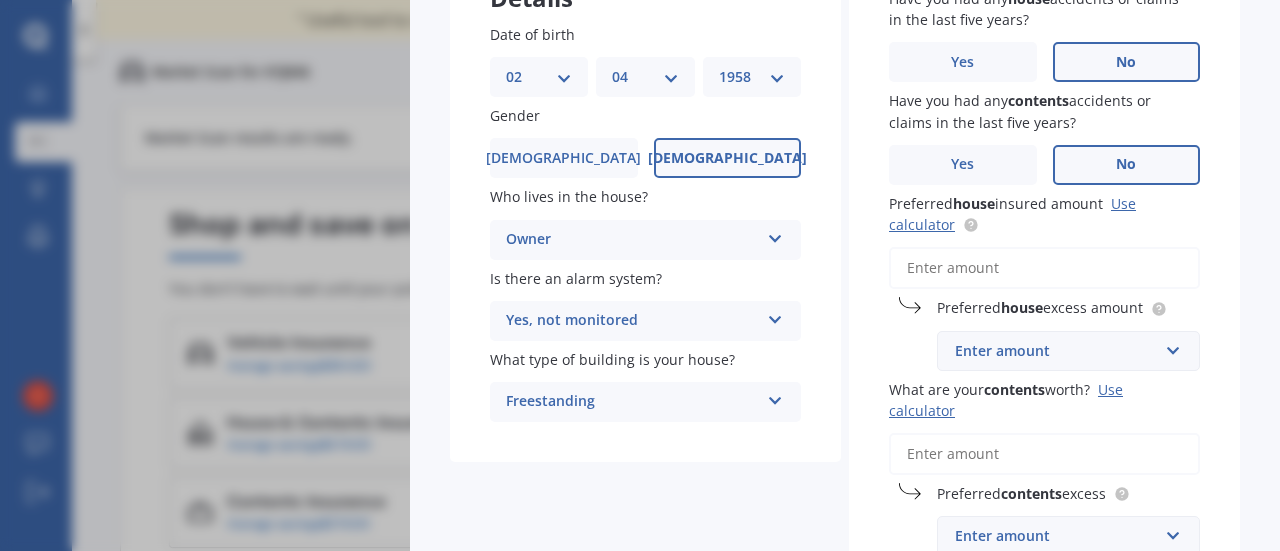 type on "$1" 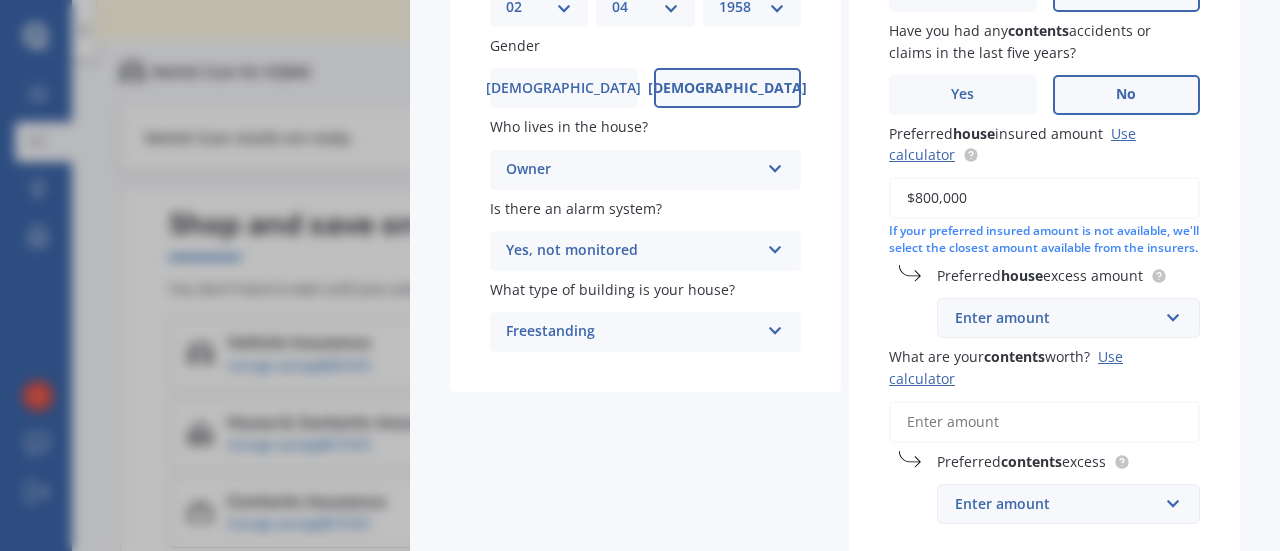 scroll, scrollTop: 300, scrollLeft: 0, axis: vertical 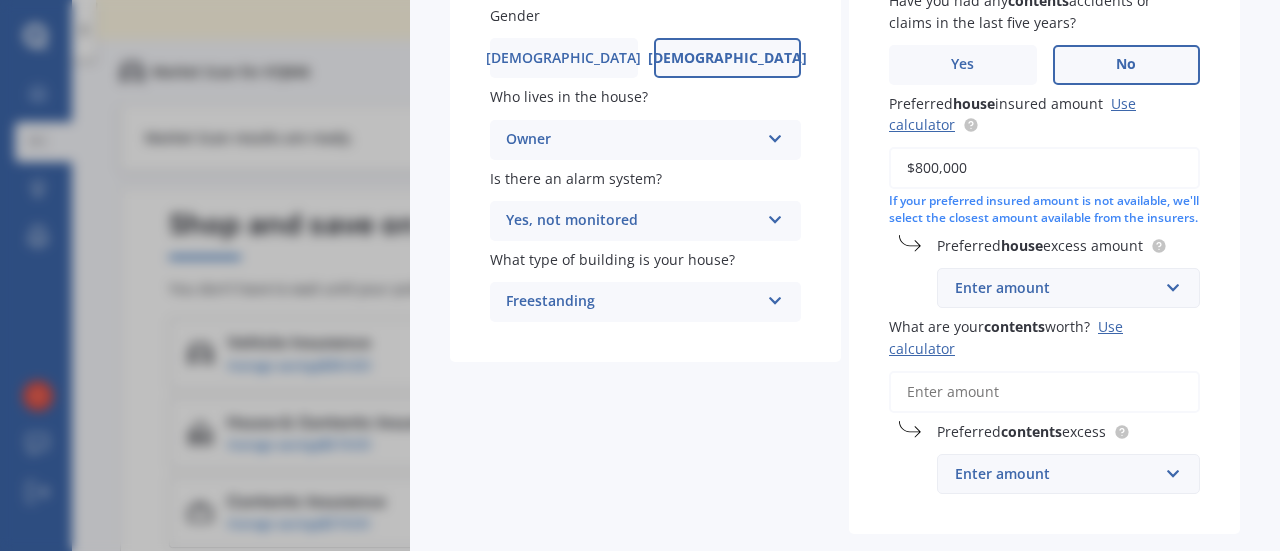 type on "$800,000" 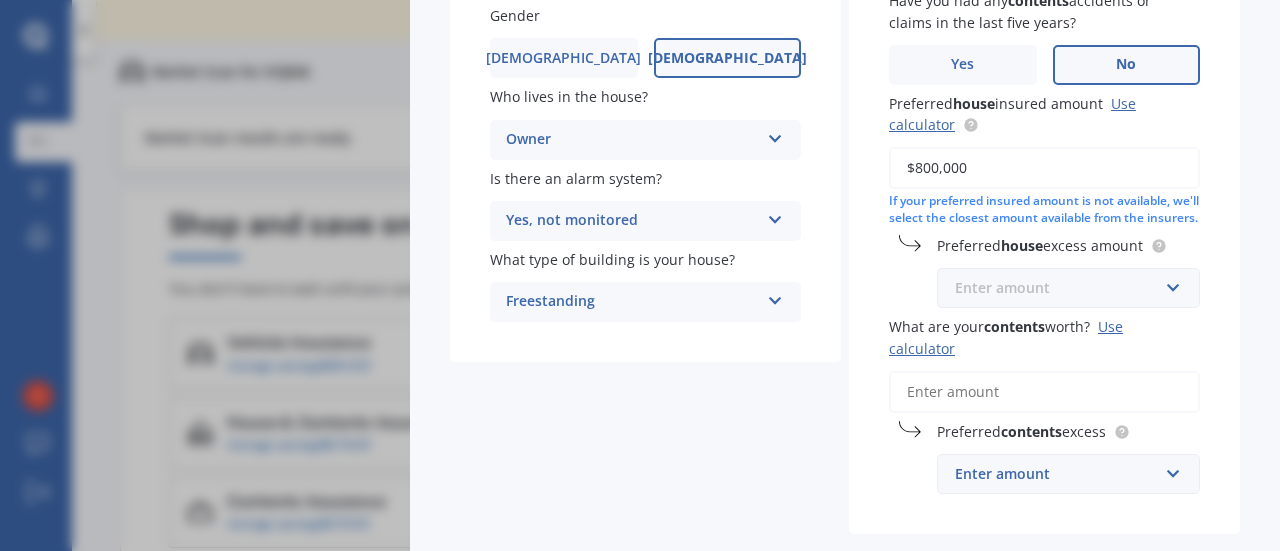 click at bounding box center [1061, 288] 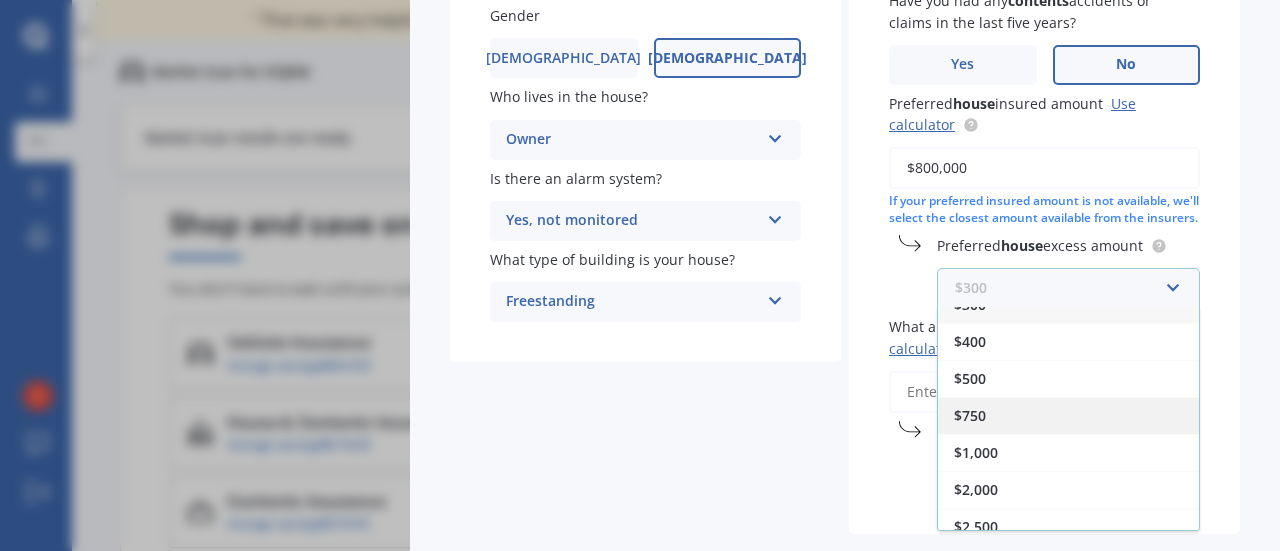 scroll, scrollTop: 32, scrollLeft: 0, axis: vertical 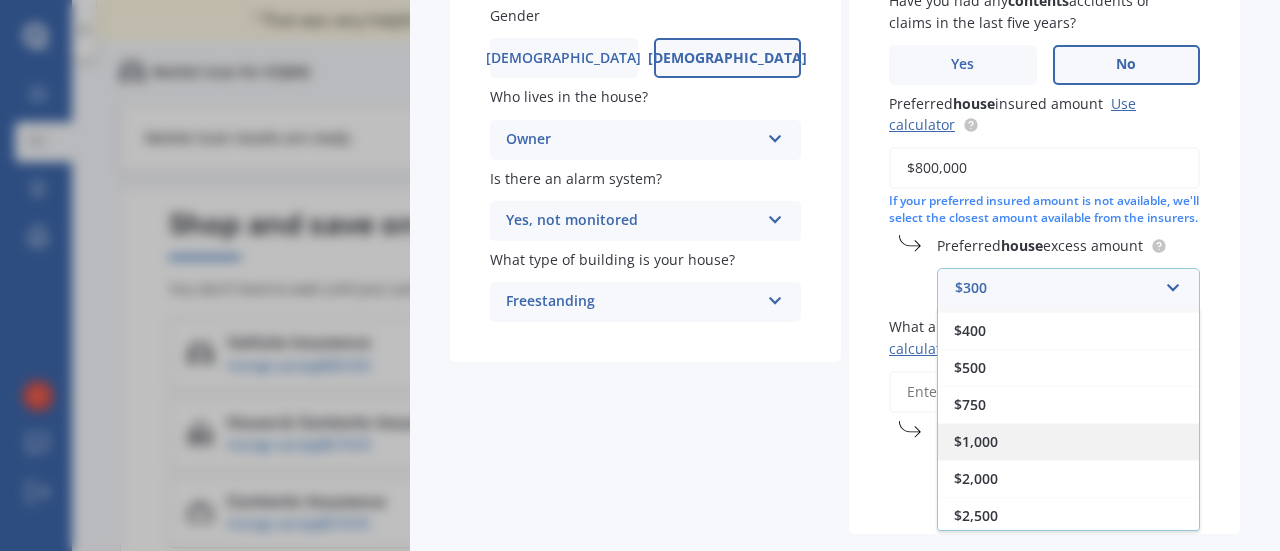 click on "$1,000" at bounding box center [976, 441] 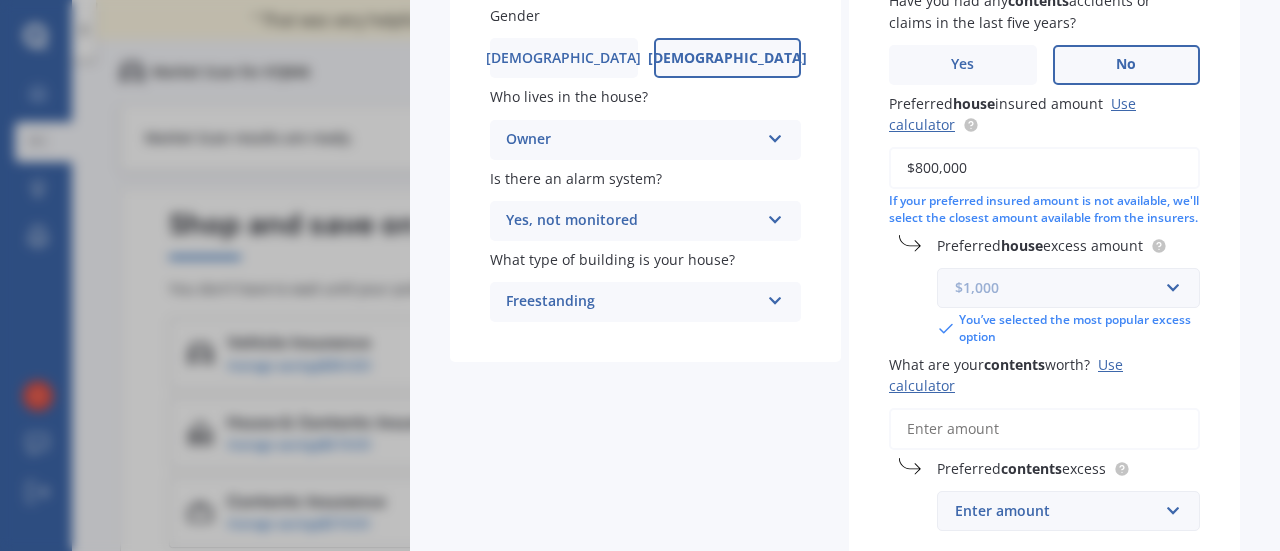scroll, scrollTop: 400, scrollLeft: 0, axis: vertical 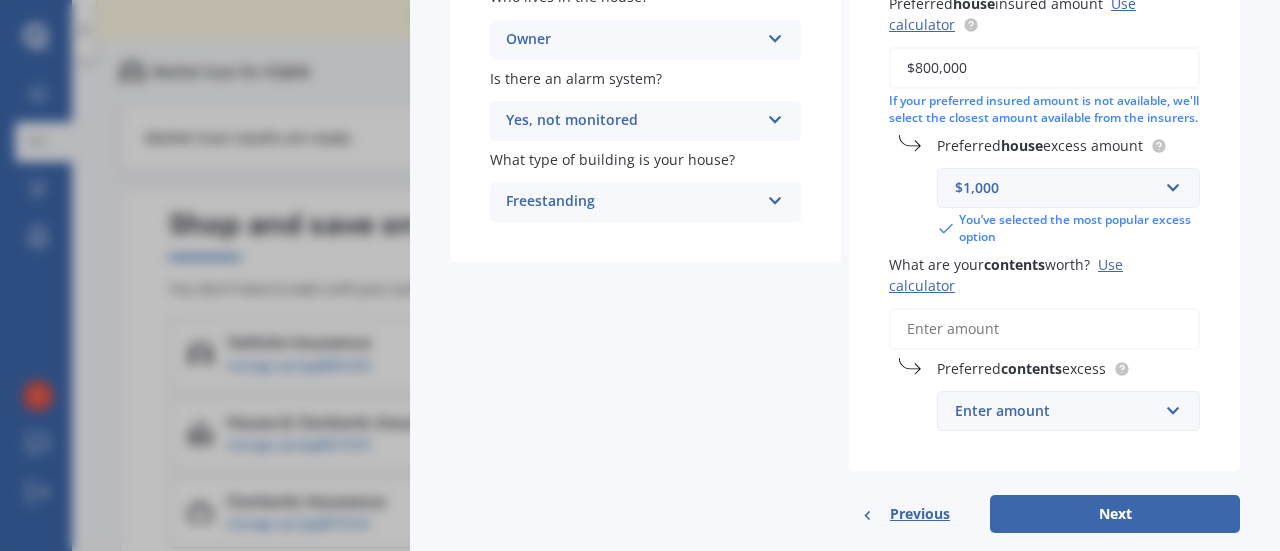 click on "What are your  contents  worth? Use calculator" at bounding box center (1044, 329) 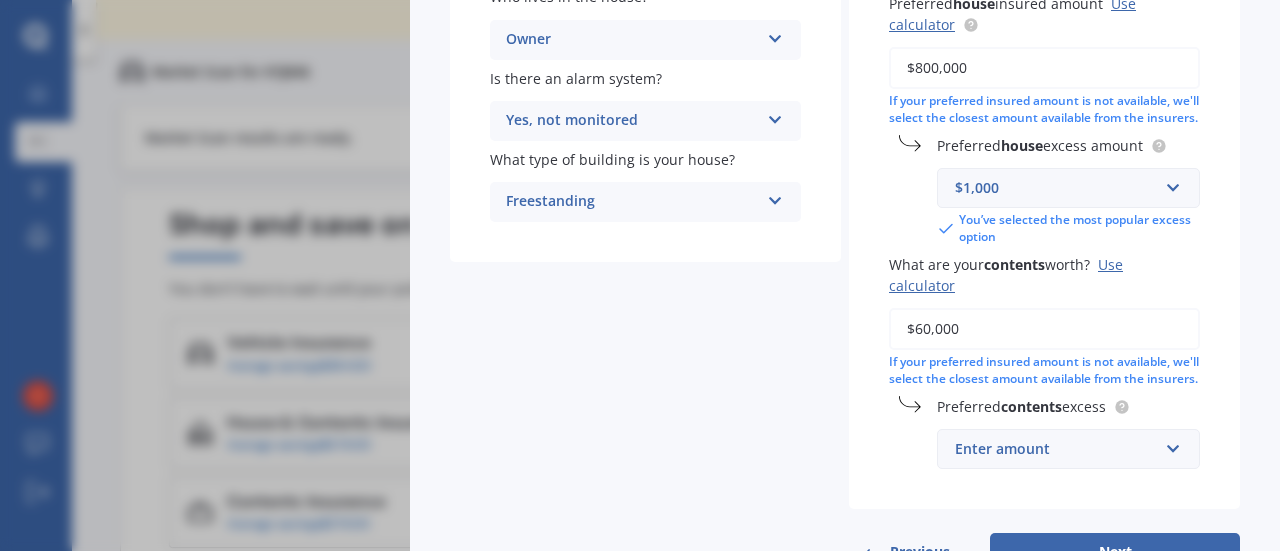 scroll, scrollTop: 500, scrollLeft: 0, axis: vertical 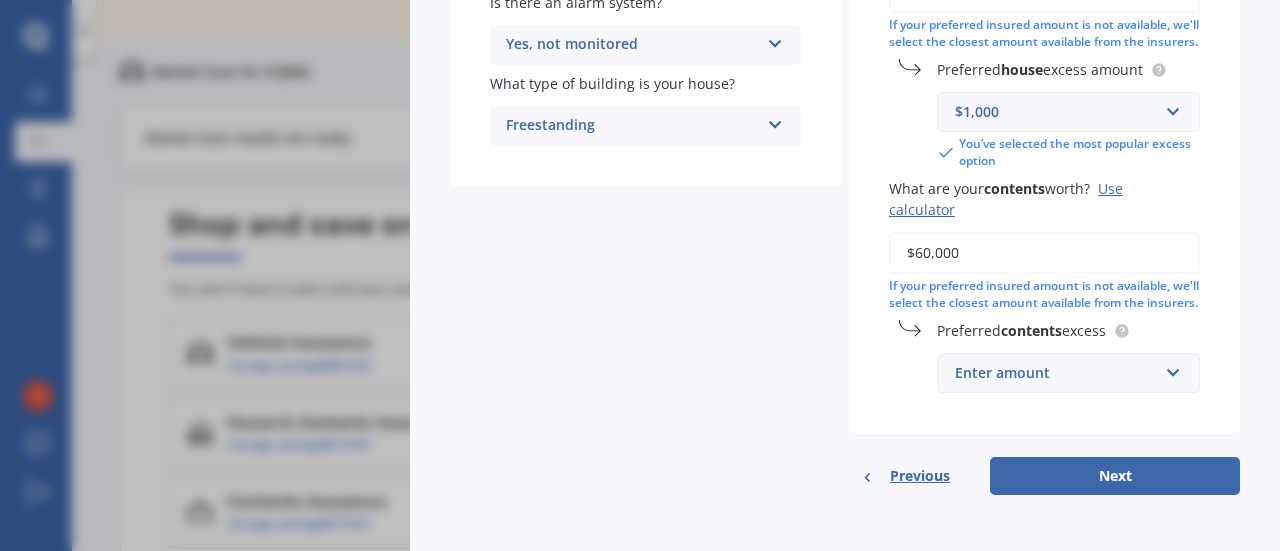 type on "$60,000" 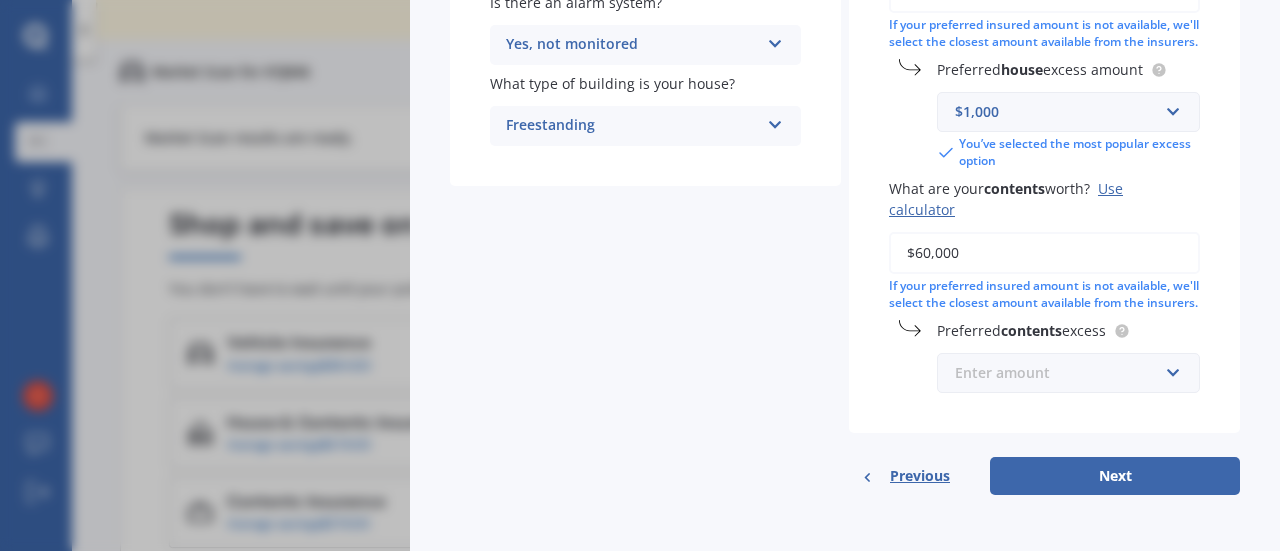 click at bounding box center [1061, 373] 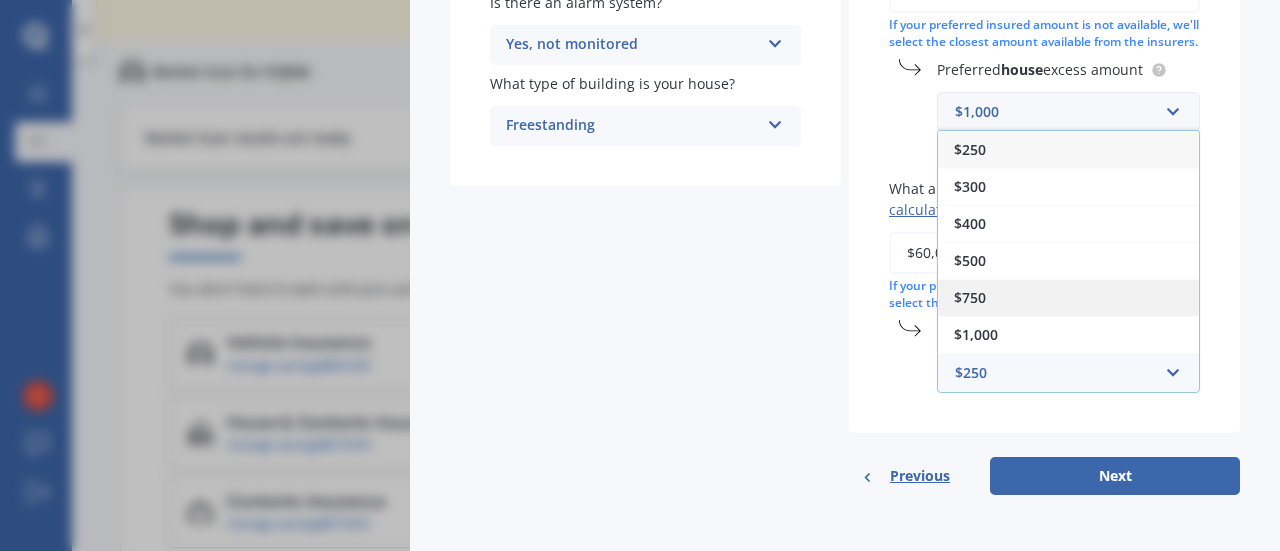 click on "$750" at bounding box center (1068, 297) 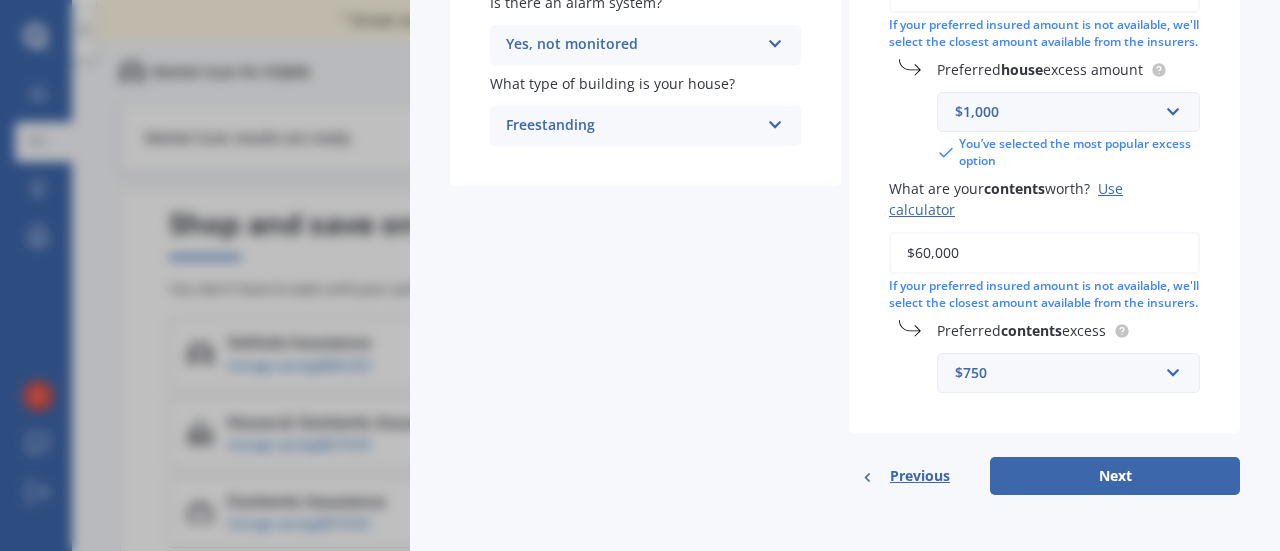 scroll, scrollTop: 512, scrollLeft: 0, axis: vertical 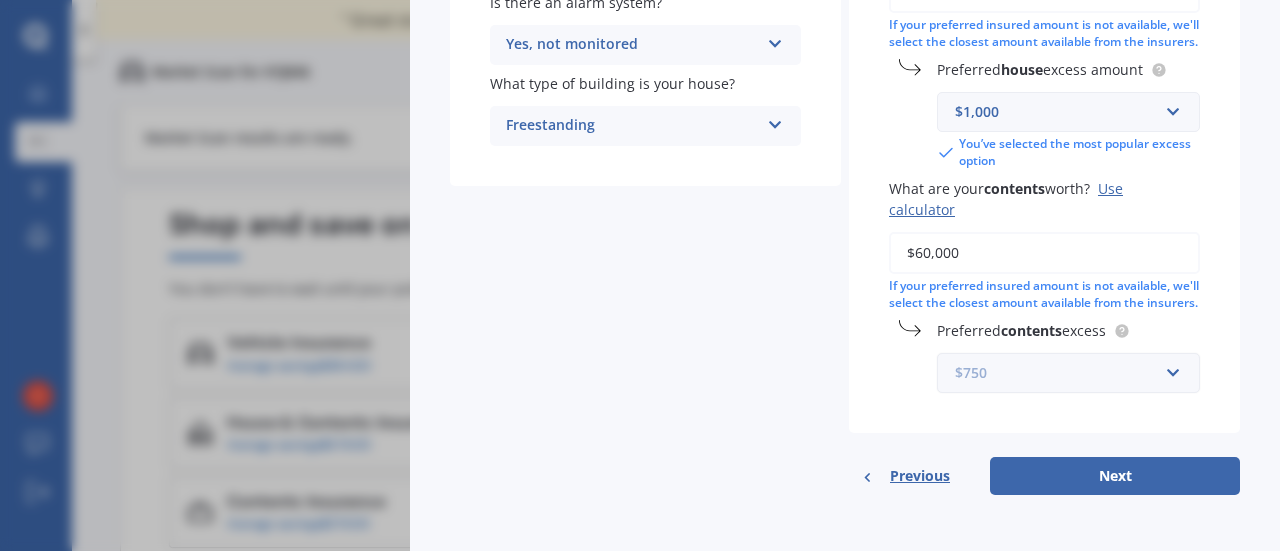 click at bounding box center (1061, 373) 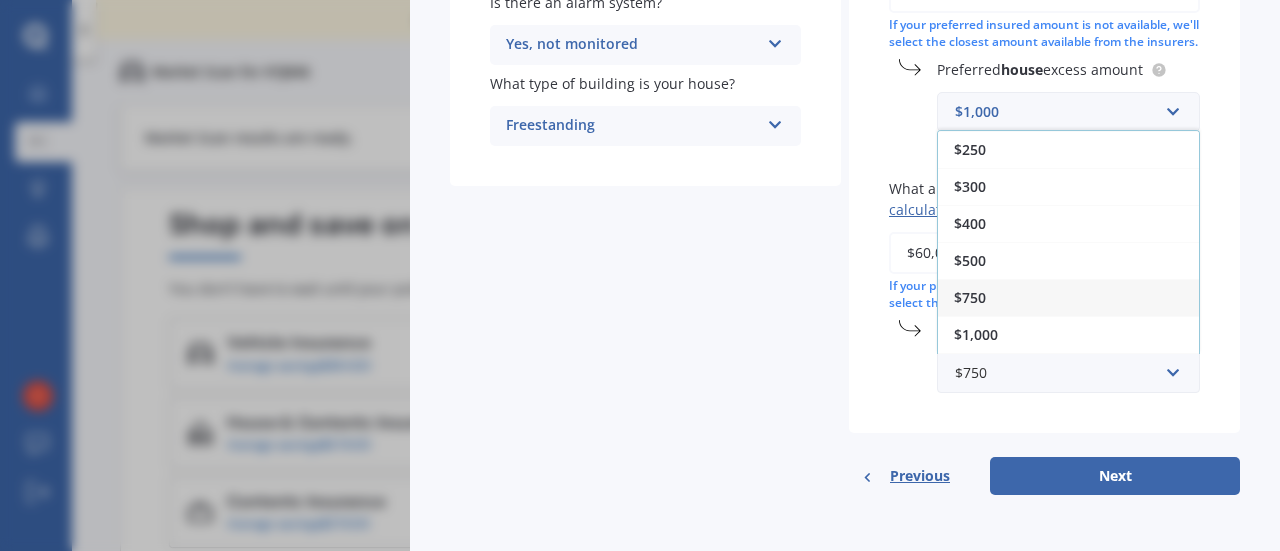 click on "$500" at bounding box center (970, 260) 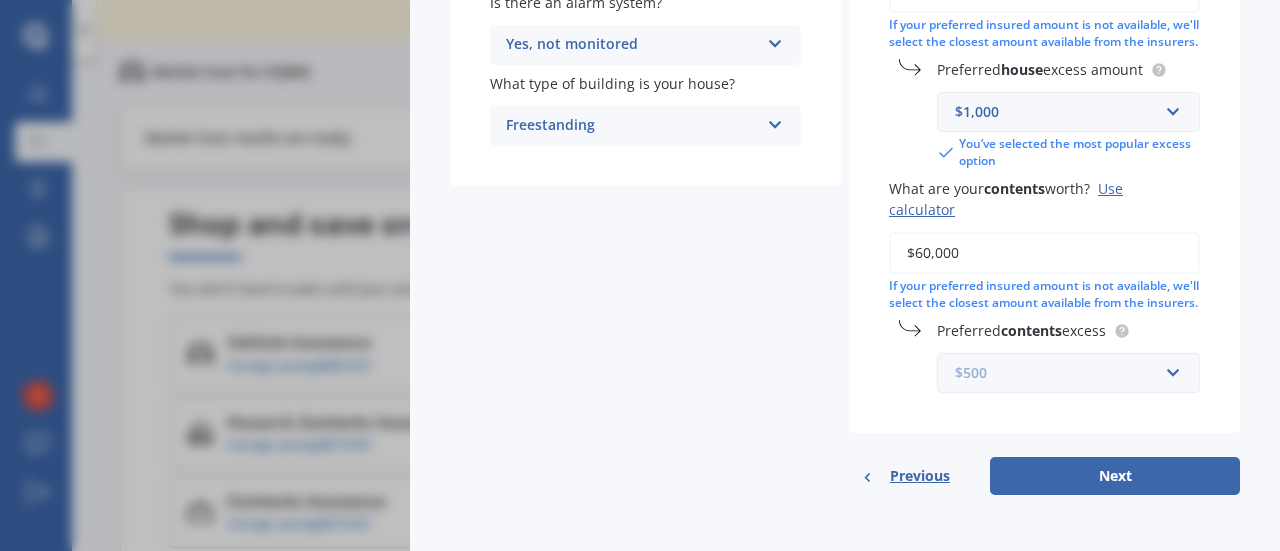 click at bounding box center (1061, 373) 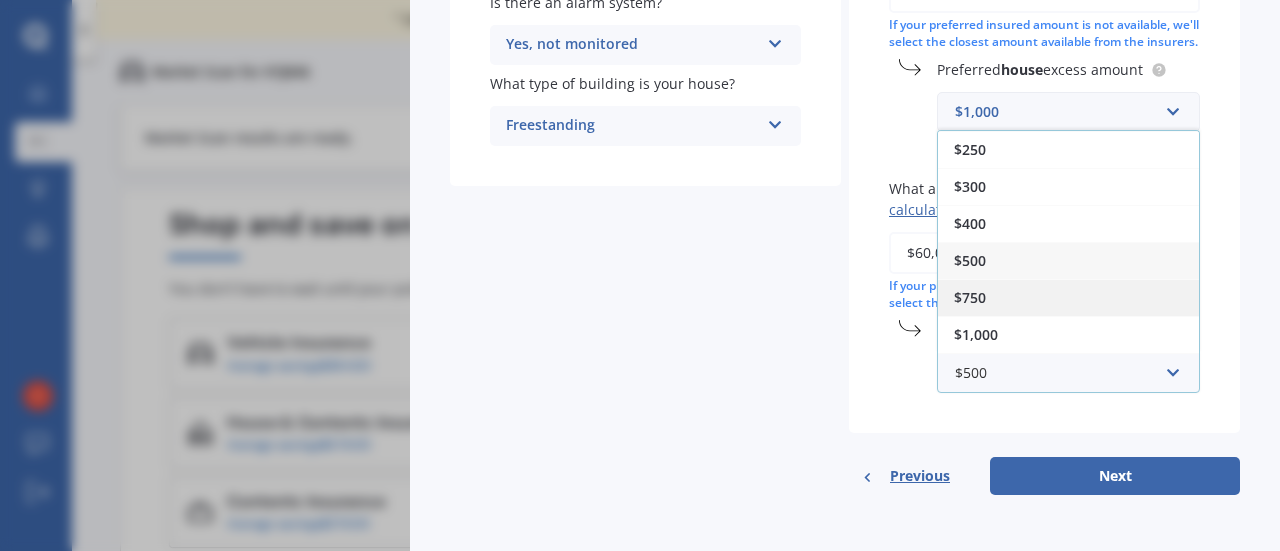 click on "$750" at bounding box center (970, 297) 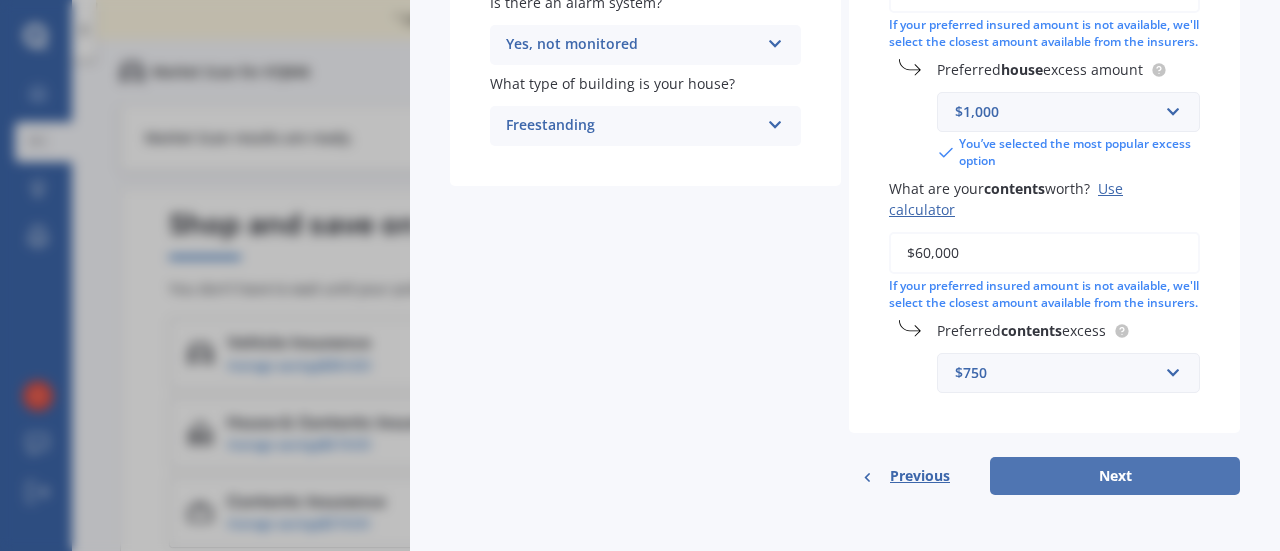 click on "Next" at bounding box center (1115, 476) 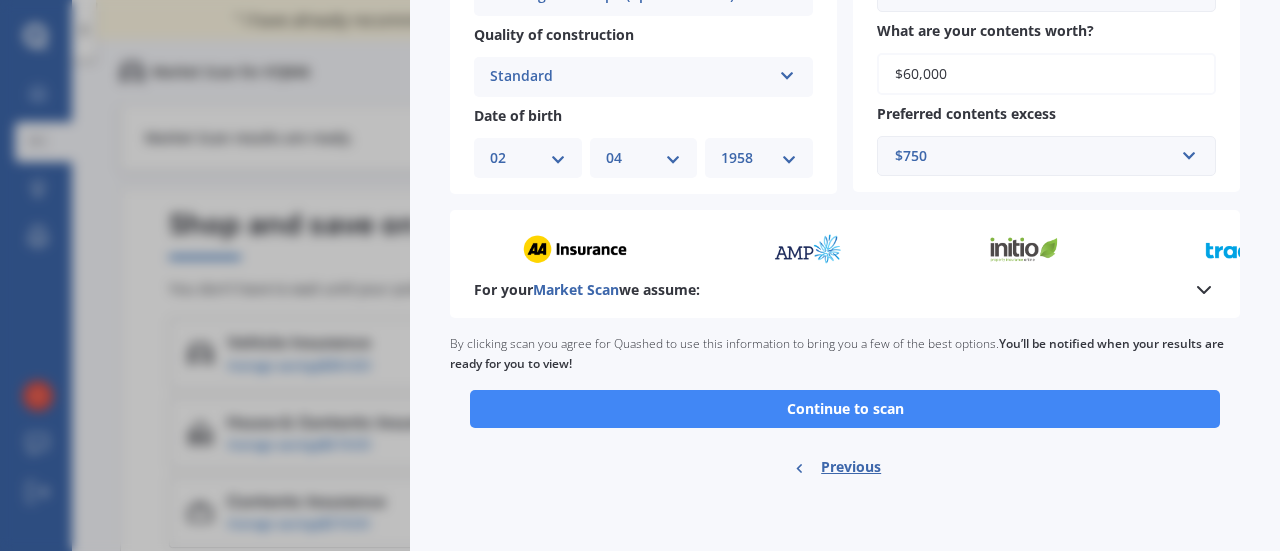 scroll, scrollTop: 802, scrollLeft: 0, axis: vertical 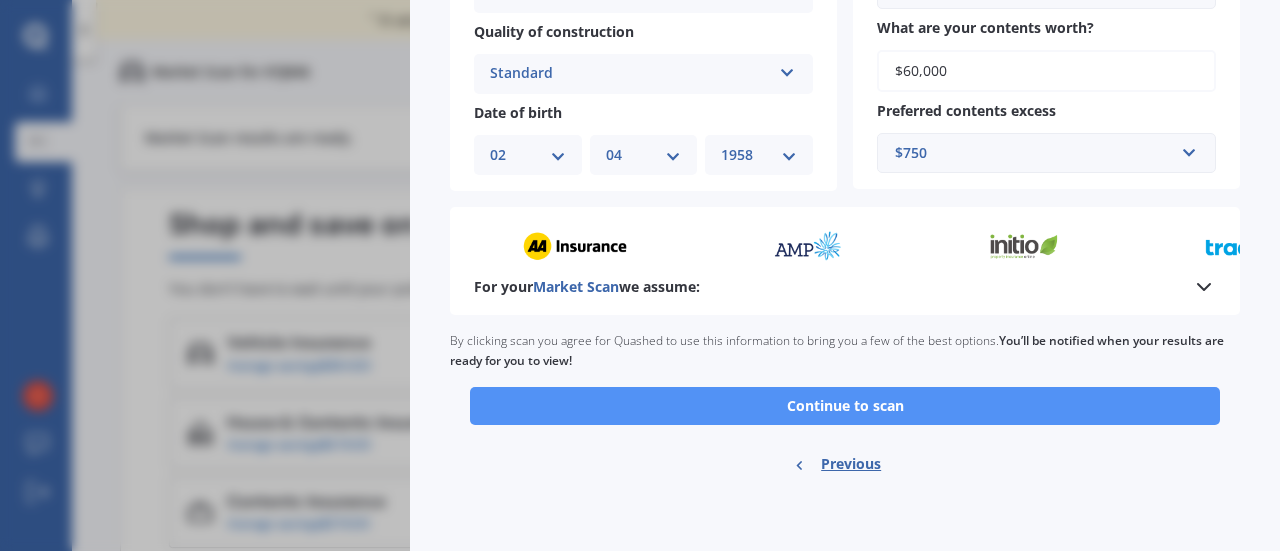 click on "Continue to scan" at bounding box center [845, 406] 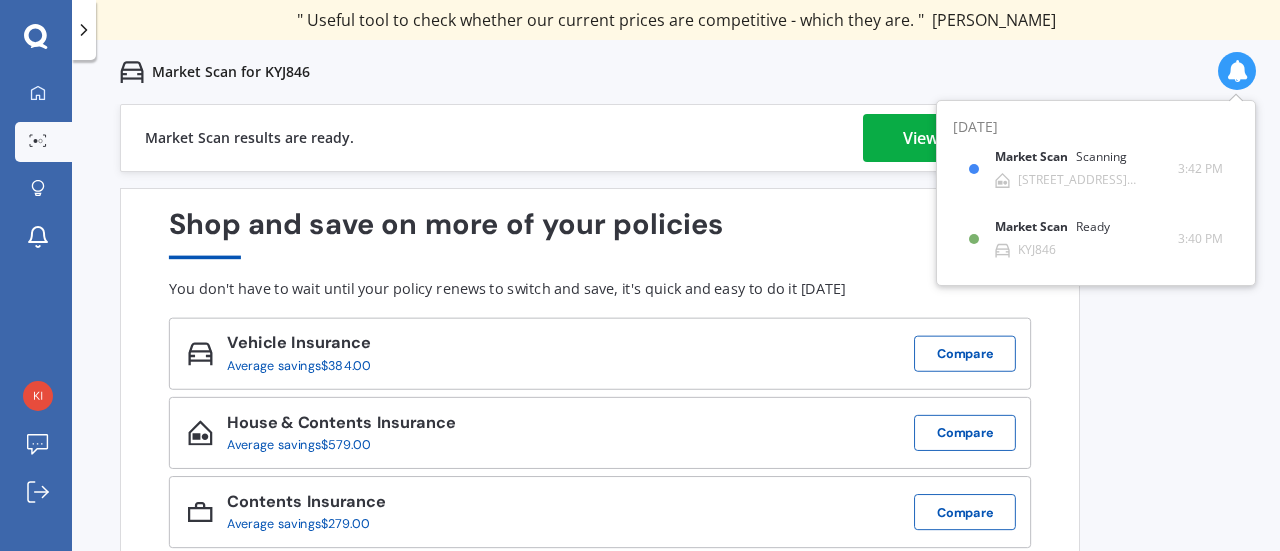 scroll, scrollTop: 94, scrollLeft: 0, axis: vertical 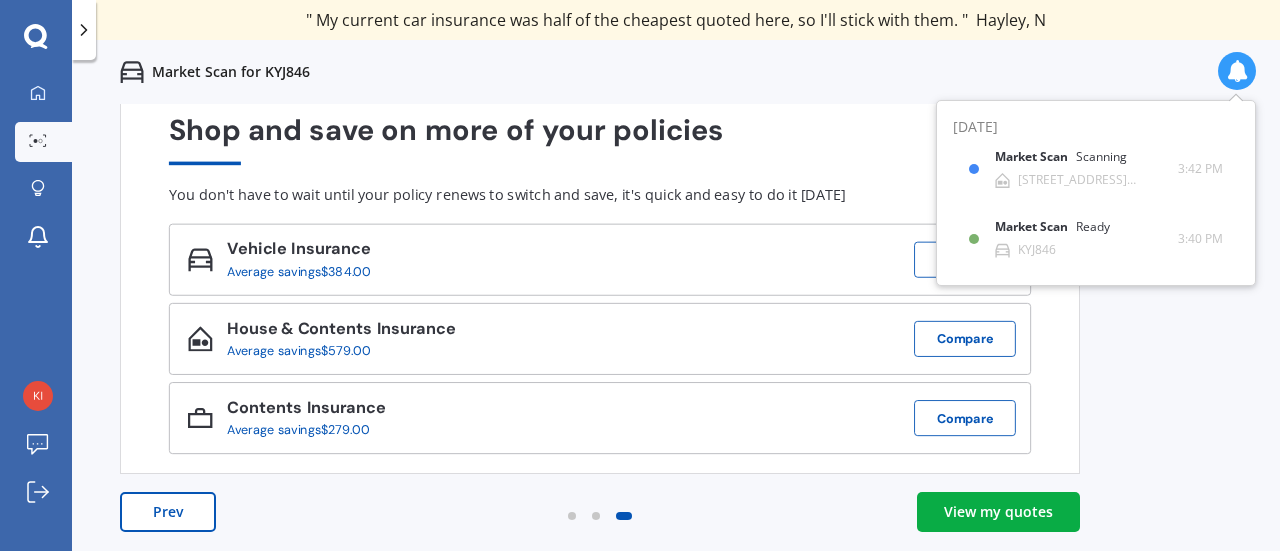 click on "View my quotes" at bounding box center [998, 512] 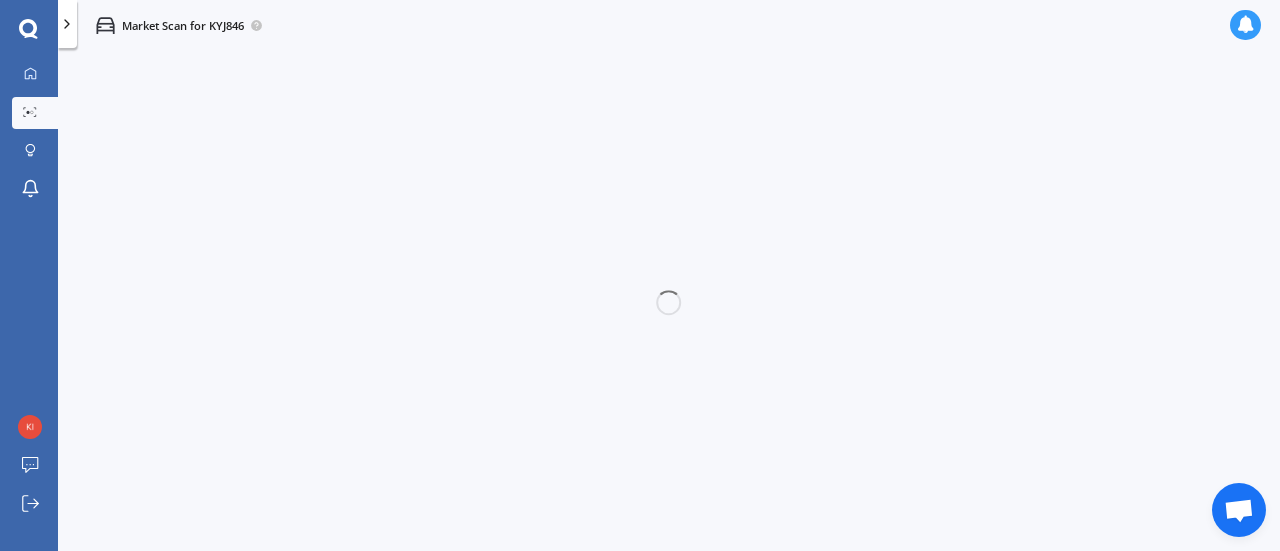 scroll, scrollTop: 0, scrollLeft: 0, axis: both 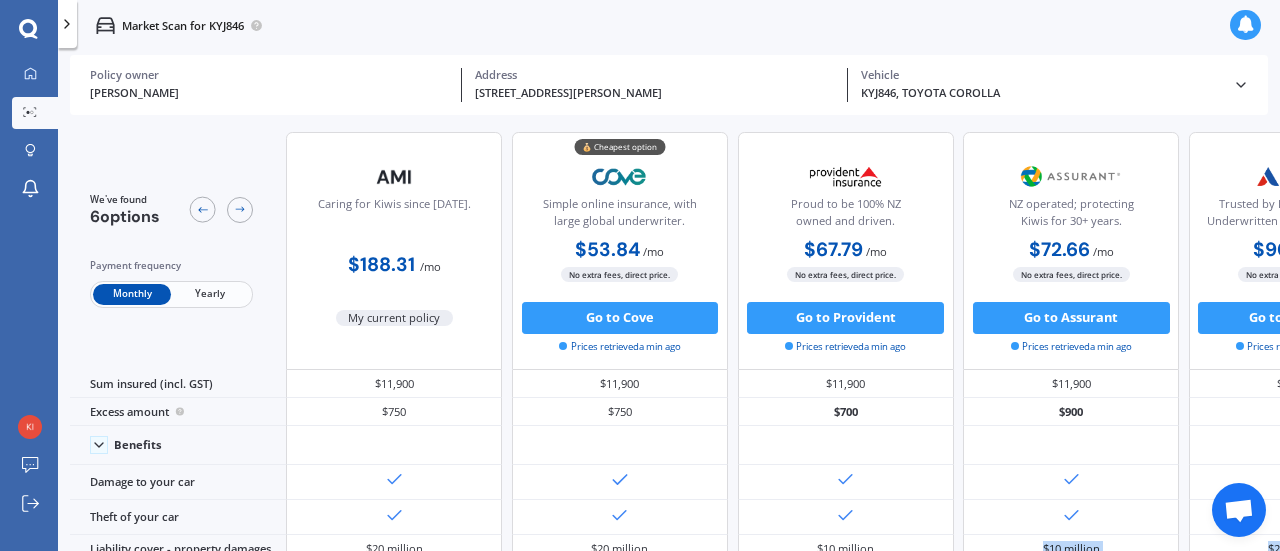 drag, startPoint x: 974, startPoint y: 543, endPoint x: 1052, endPoint y: 543, distance: 78 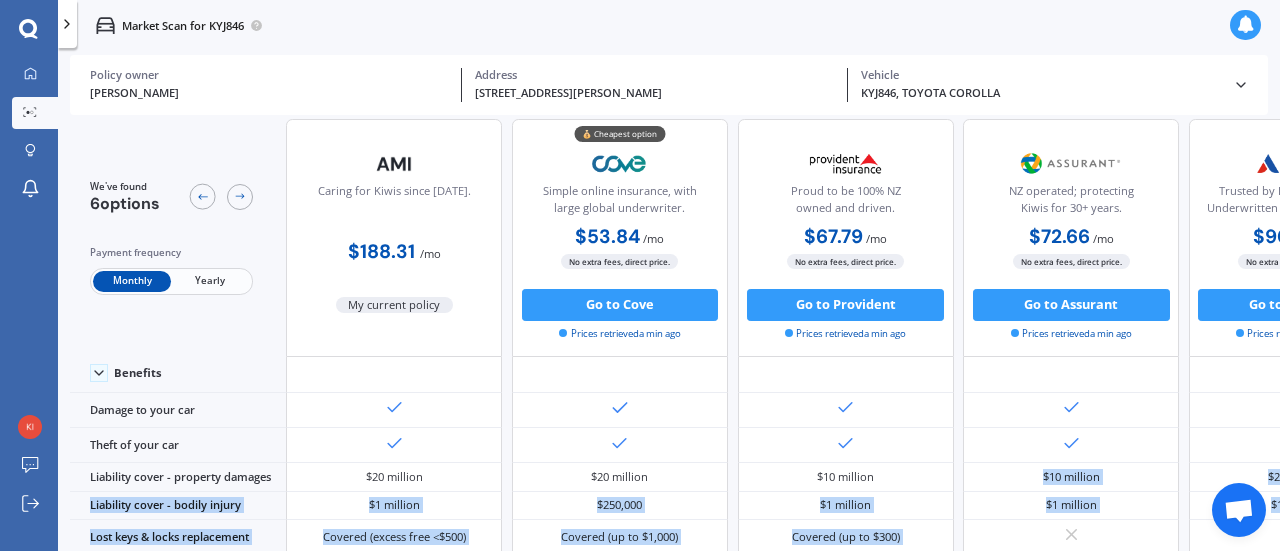 scroll, scrollTop: 0, scrollLeft: 0, axis: both 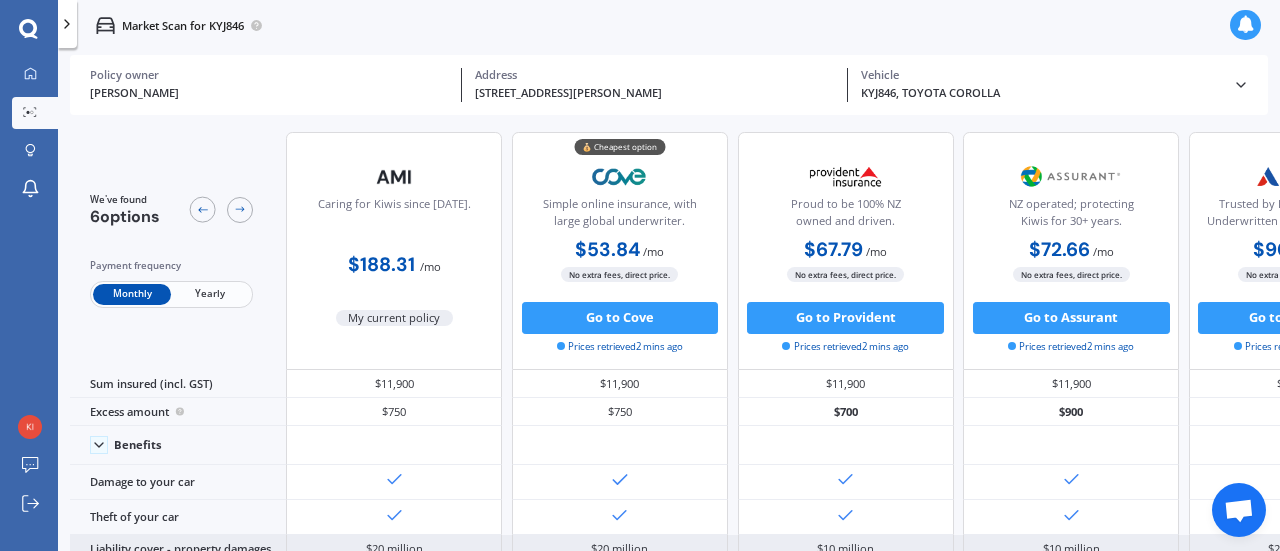 drag, startPoint x: 964, startPoint y: 541, endPoint x: 1025, endPoint y: 541, distance: 61 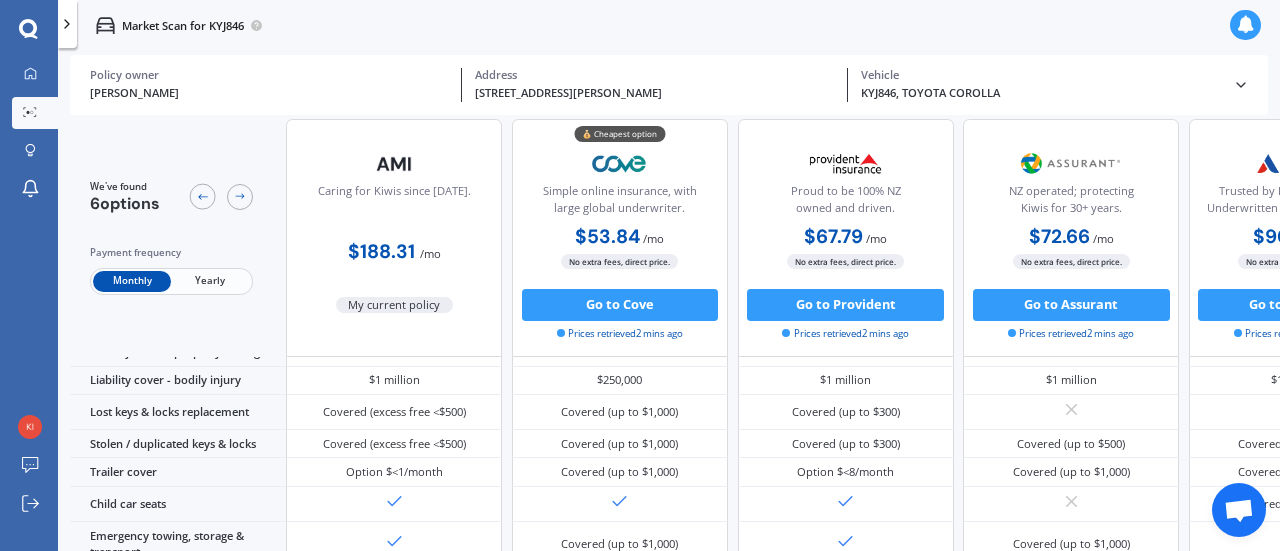scroll, scrollTop: 249, scrollLeft: 0, axis: vertical 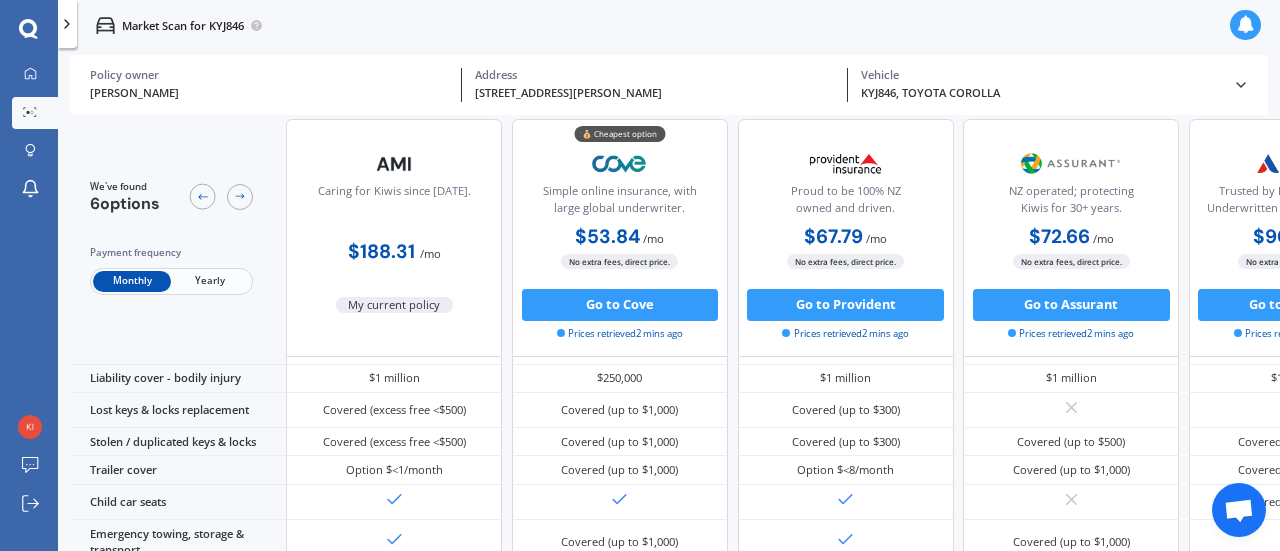 click 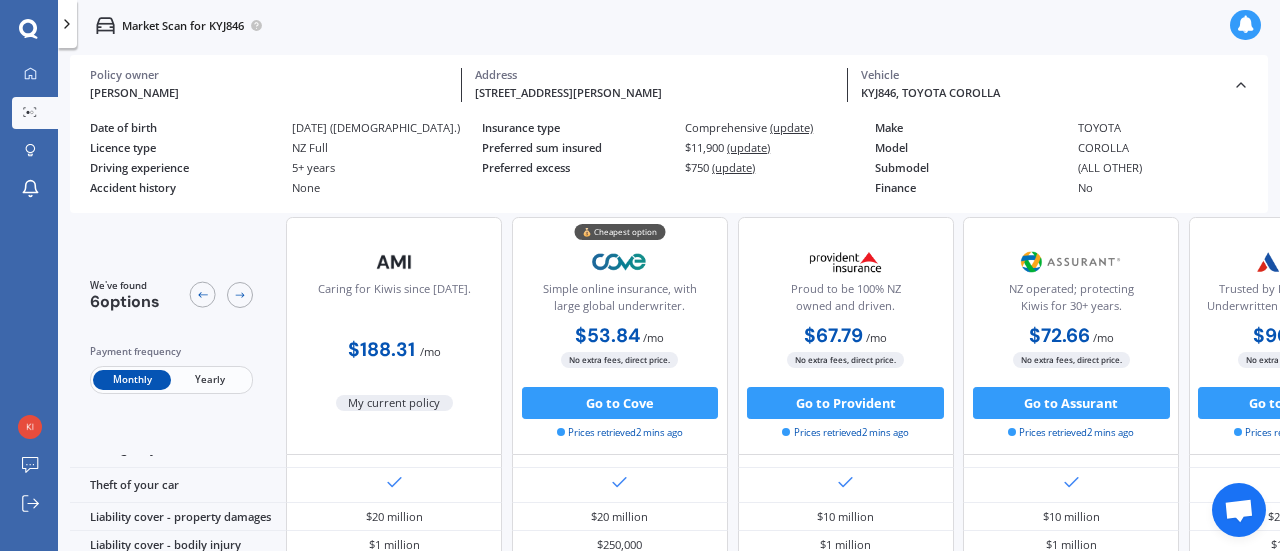scroll, scrollTop: 124, scrollLeft: 0, axis: vertical 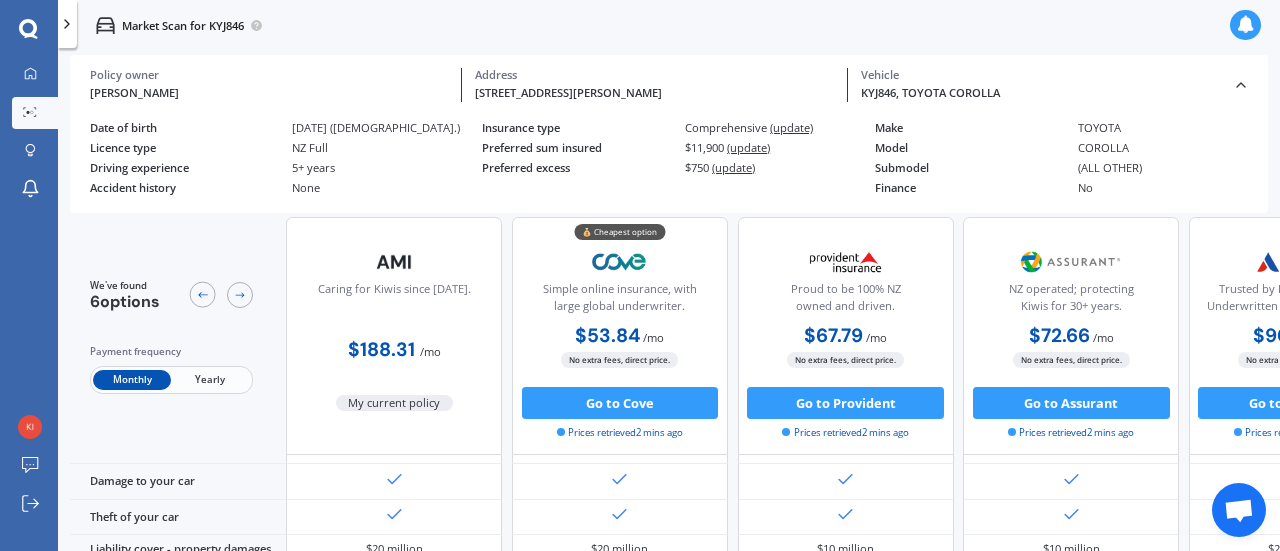 click on "We've found 6  options Payment frequency Monthly Yearly Caring for Kiwis since 1926. $188.31   /  mo My current policy 💰 Cheapest option Simple online insurance, with large global underwriter. $53.84   /  mo $582.67   /  yr $53.84   /  mo No extra fees, direct price. Go to Cove Prices retrieved  2 mins ago Proud to be 100% NZ owned and driven. $67.79   /  mo $678.06   /  yr $67.79   /  mo No extra fees, direct price. Go to Provident Prices retrieved  2 mins ago NZ operated; protecting Kiwis for 30+ years. $72.66   /  mo $871.90   /  yr $72.66   /  mo No extra fees, direct price. Go to Assurant Prices retrieved  2 mins ago Trusted by Kiwis since 1971. Underwritten by Vero. $90.87   /  mo $992.34   /  yr $90.87   /  mo No extra fees, direct price. Go to Autosure Prices retrieved  2 mins ago Helping Kiwis find the right cover since 1966. $106.45   /  mo $1,162.35   /  yr $106.45   /  mo No extra fees, direct price. Go to AMP Prices retrieved  2 mins ago Sum insured (incl. GST) $11,900 $11,900 $11,900 $11,900" at bounding box center (675, 385) 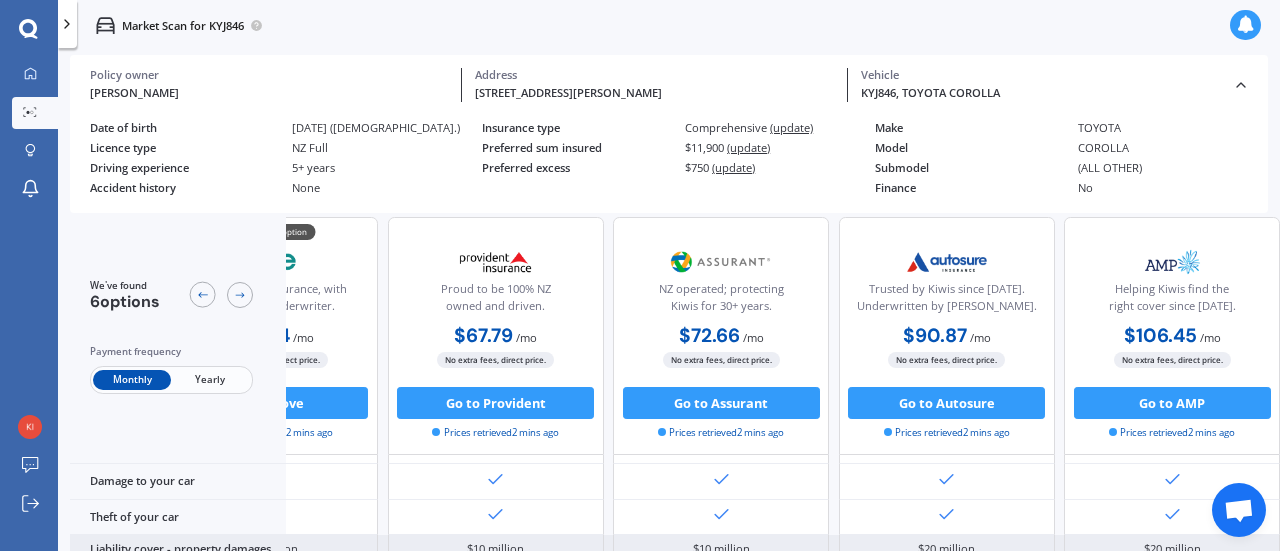 click on "$20 million" at bounding box center [1172, 549] 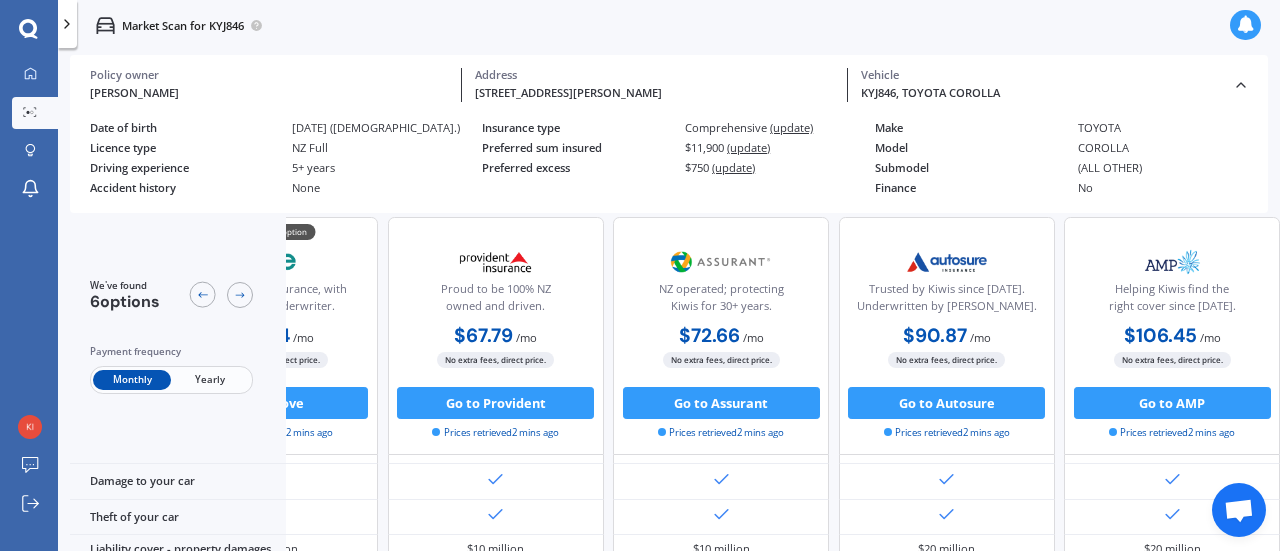 click on "NZ operated; protecting Kiwis for 30+ years. $72.66   /  mo $871.90   /  yr $72.66   /  mo No extra fees, direct price. Go to Assurant Prices retrieved  2 mins ago" at bounding box center [721, 336] 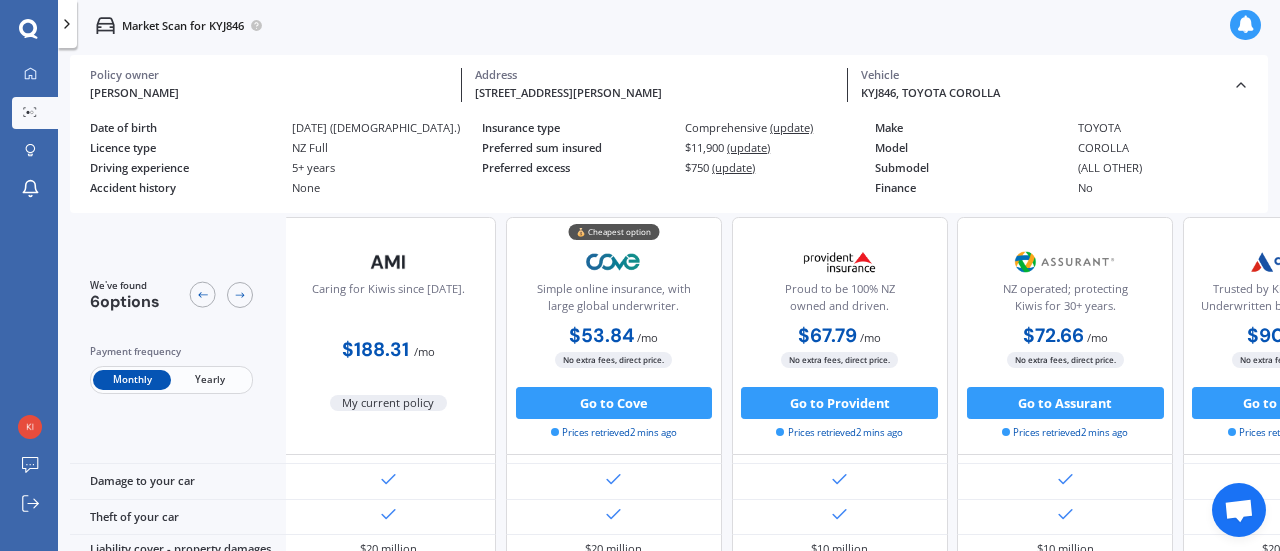 scroll, scrollTop: 124, scrollLeft: 0, axis: vertical 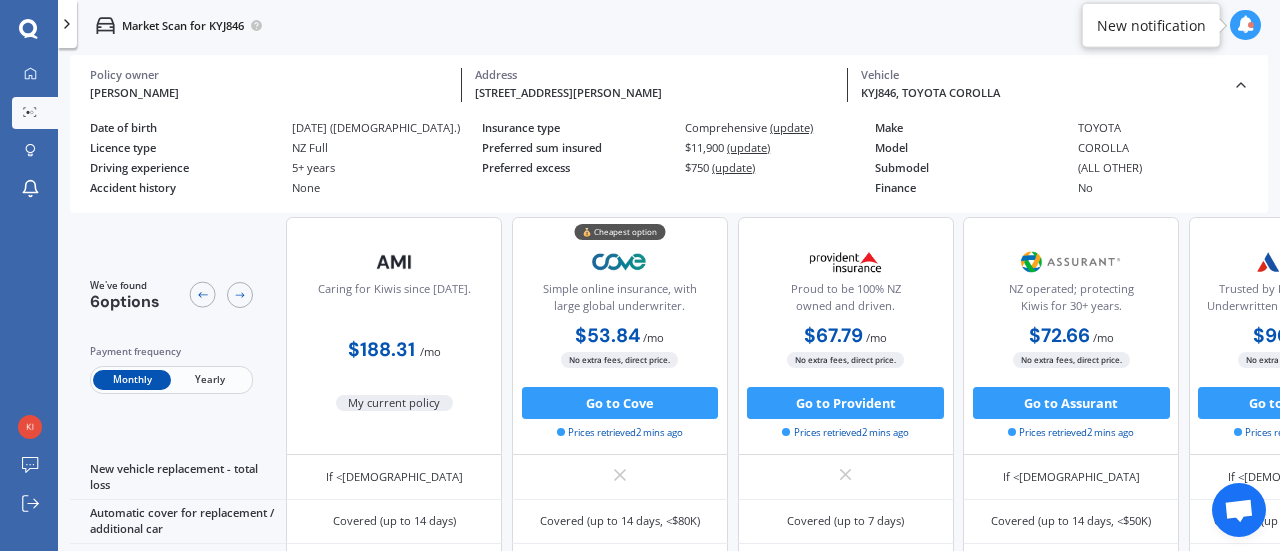 click on "Yearly" at bounding box center (210, 380) 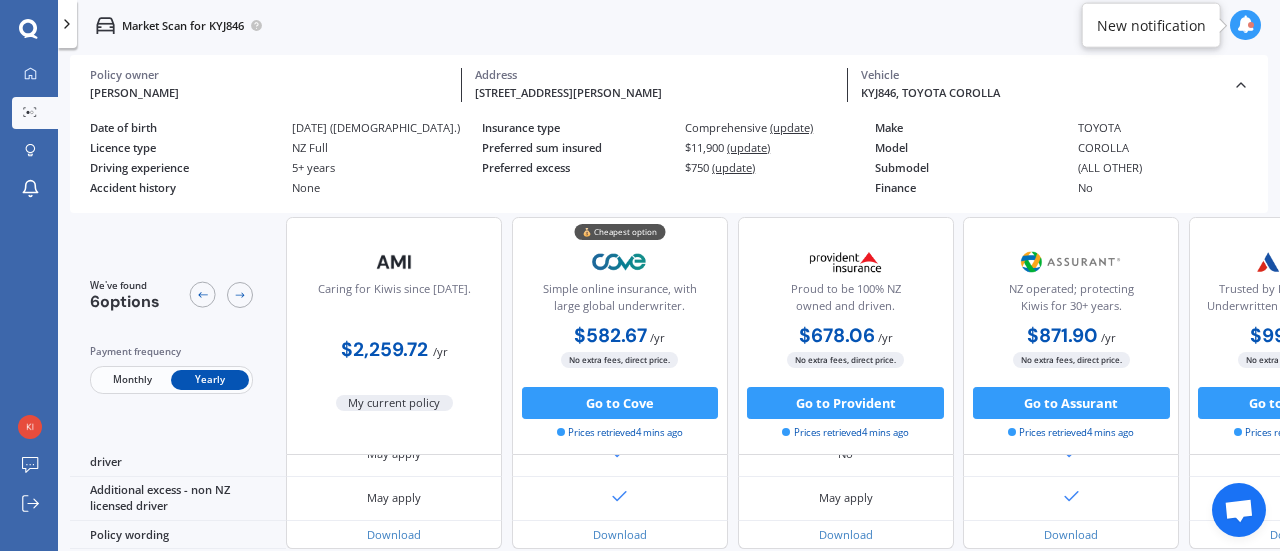 scroll, scrollTop: 1096, scrollLeft: 0, axis: vertical 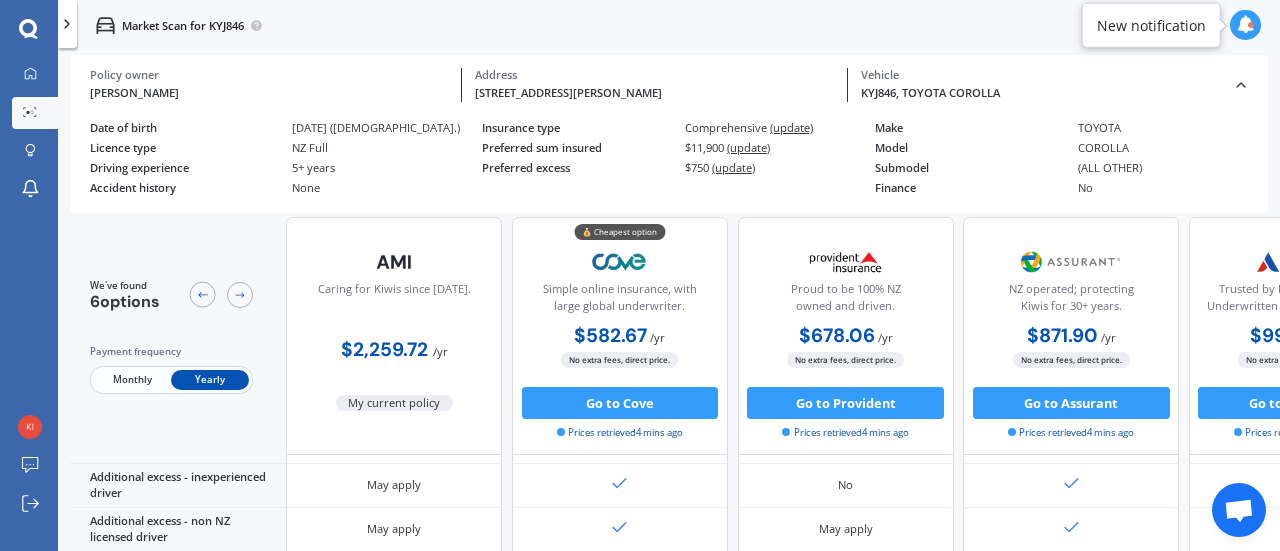 click on "Monthly" at bounding box center [132, 380] 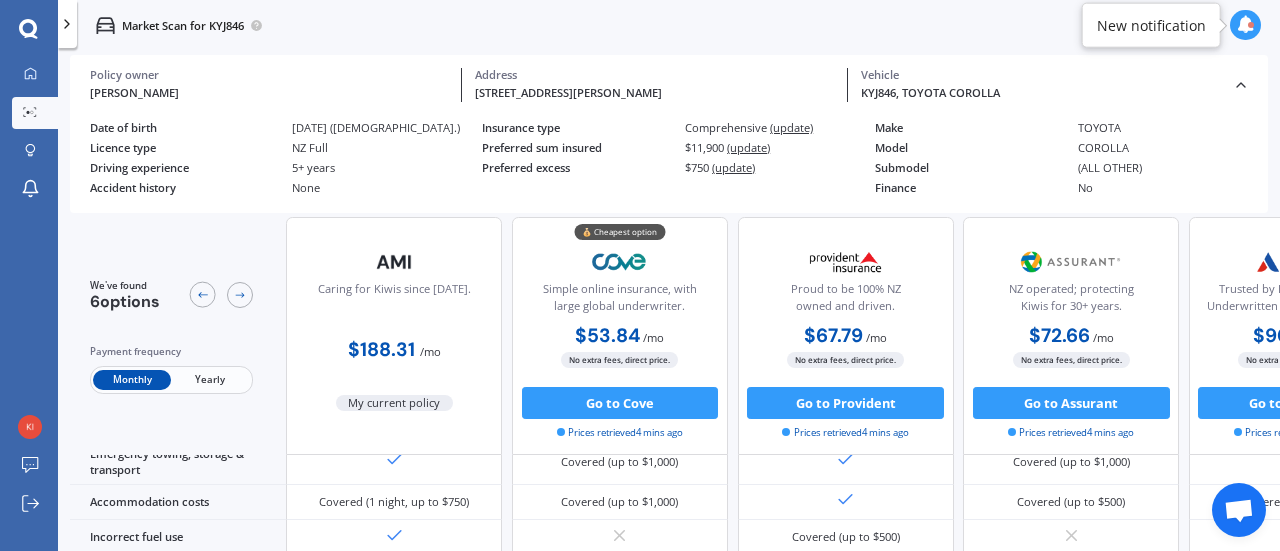 scroll, scrollTop: 0, scrollLeft: 0, axis: both 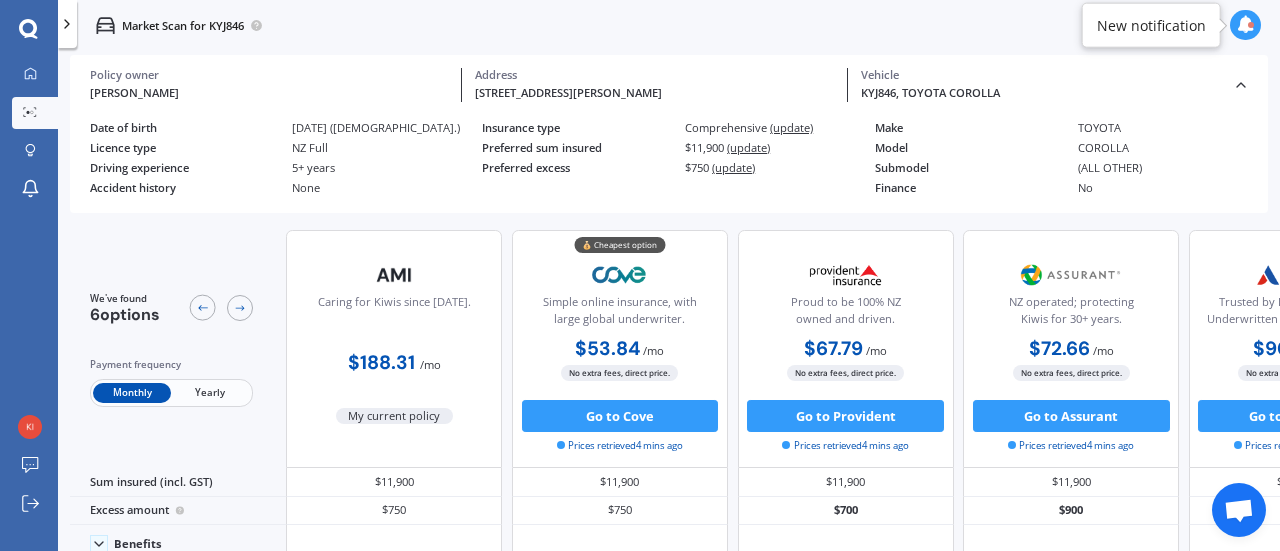 click at bounding box center (1246, 25) 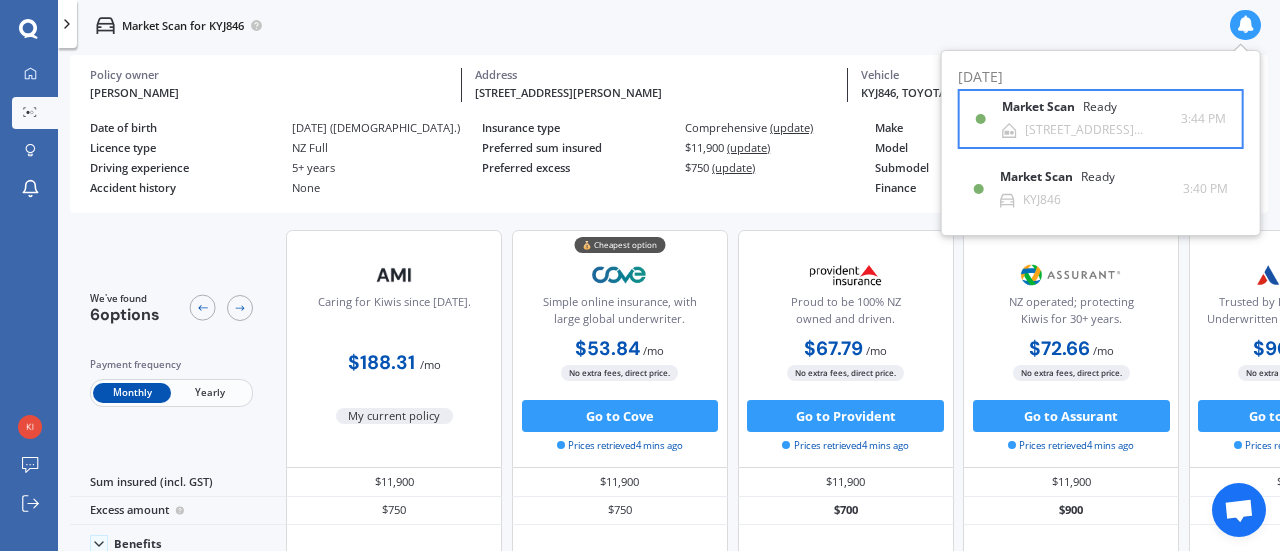 click on "Market Scan" at bounding box center (1042, 107) 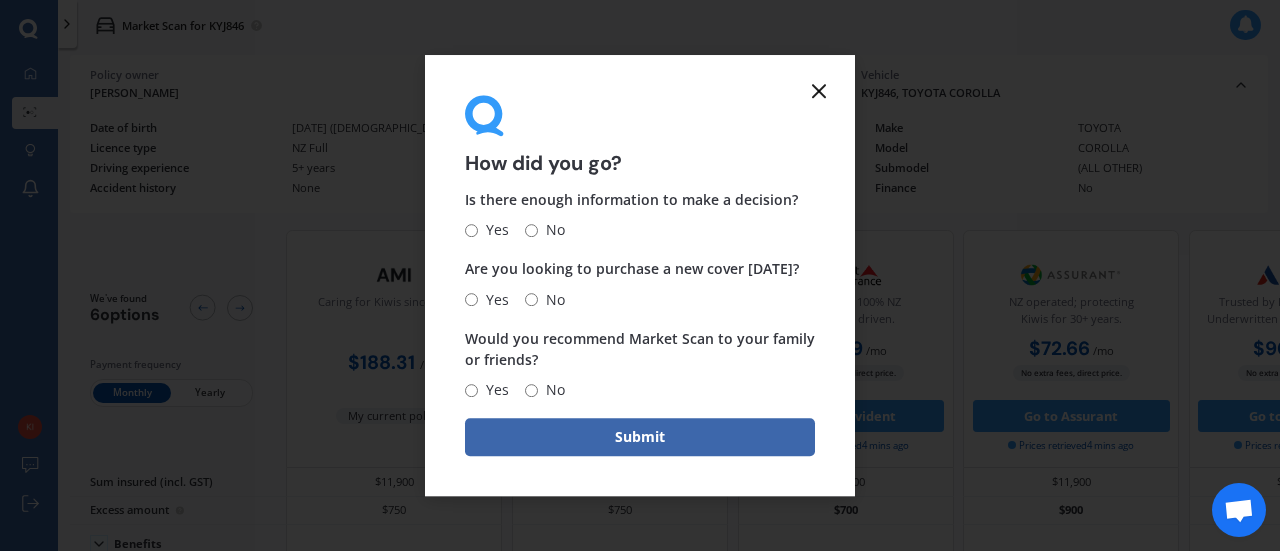 click 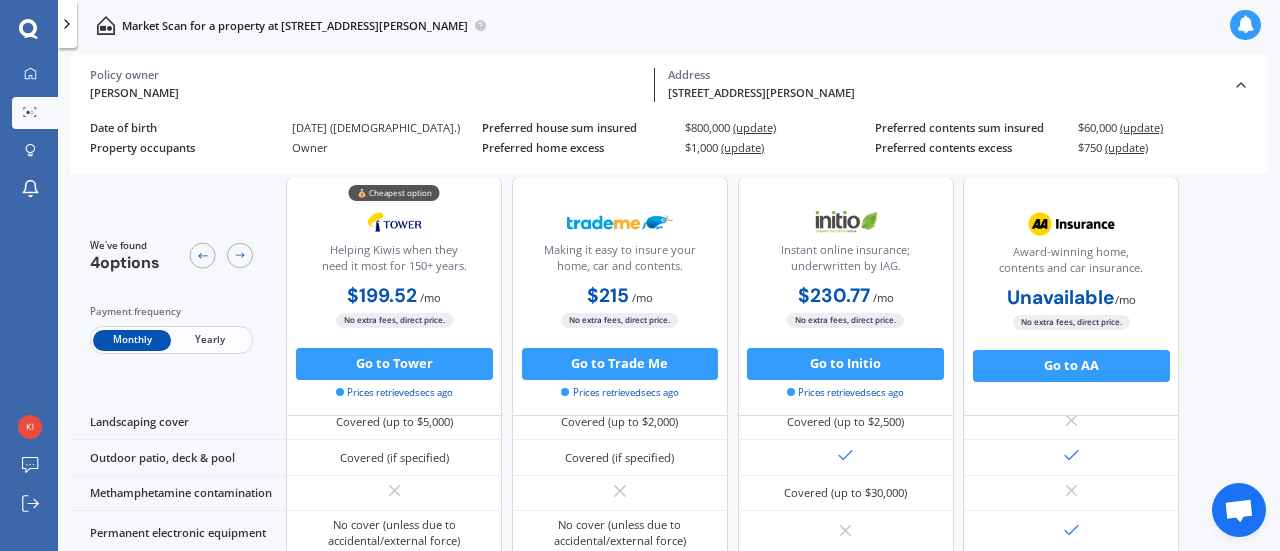 scroll, scrollTop: 0, scrollLeft: 0, axis: both 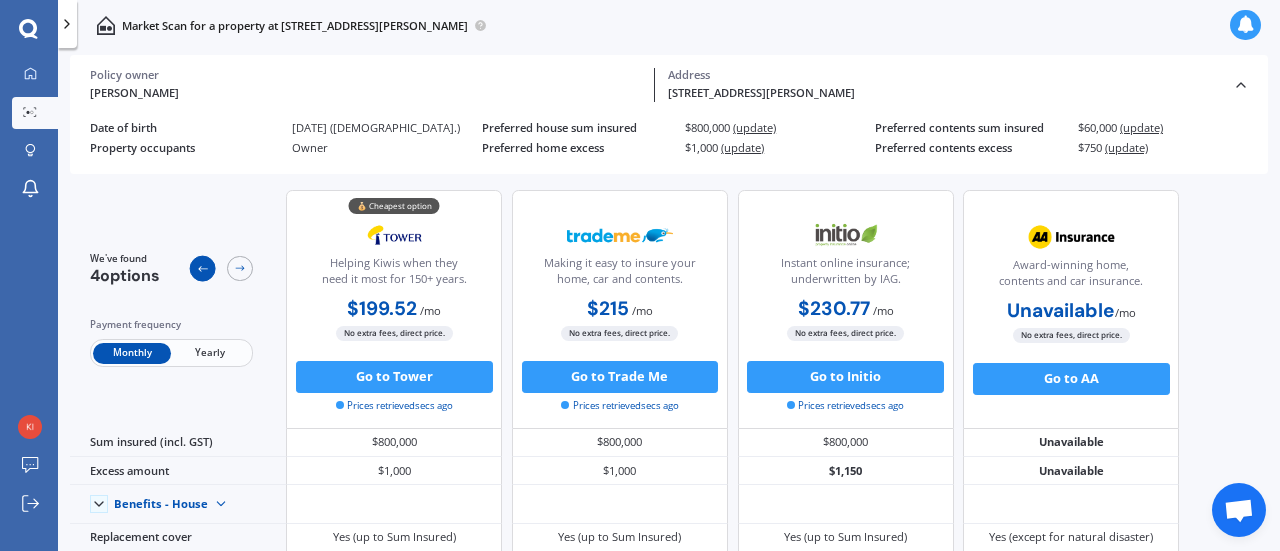 click 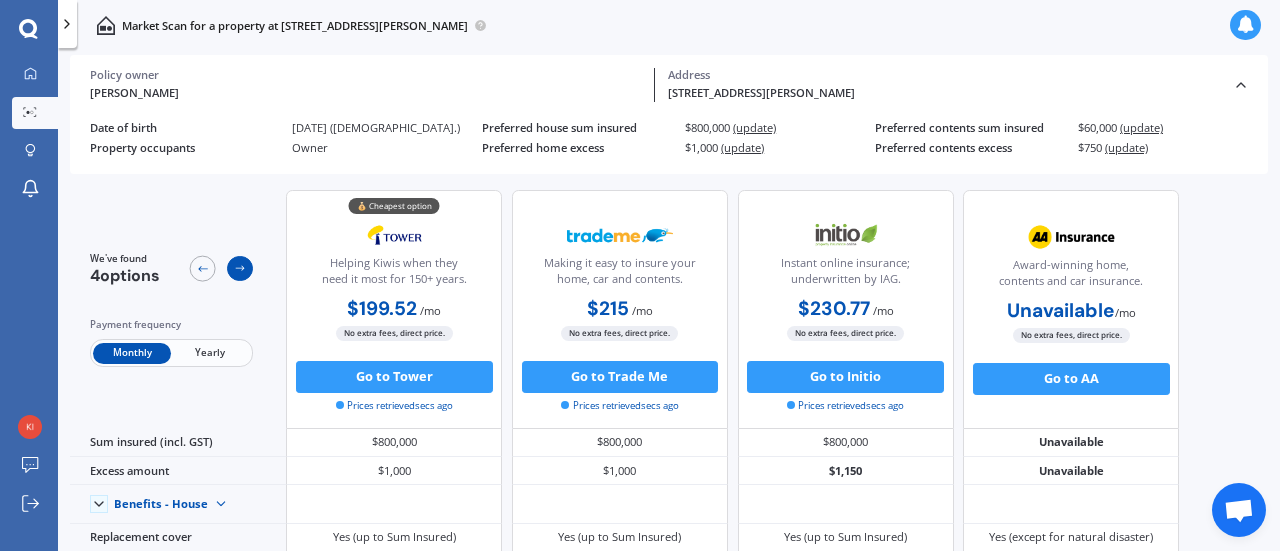 click 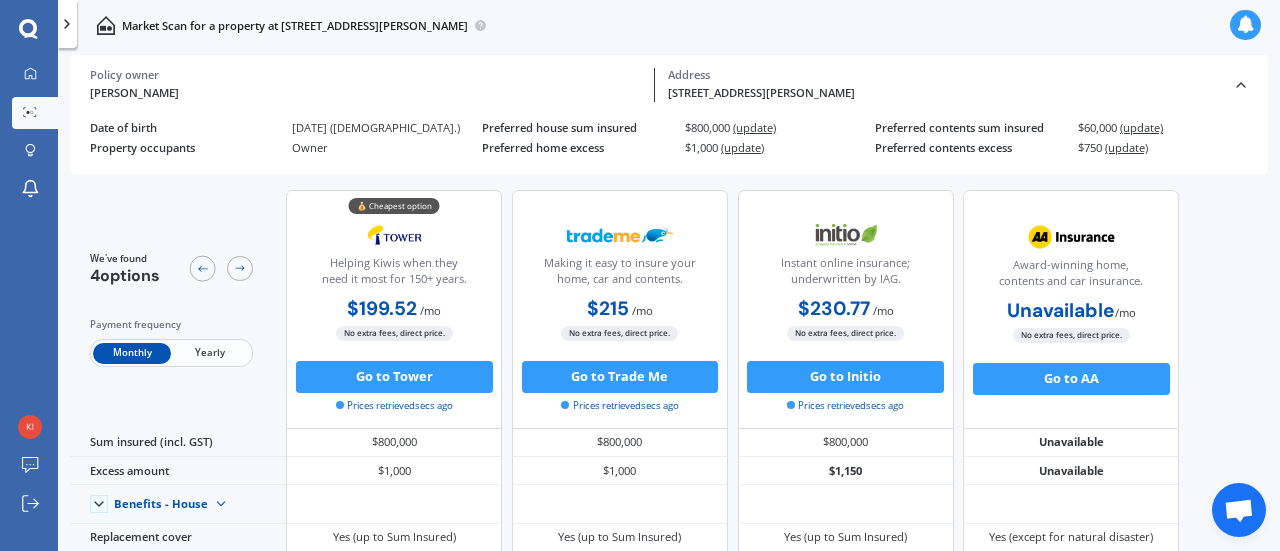 click on "Yearly" at bounding box center (210, 353) 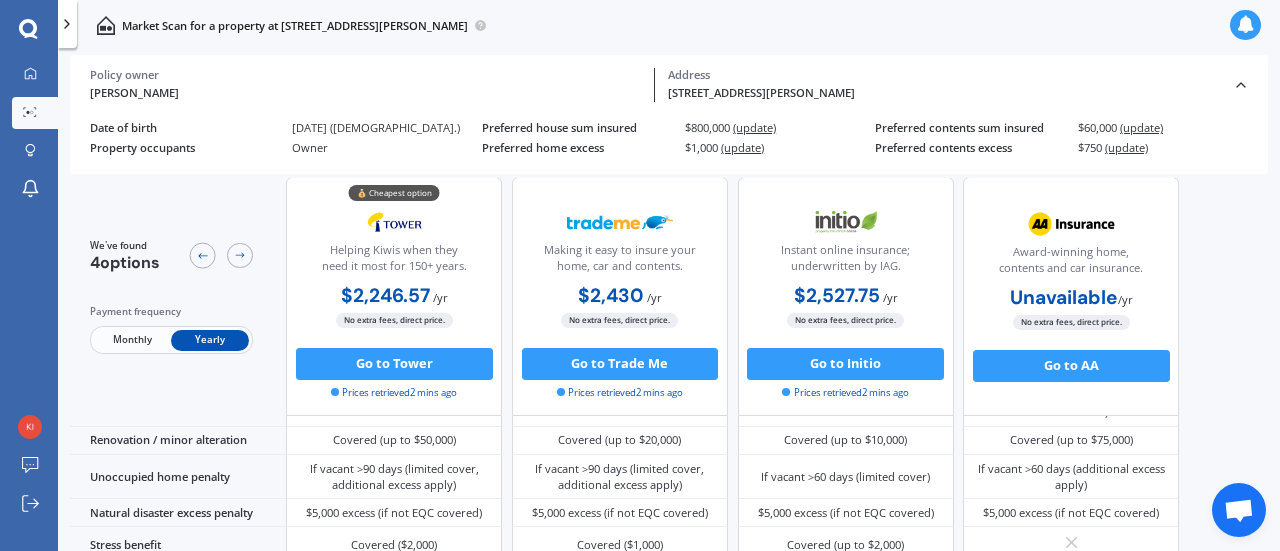scroll, scrollTop: 1047, scrollLeft: 0, axis: vertical 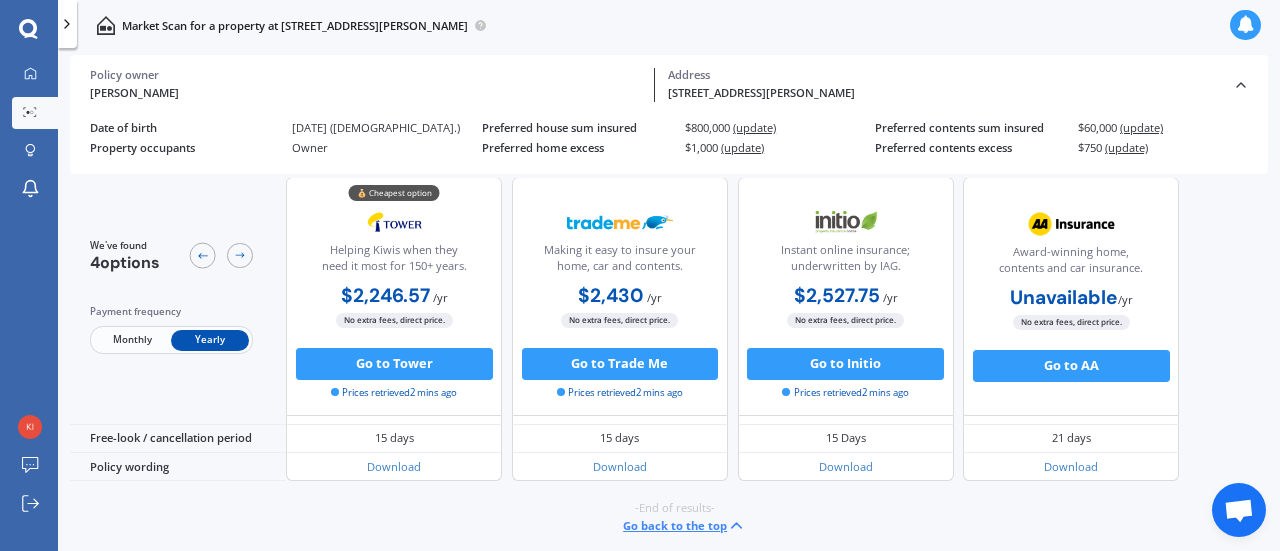 click on "Go back to the top" at bounding box center [684, 525] 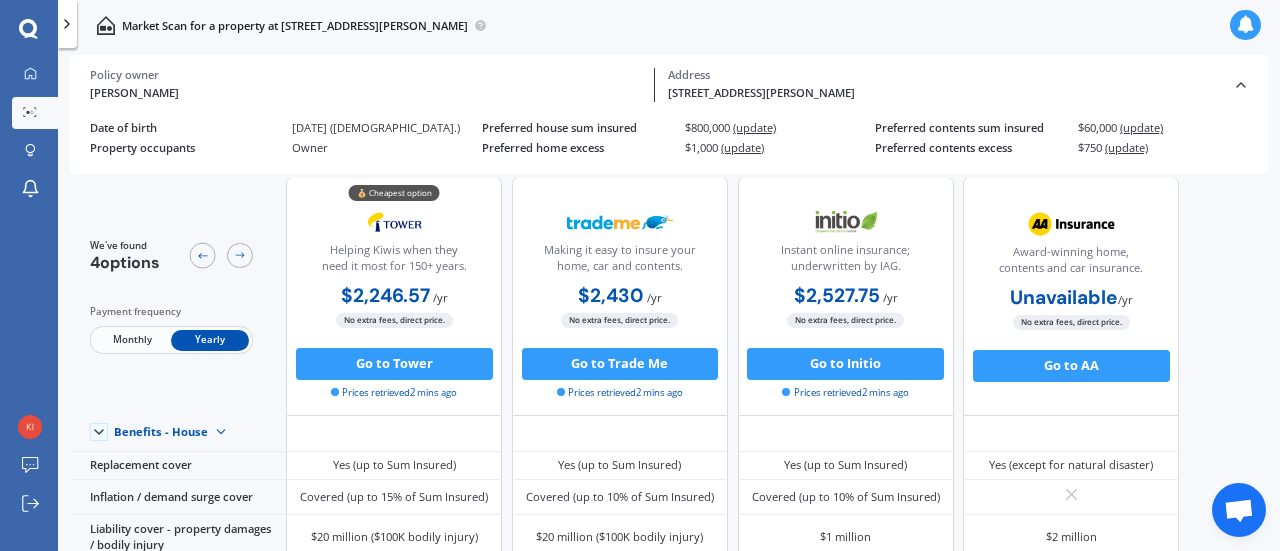 scroll, scrollTop: 0, scrollLeft: 0, axis: both 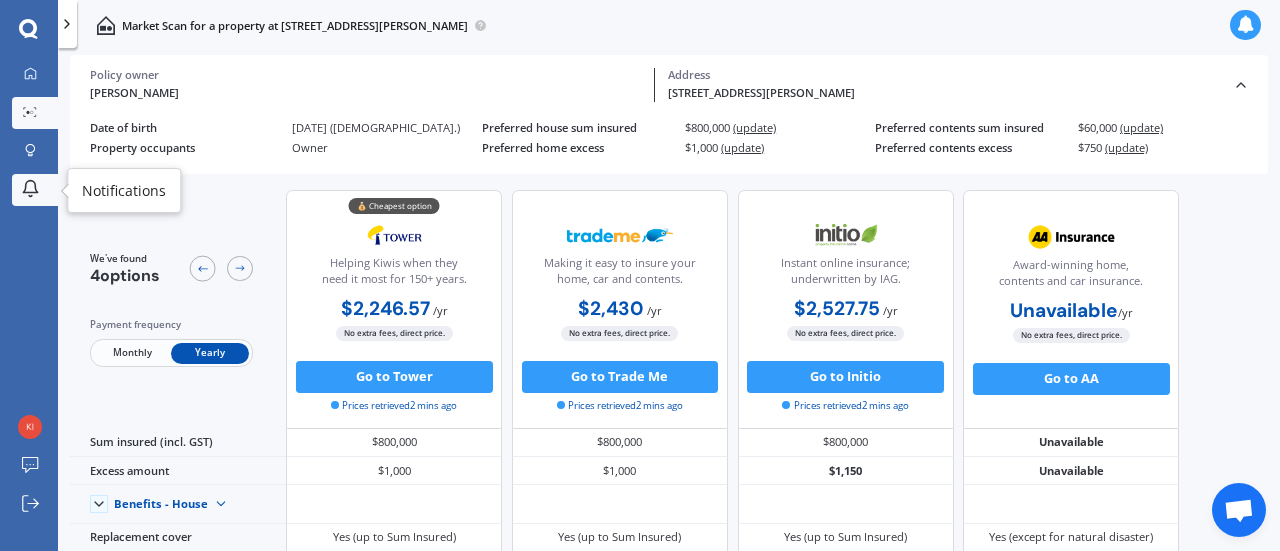click 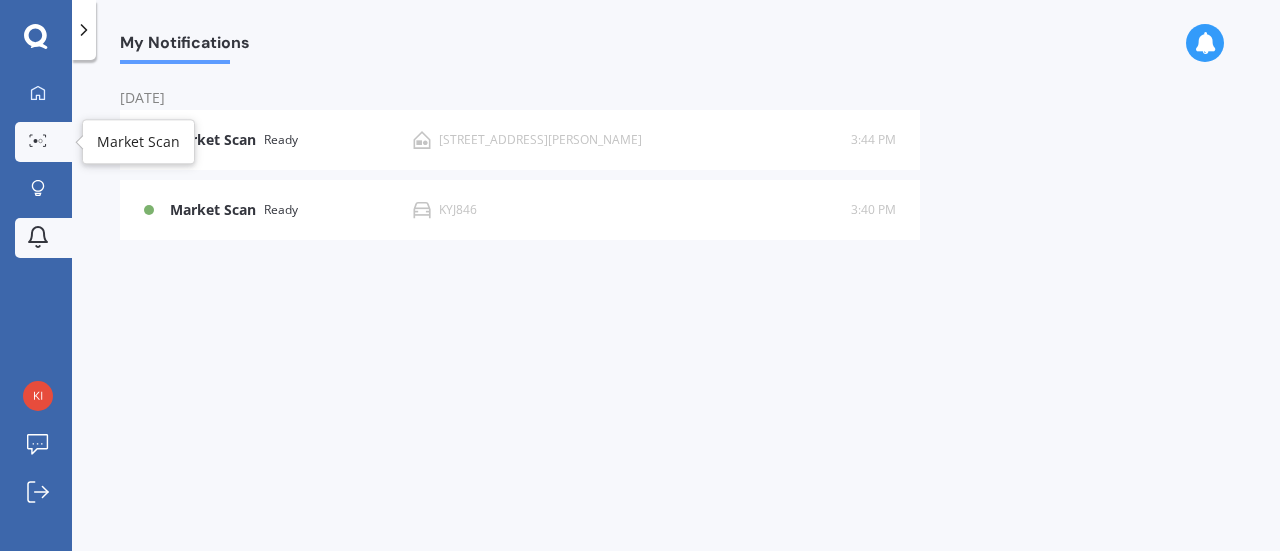 click 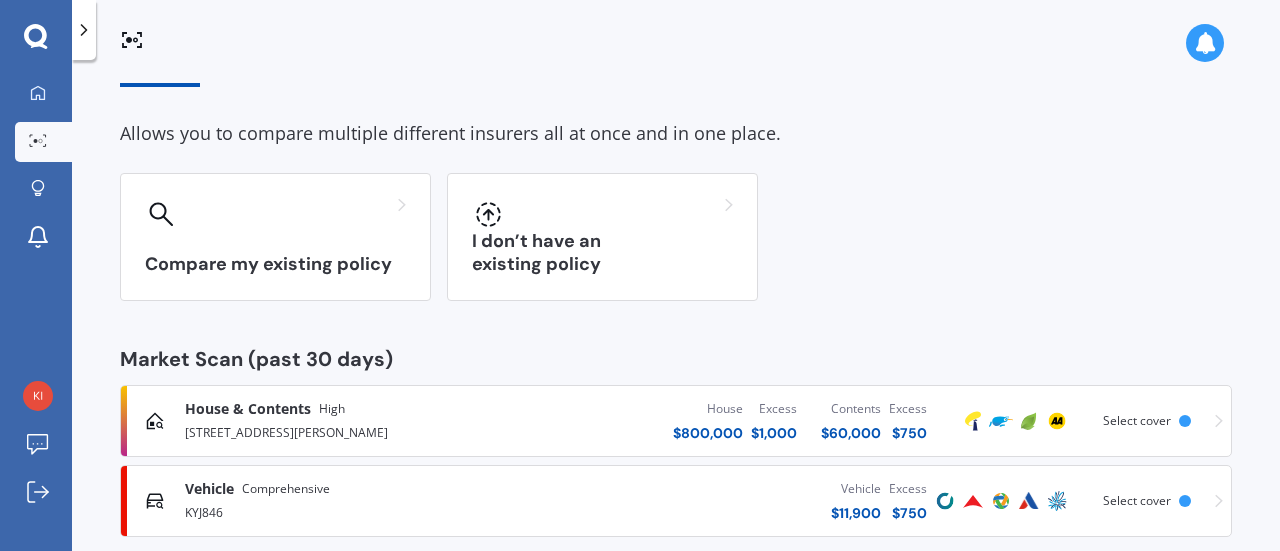 scroll, scrollTop: 88, scrollLeft: 0, axis: vertical 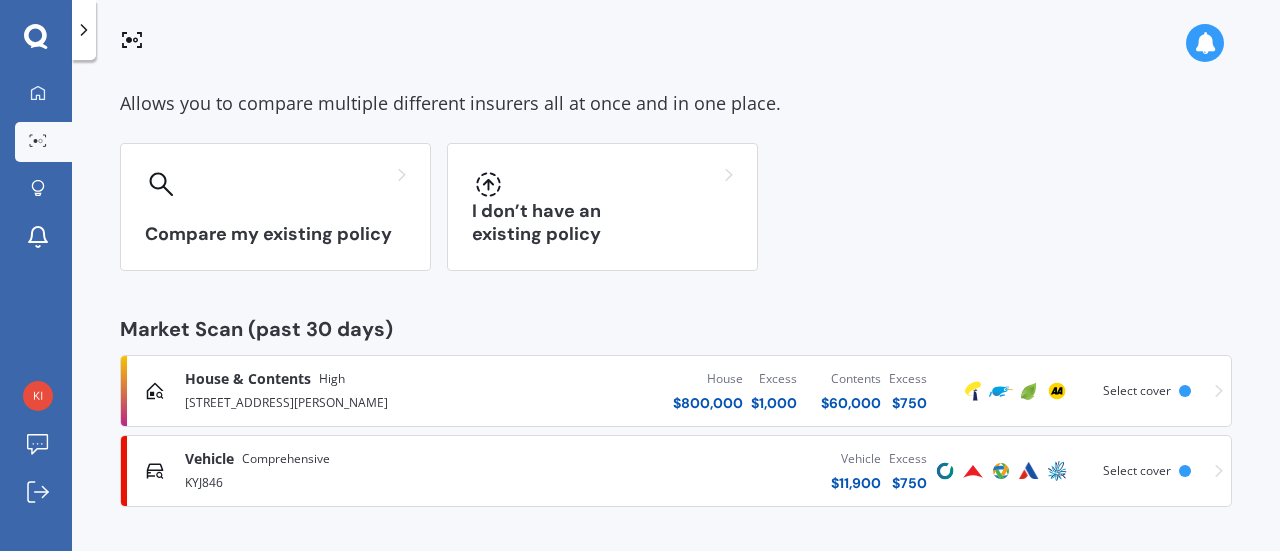 click on "House & Contents" at bounding box center (248, 379) 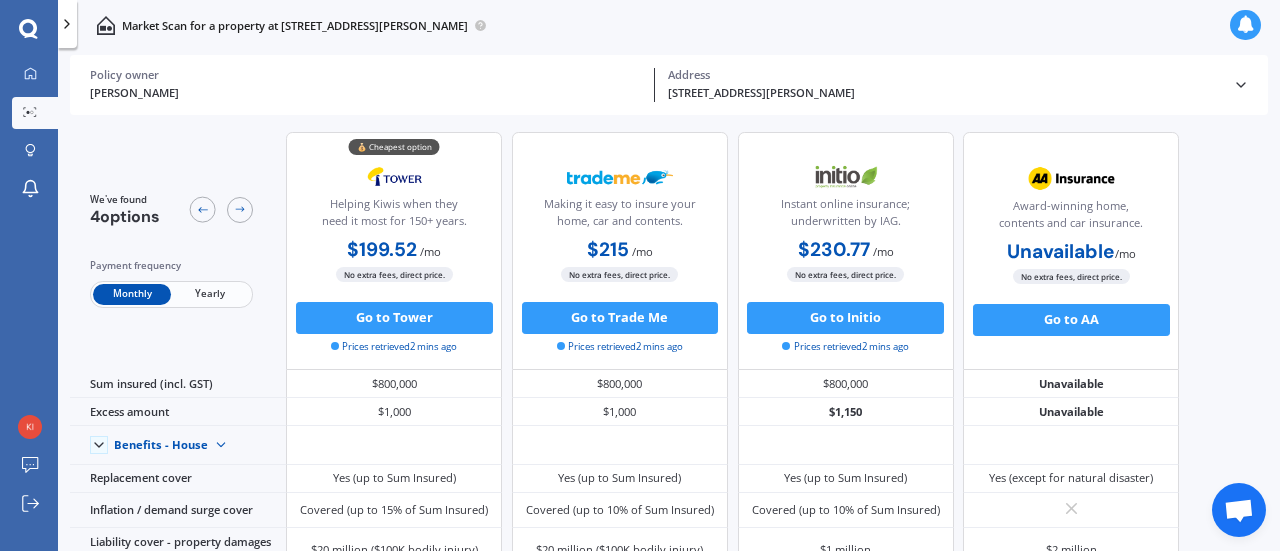 scroll, scrollTop: 0, scrollLeft: 0, axis: both 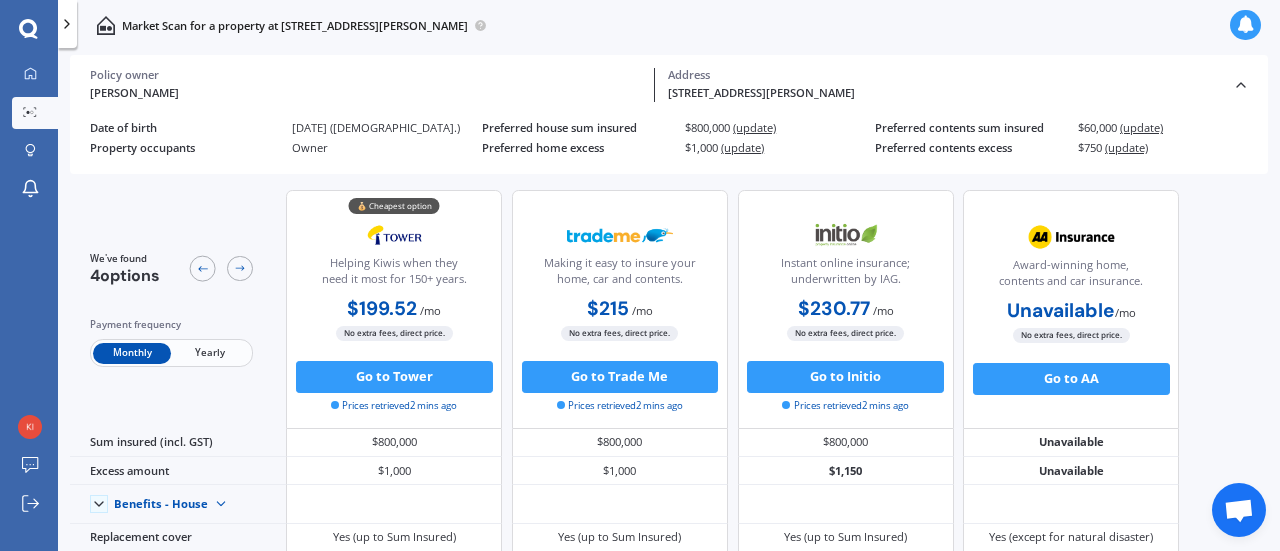 click 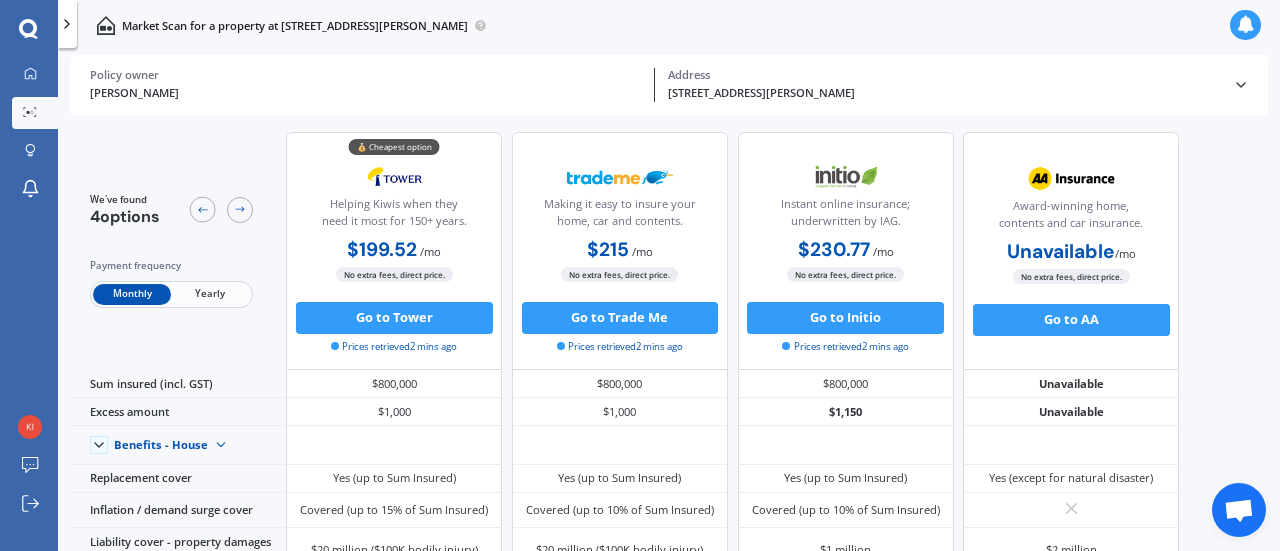 click 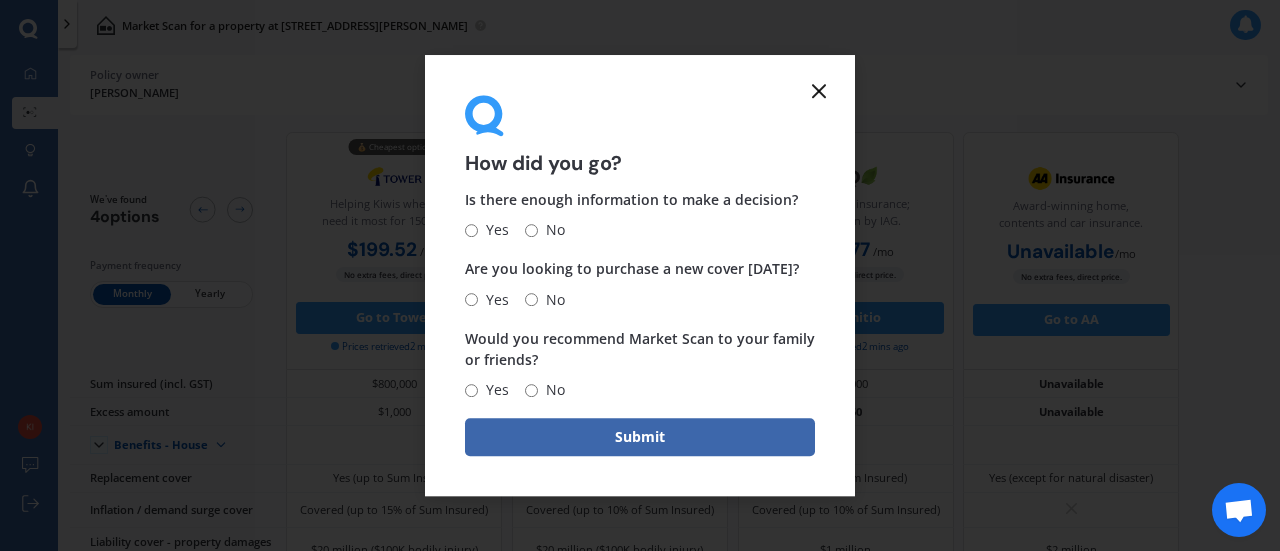 click 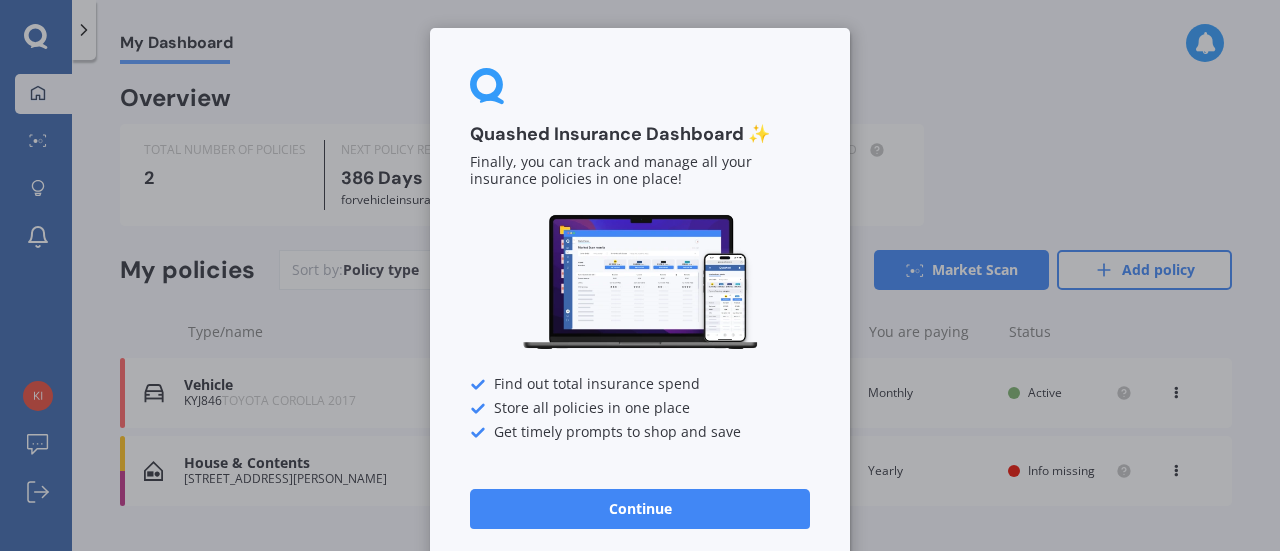 click on "Quashed Insurance Dashboard ✨ Finally, you can track and manage all your insurance policies in one place!  Find out total insurance spend  Store all policies in one place  Get timely prompts to shop and save Continue" at bounding box center (640, 275) 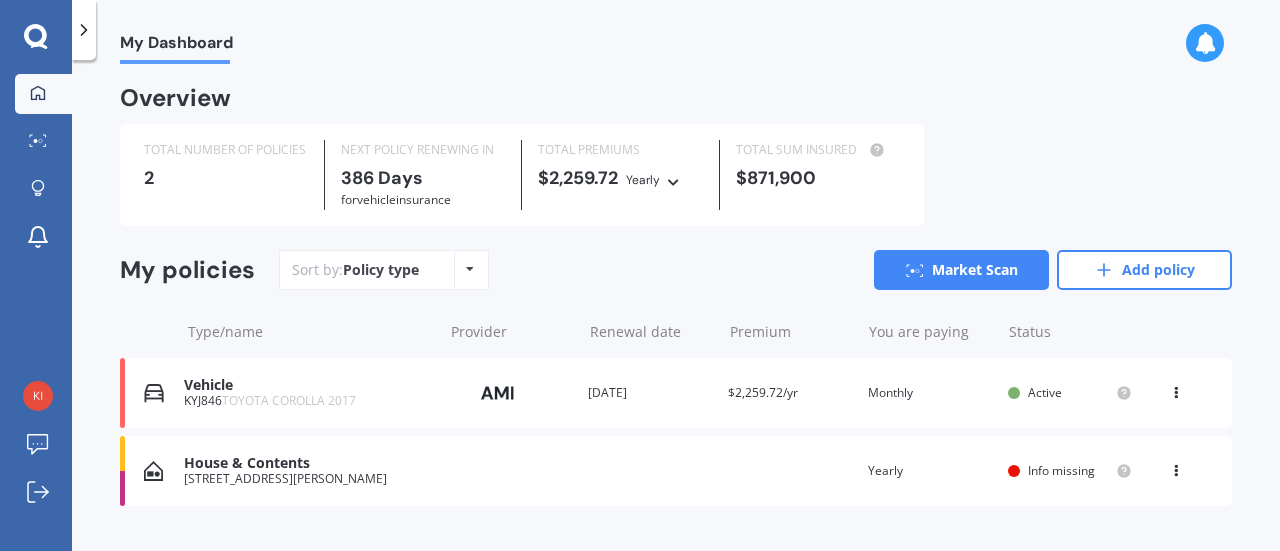 click at bounding box center [470, 269] 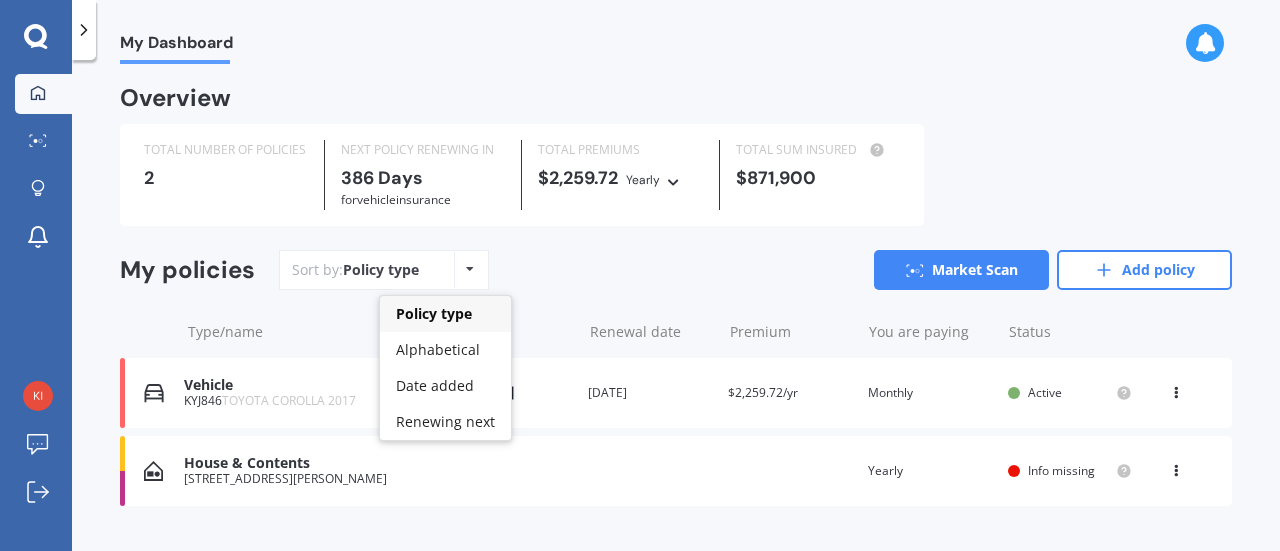 click at bounding box center [470, 269] 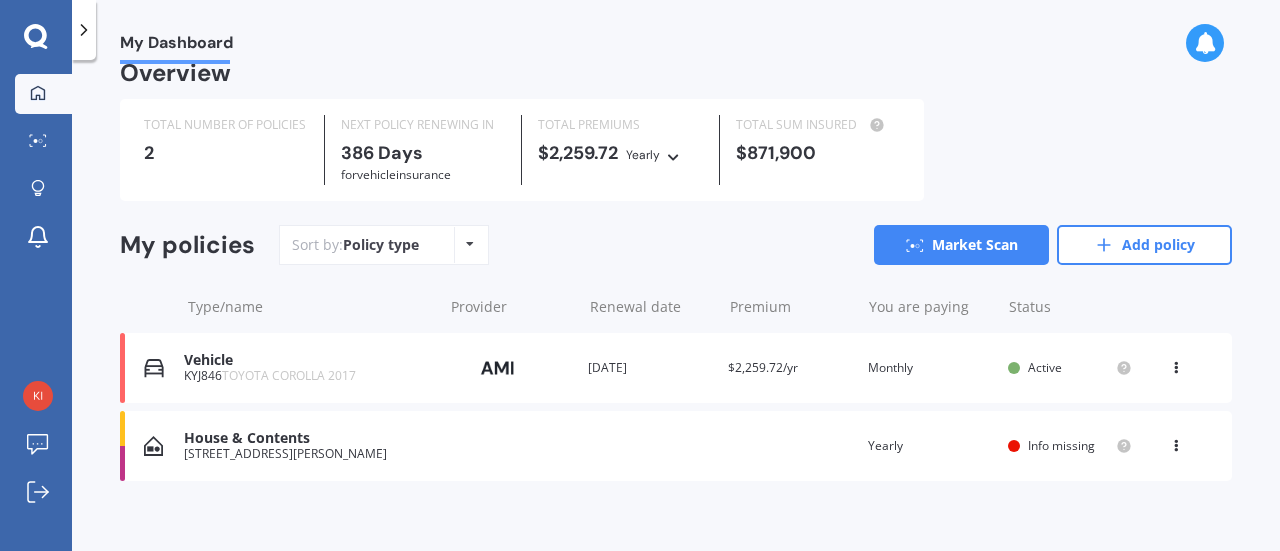 scroll, scrollTop: 39, scrollLeft: 0, axis: vertical 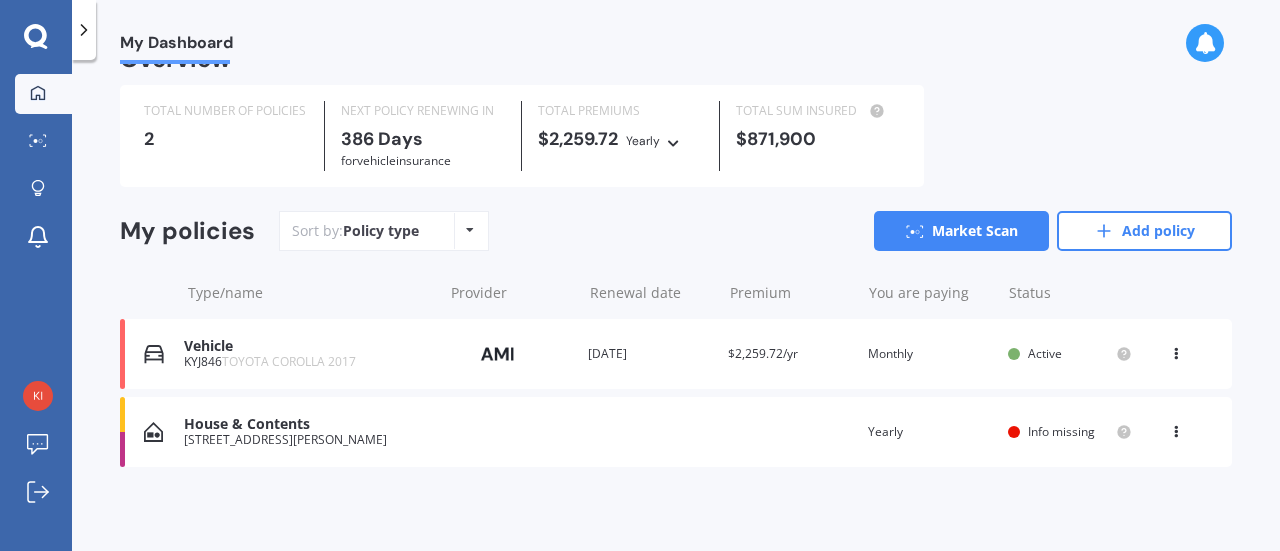 click on "Info missing" at bounding box center [1061, 431] 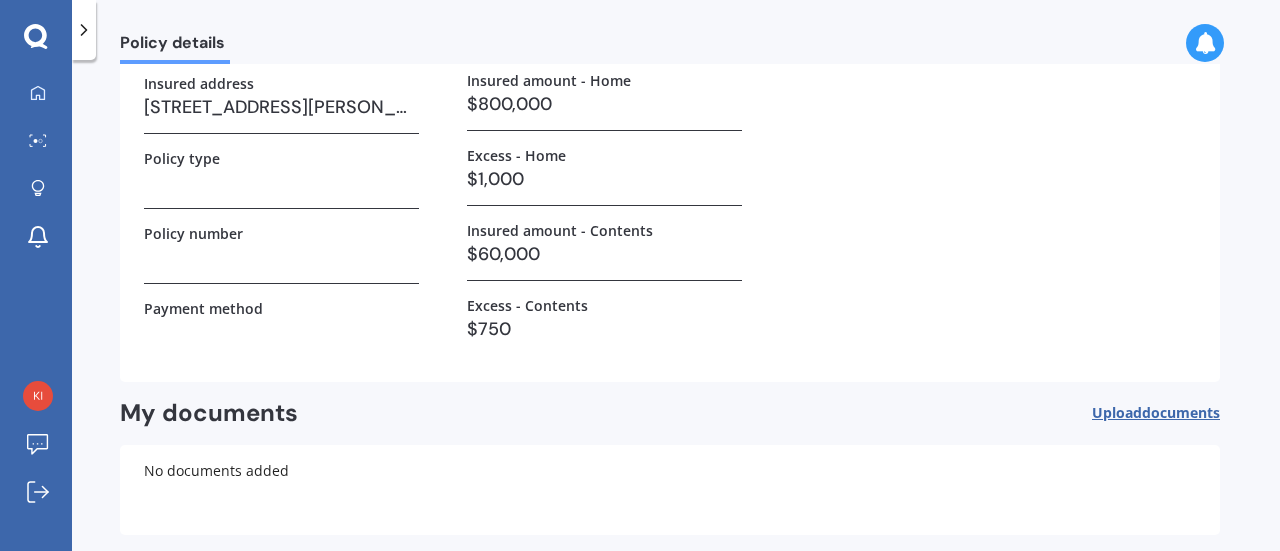 scroll, scrollTop: 290, scrollLeft: 0, axis: vertical 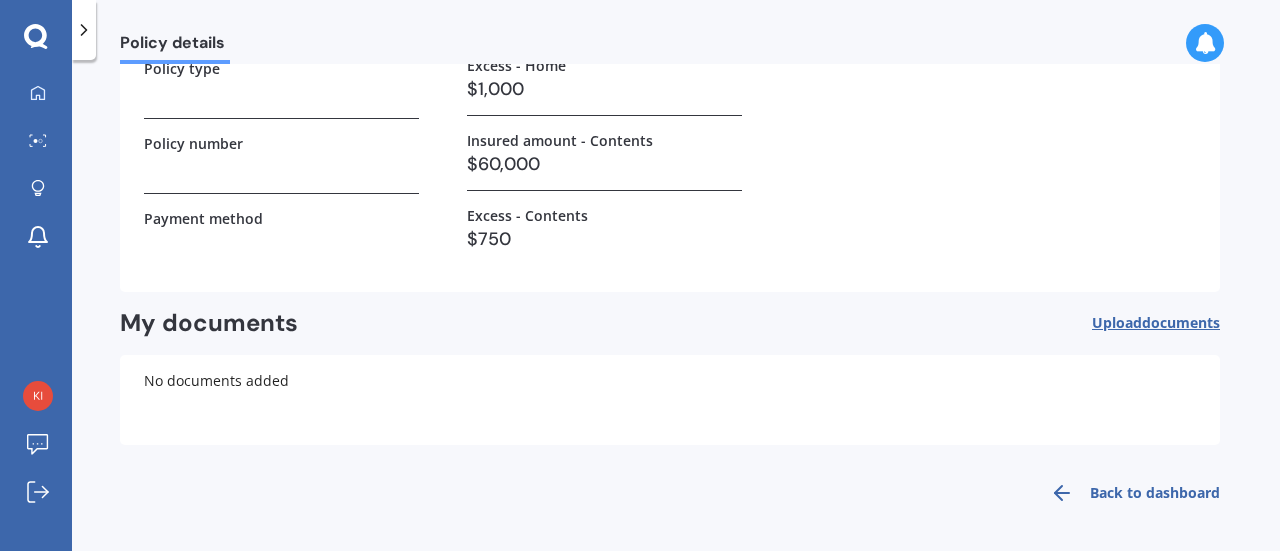 click on "documents" at bounding box center (1181, 322) 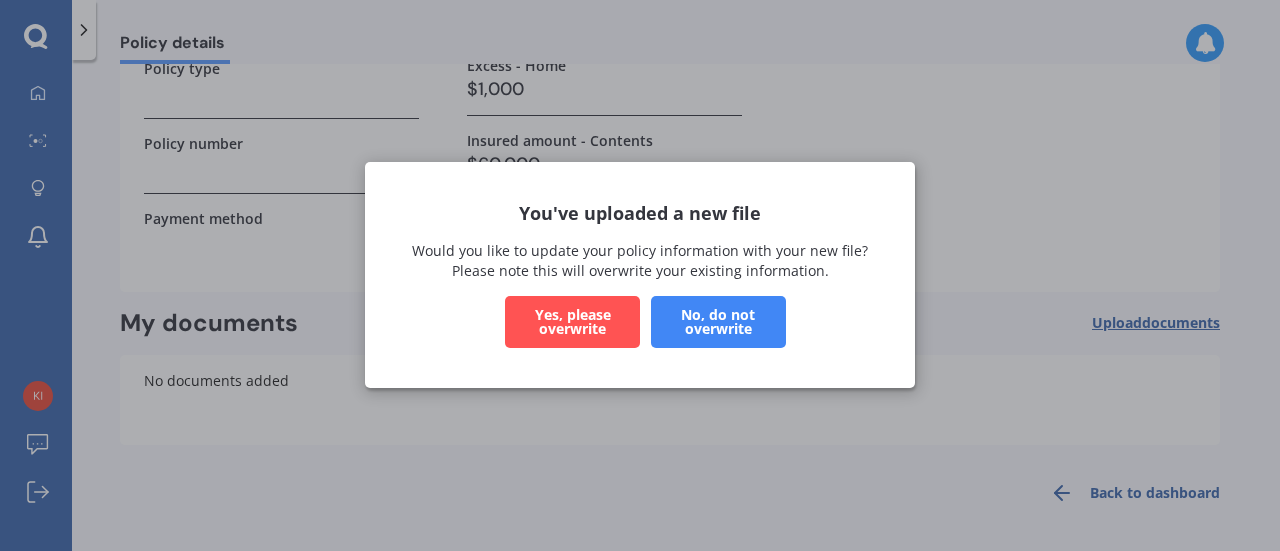 click on "Yes, please overwrite" at bounding box center [572, 323] 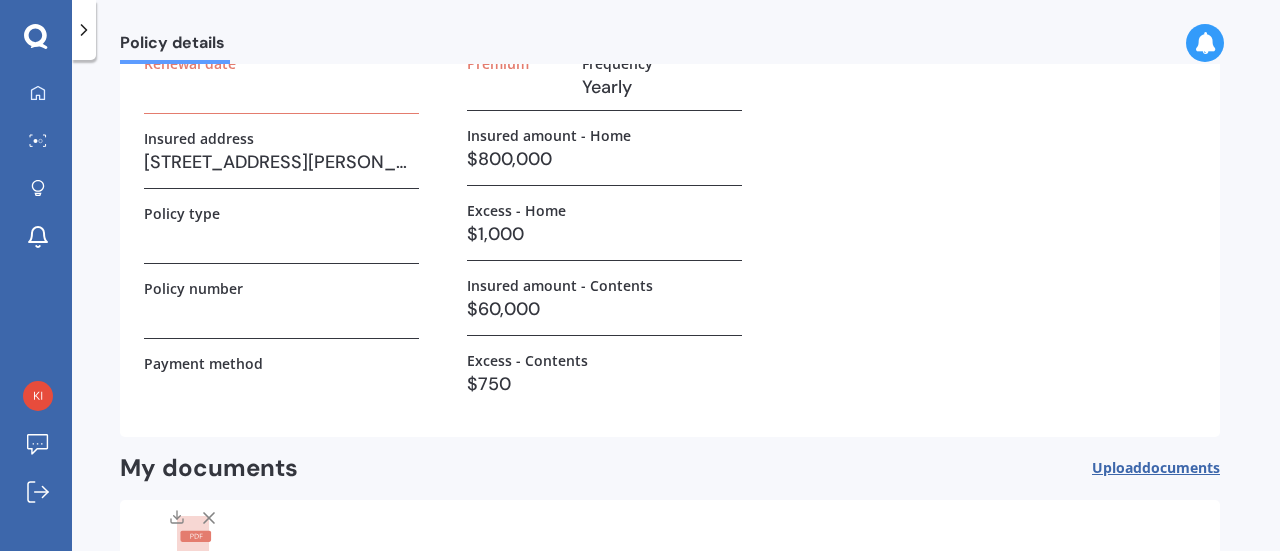 scroll, scrollTop: 190, scrollLeft: 0, axis: vertical 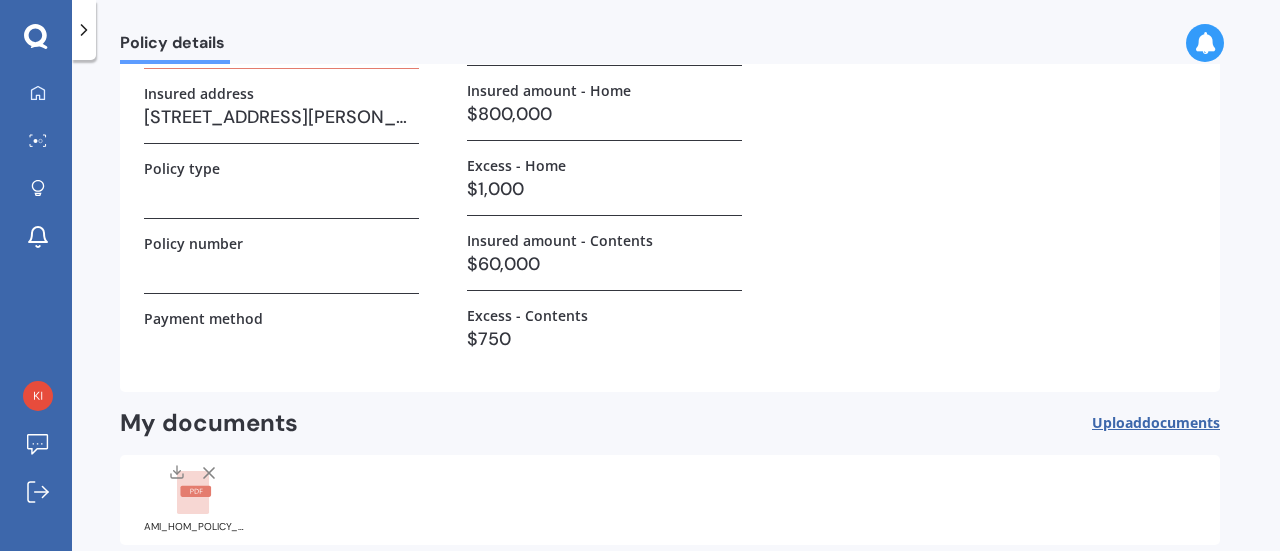 click on "Upload  documents" at bounding box center (1156, 423) 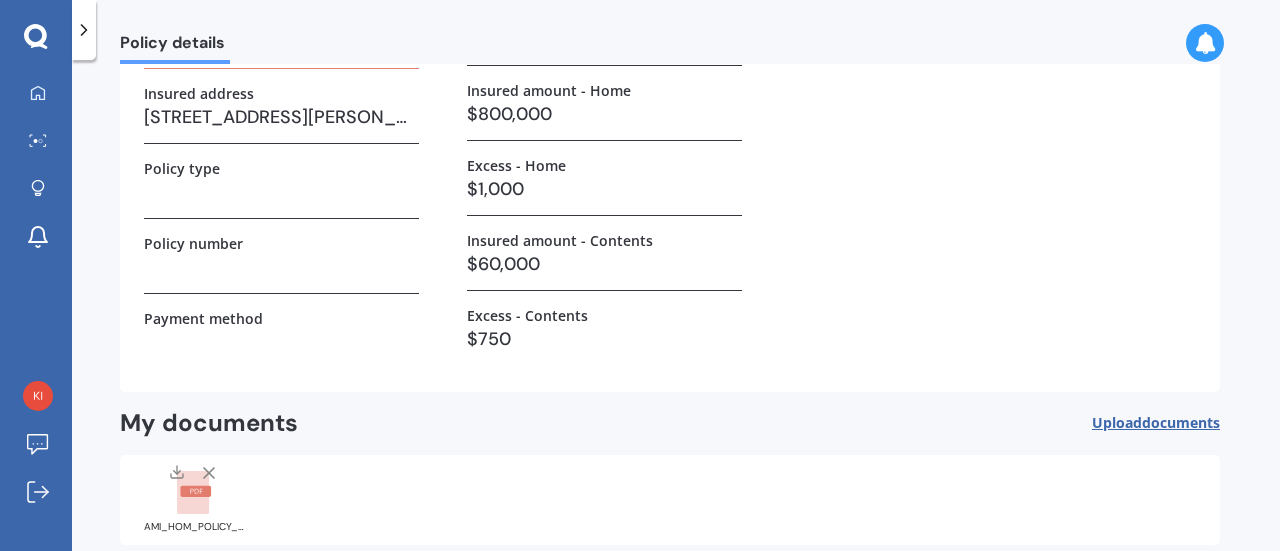 scroll, scrollTop: 290, scrollLeft: 0, axis: vertical 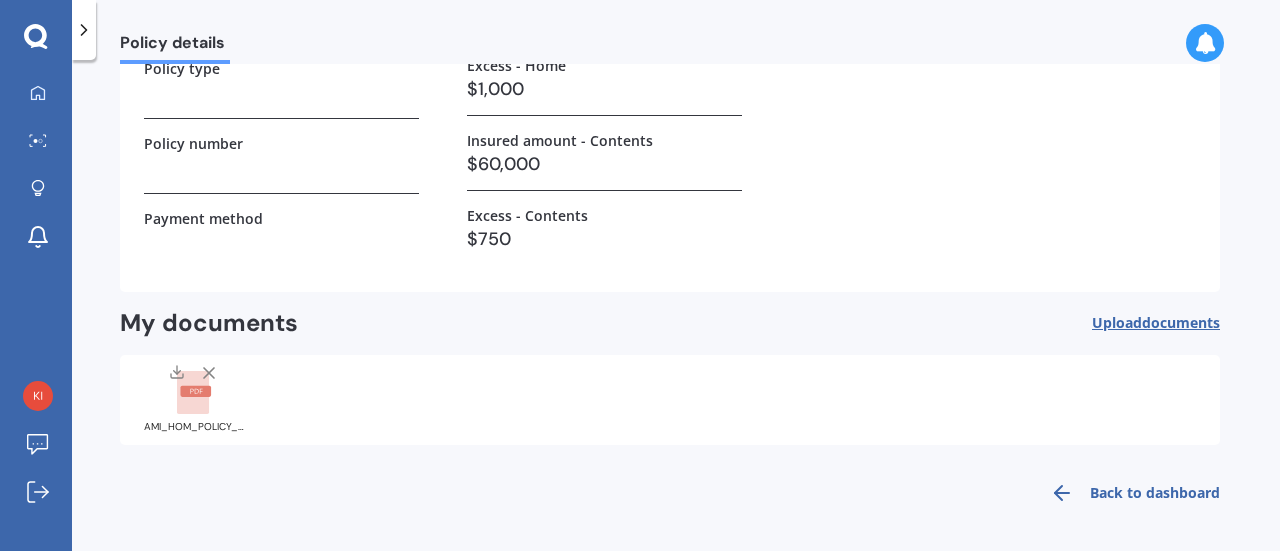 click on "Renewal date Insured address 2 Fontenoy Street, Mount Albert, Auckland 1025 Policy type Policy number Payment method Premium Frequency Yearly Insured amount - Home $800,000 Excess - Home $1,000 Insured amount - Contents $60,000 Excess - Contents $750" at bounding box center (670, 89) 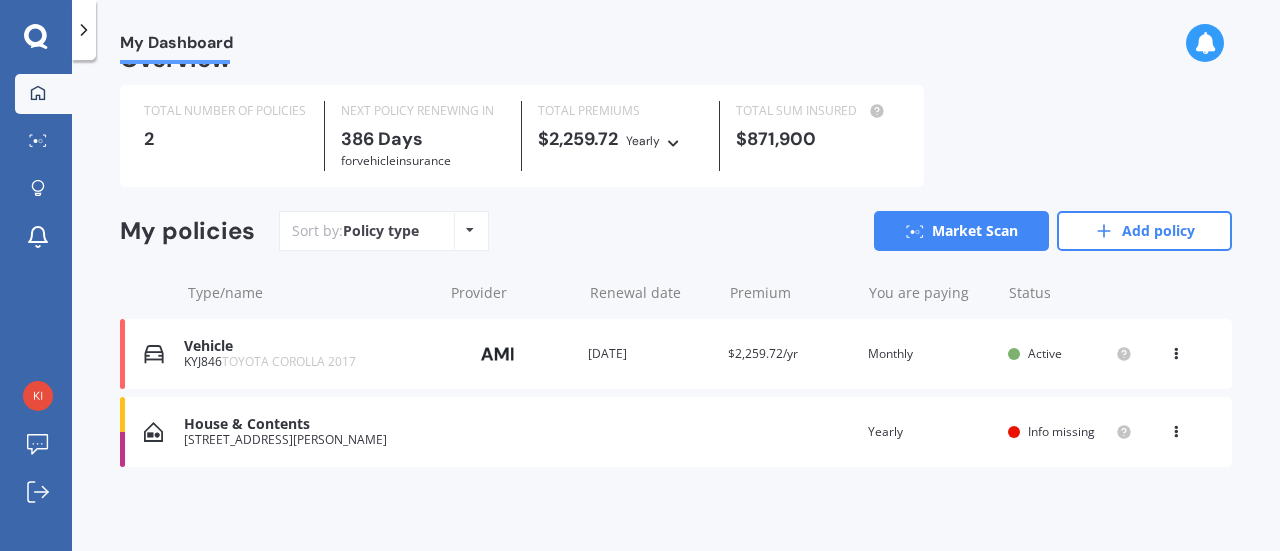 scroll, scrollTop: 0, scrollLeft: 0, axis: both 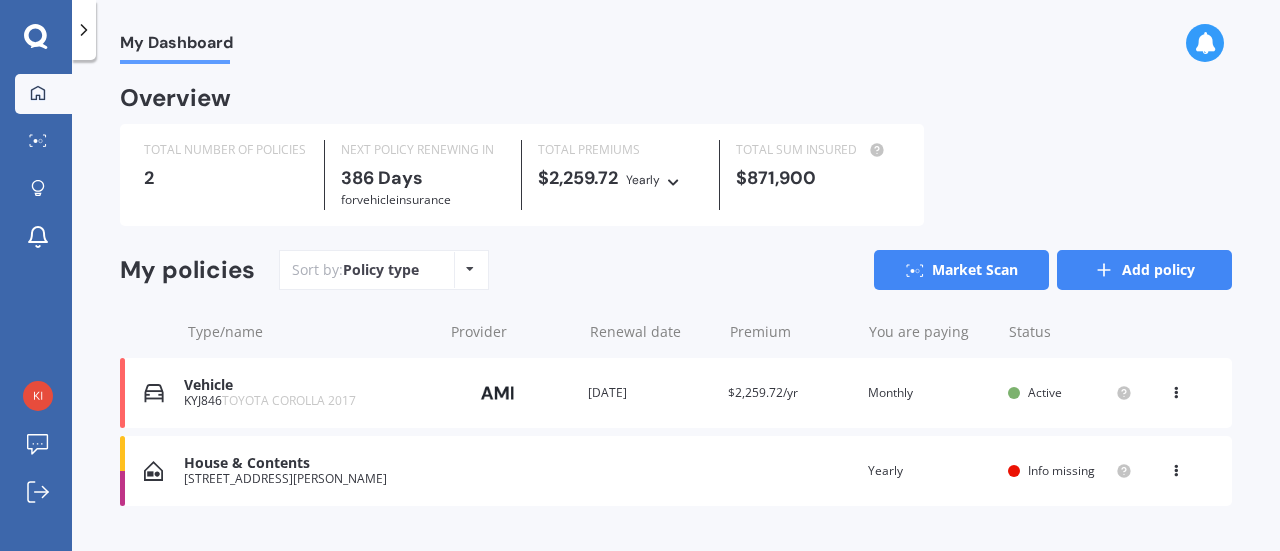 click on "Add policy" at bounding box center [1144, 270] 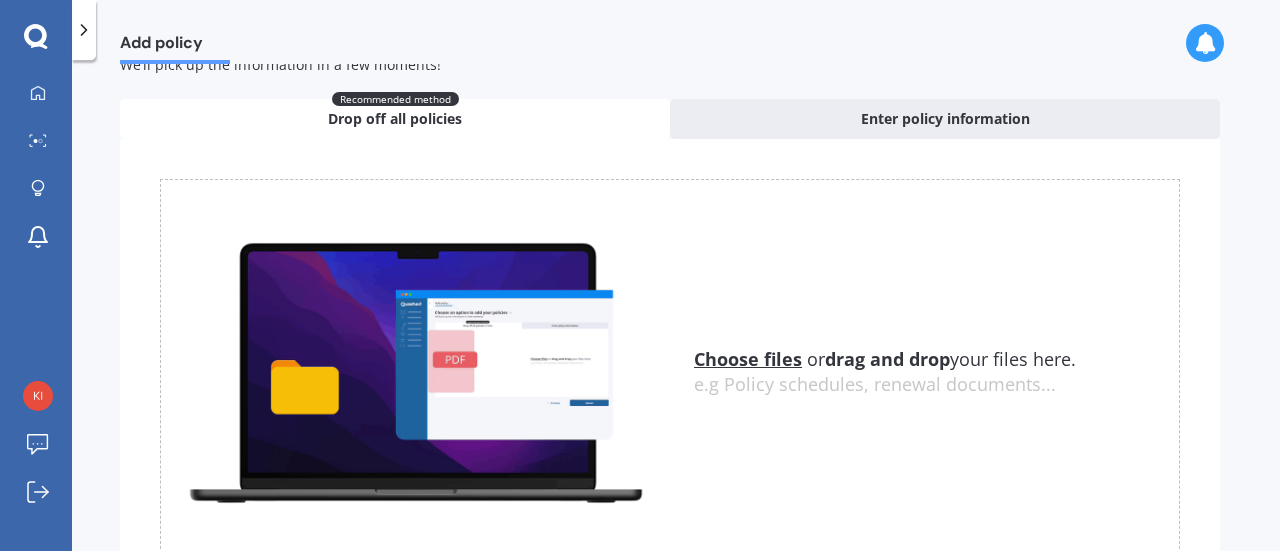 scroll, scrollTop: 178, scrollLeft: 0, axis: vertical 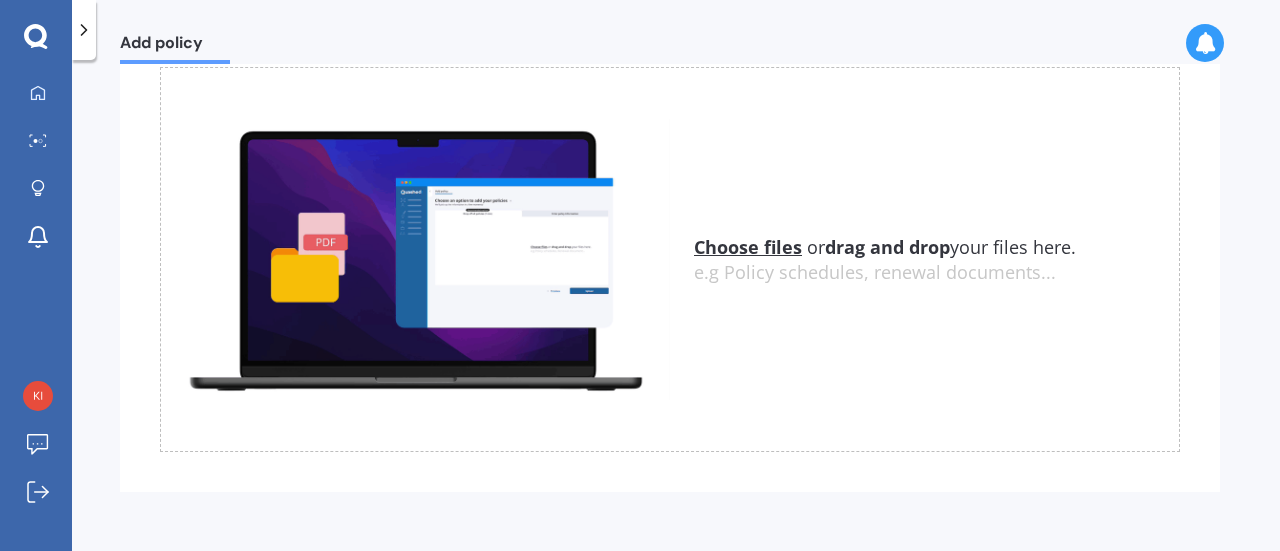 click at bounding box center [415, 259] 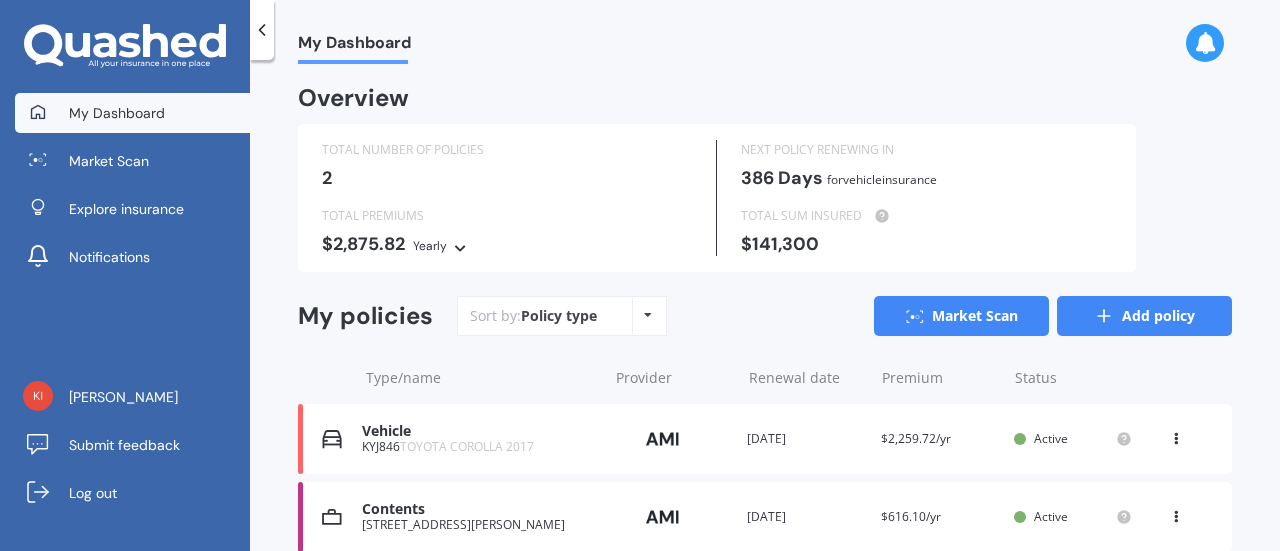scroll, scrollTop: 0, scrollLeft: 0, axis: both 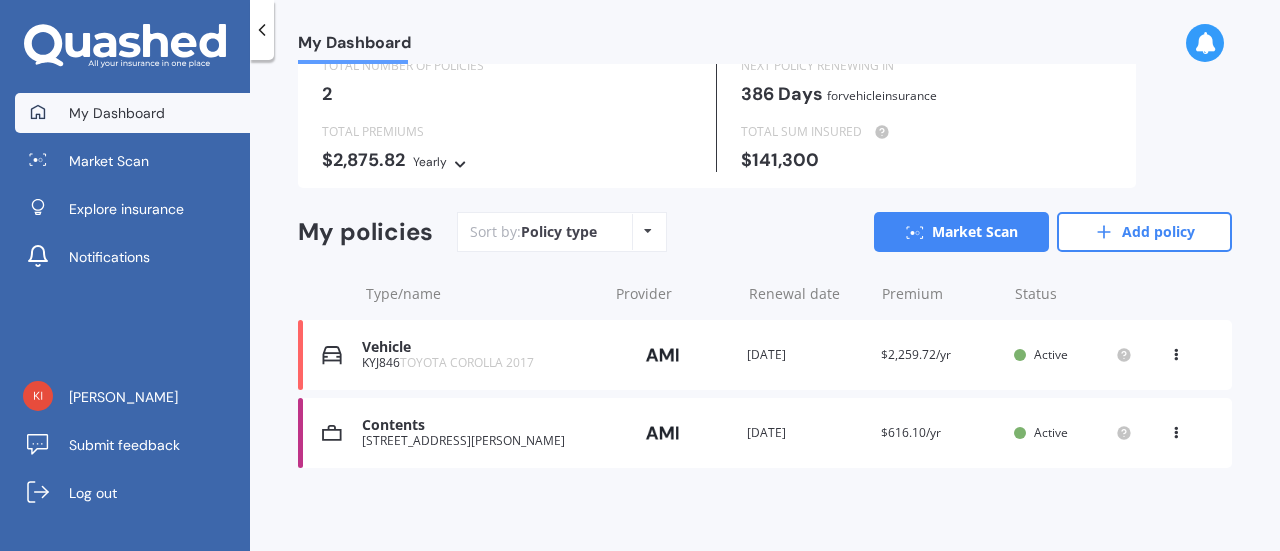 click at bounding box center [1176, 429] 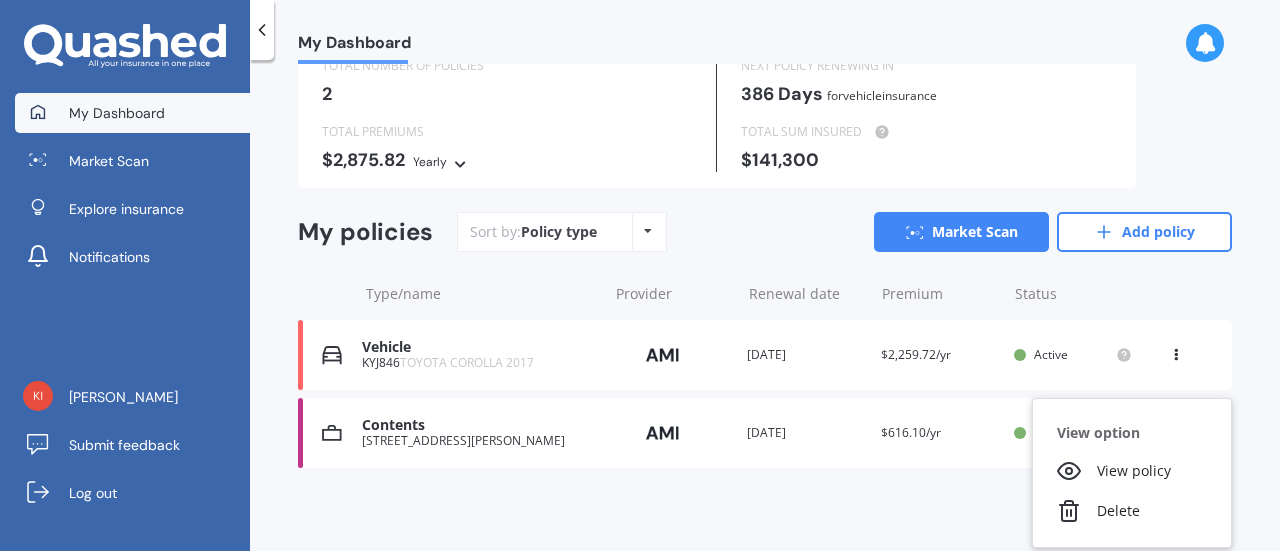 click on "Overview TOTAL NUMBER OF POLICIES 2 NEXT POLICY RENEWING IN 386 Days   for  Vehicle  insurance TOTAL PREMIUMS $2,875.82 Yearly Yearly Six-Monthly Quarterly Monthly Fortnightly Weekly TOTAL SUM INSURED $141,300 My policies Sort by:  Policy type Policy type Alphabetical Date added Renewing next Market Scan Add policy Type/name Provider Renewal date Premium You are paying Status Vehicle KYJ846  TOYOTA COROLLA 2017 Provider Renewal date 05 Aug 2026 Premium $2,259.72/yr You are paying Monthly Status Active View option View policy Delete Vehicle KYJ846  TOYOTA COROLLA 2017 Provider Renewal date 05 Aug 2026 Premium $2,259.72/yr You are paying Monthly Status Active View option View policy Delete Contents 2 FONTENOY STREET MT ALBERT AUCKLAND 1025 Provider Renewal date 05 Aug 2026 Premium $616.10/yr You are paying Yearly Status Active View option View policy Delete Contents 2 FONTENOY STREET MT ALBERT AUCKLAND 1025 Provider Renewal date 05 Aug 2026 Premium $616.10/yr You are paying Yearly Status Active View option" at bounding box center [765, 260] 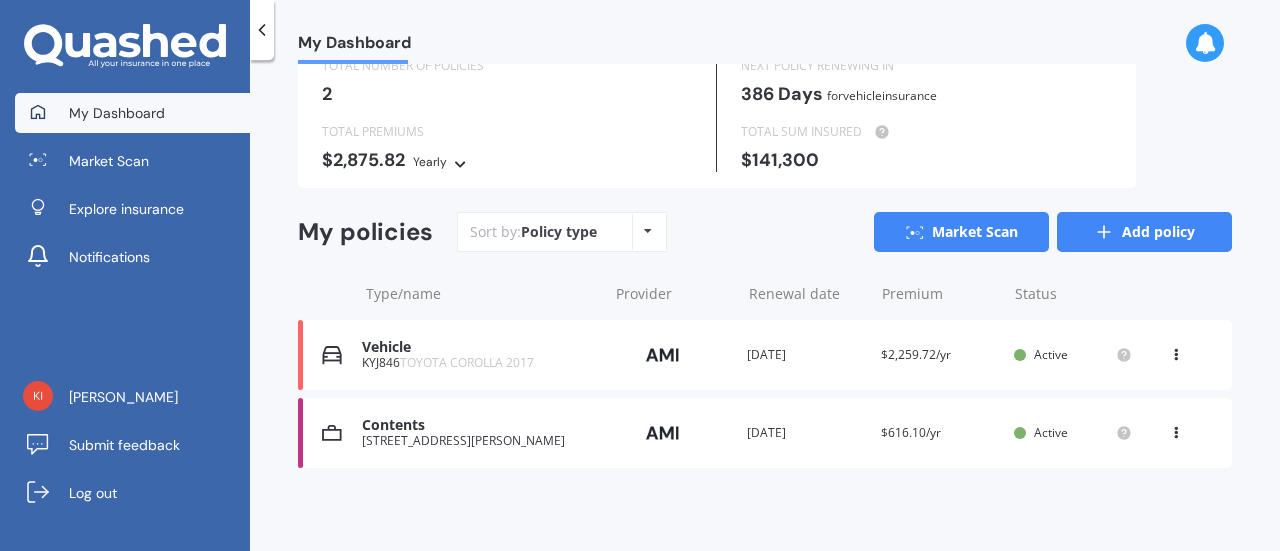 click on "Add policy" at bounding box center [1144, 232] 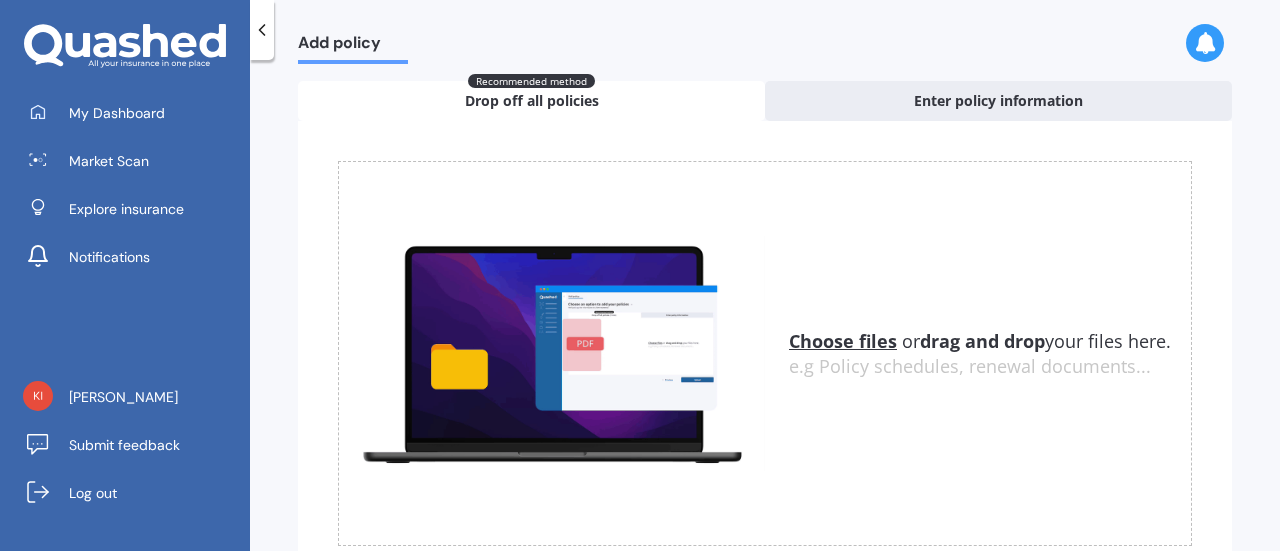 scroll, scrollTop: 0, scrollLeft: 0, axis: both 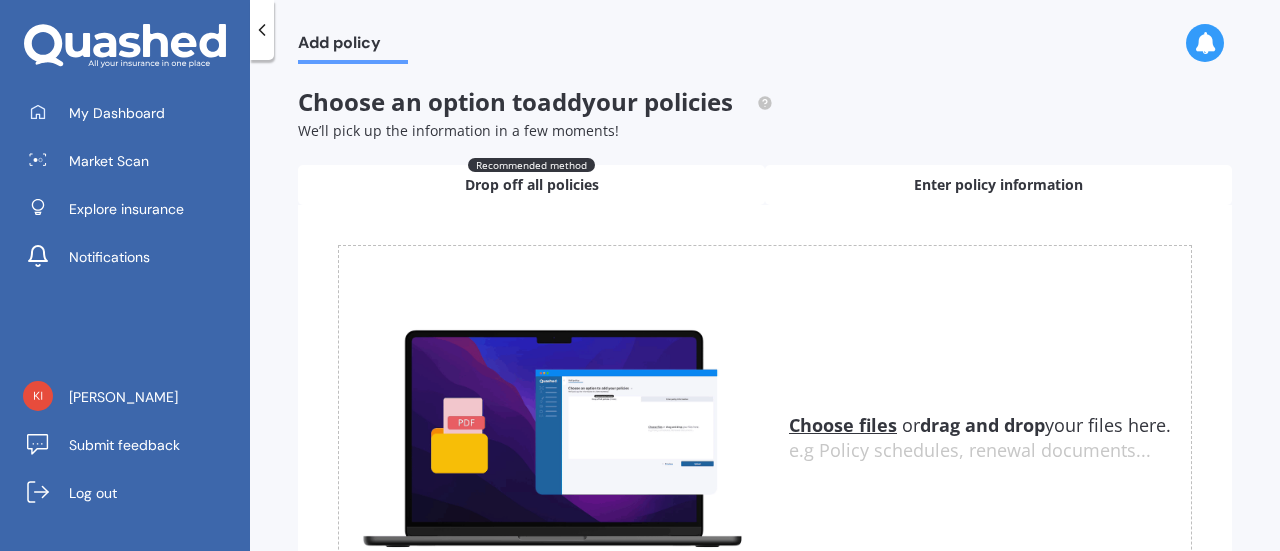 click on "Enter policy information" at bounding box center [998, 185] 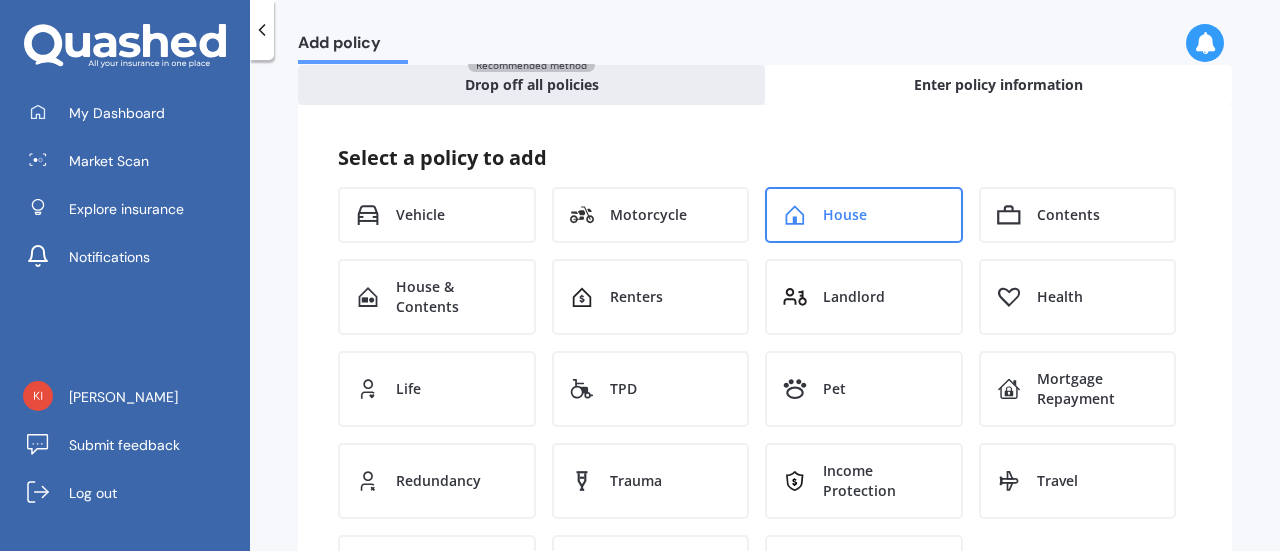 click on "House" at bounding box center (864, 215) 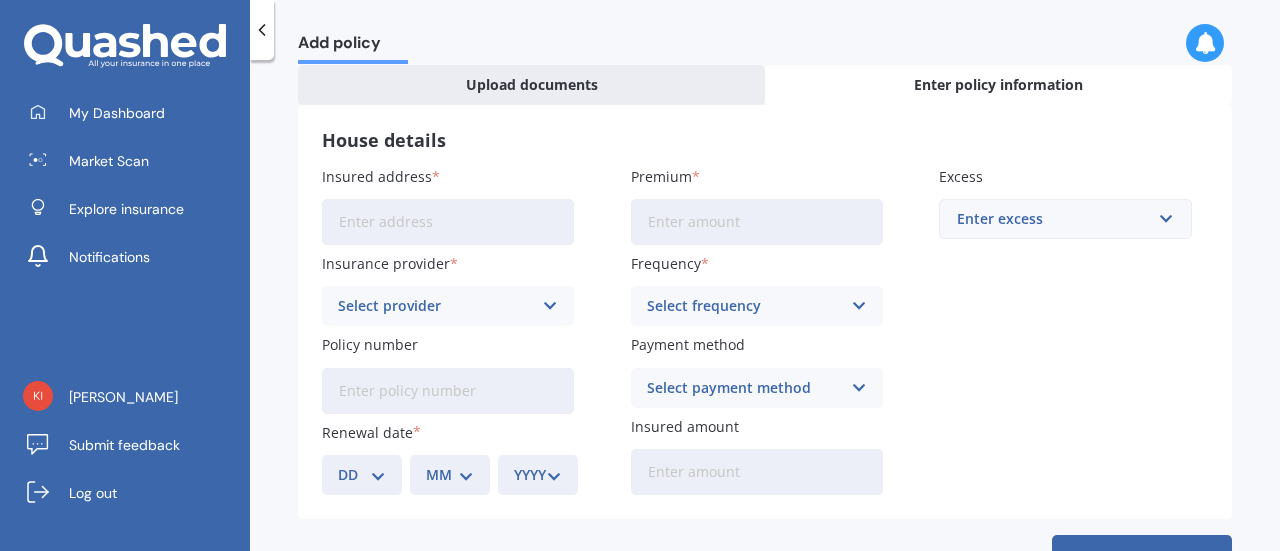 scroll, scrollTop: 60, scrollLeft: 0, axis: vertical 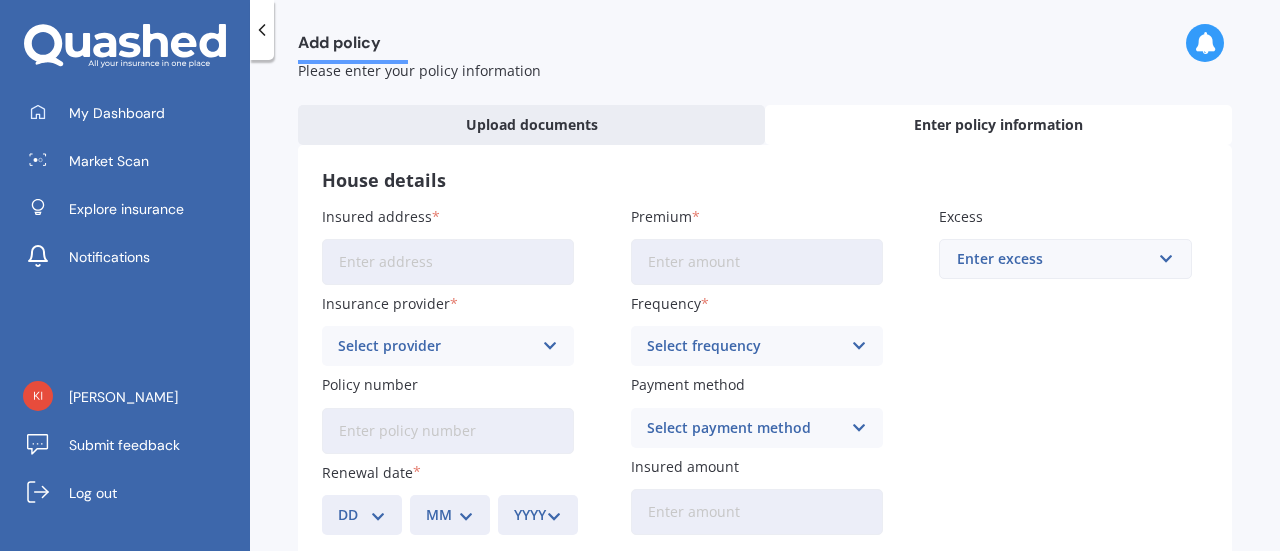 click on "Insured address" at bounding box center (448, 262) 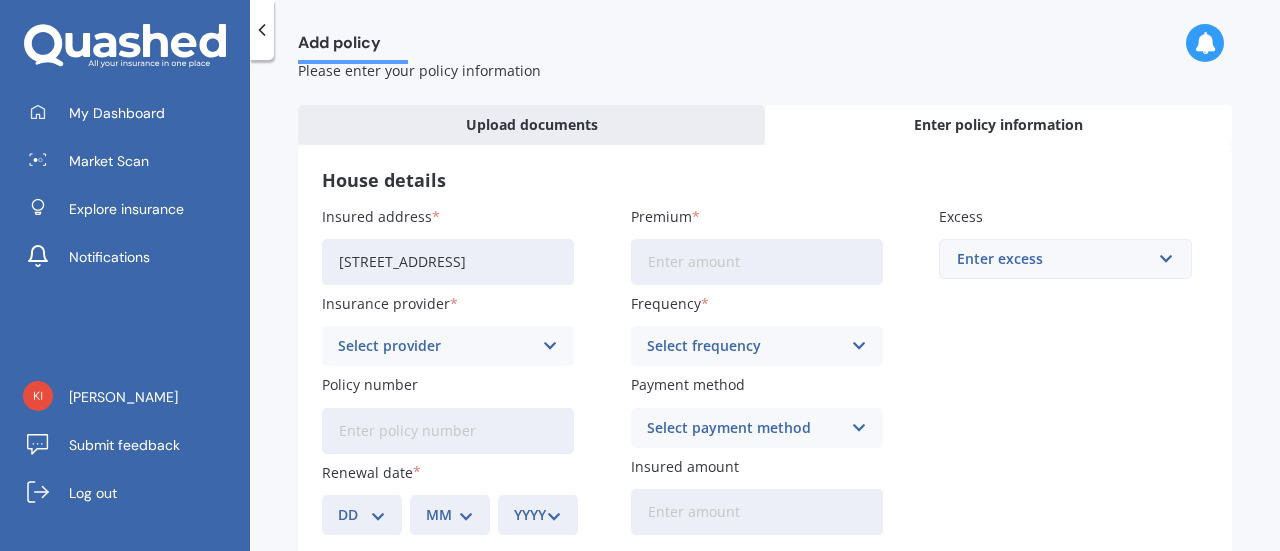 click on "Premium" at bounding box center (757, 262) 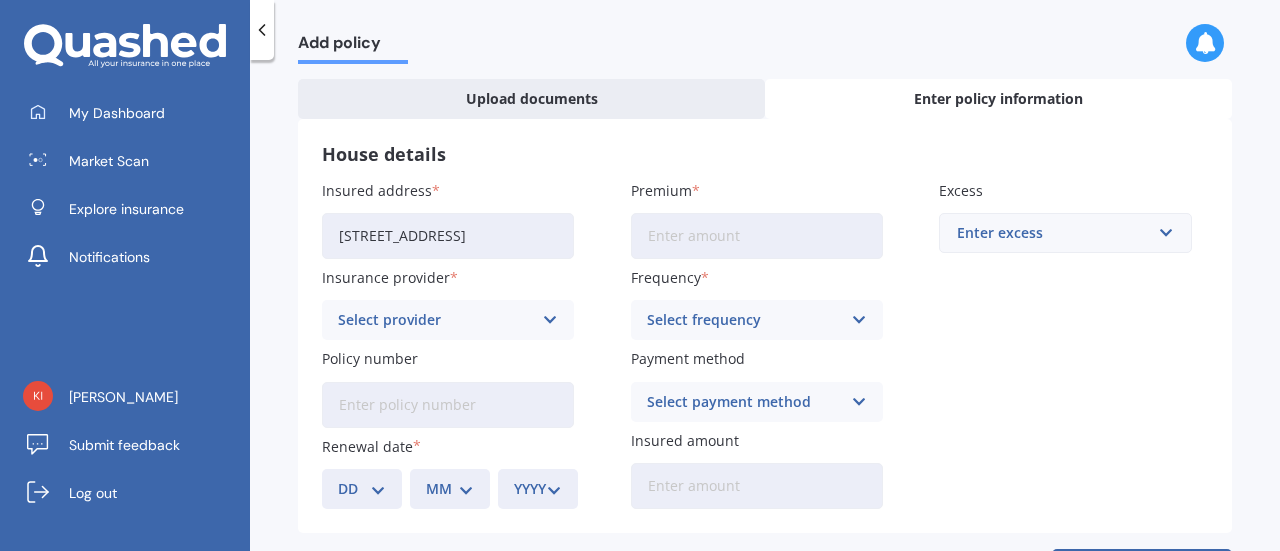 scroll, scrollTop: 0, scrollLeft: 0, axis: both 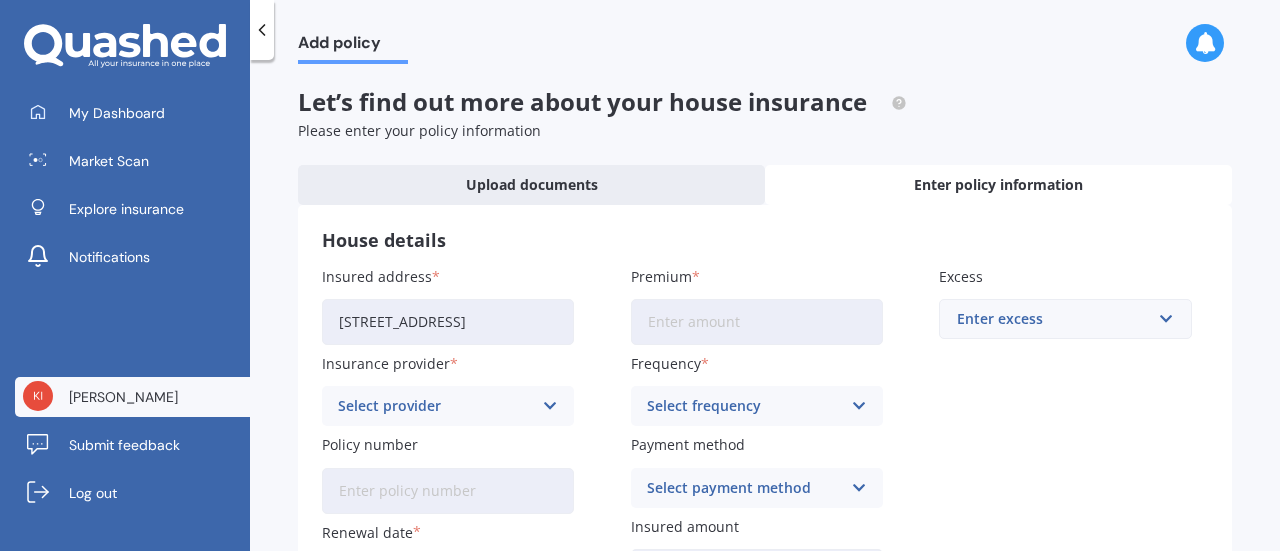 click at bounding box center (38, 396) 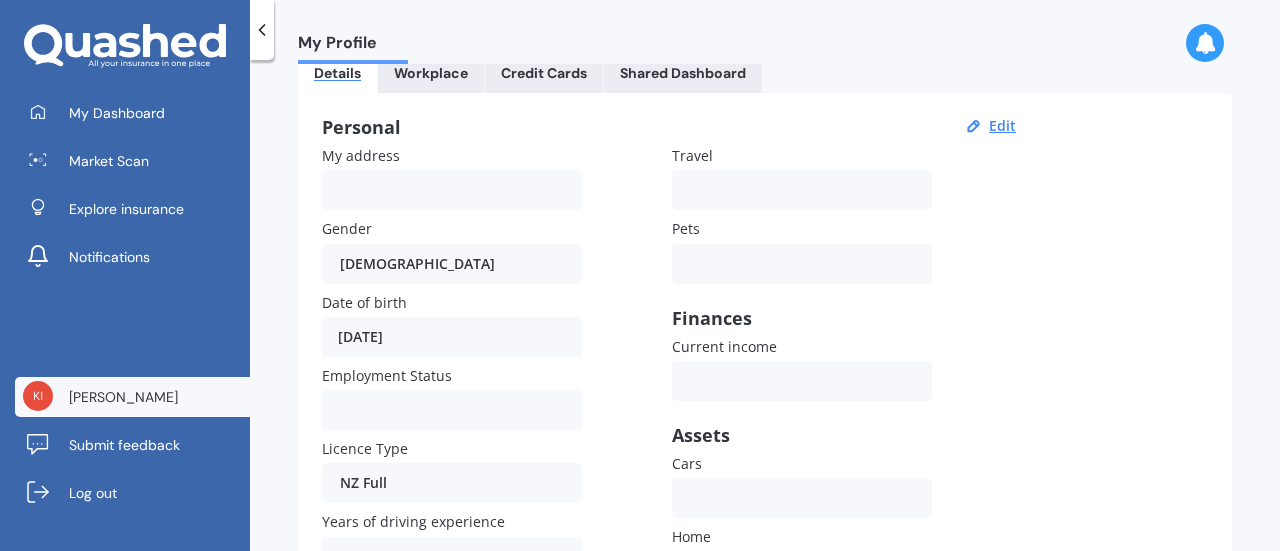 scroll, scrollTop: 381, scrollLeft: 0, axis: vertical 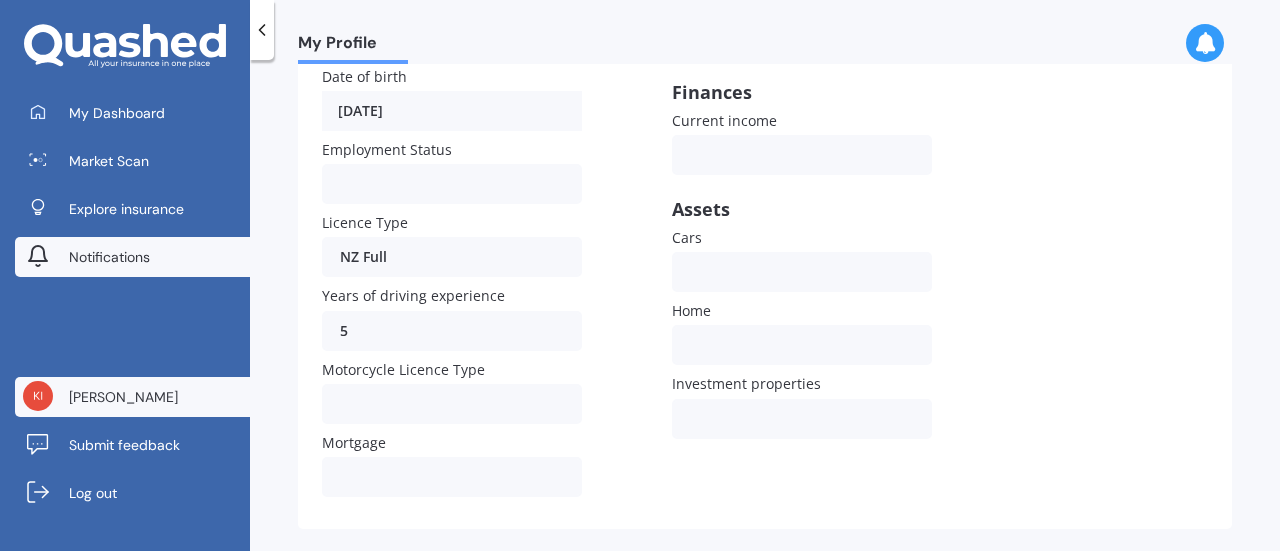 click on "Notifications" at bounding box center [109, 257] 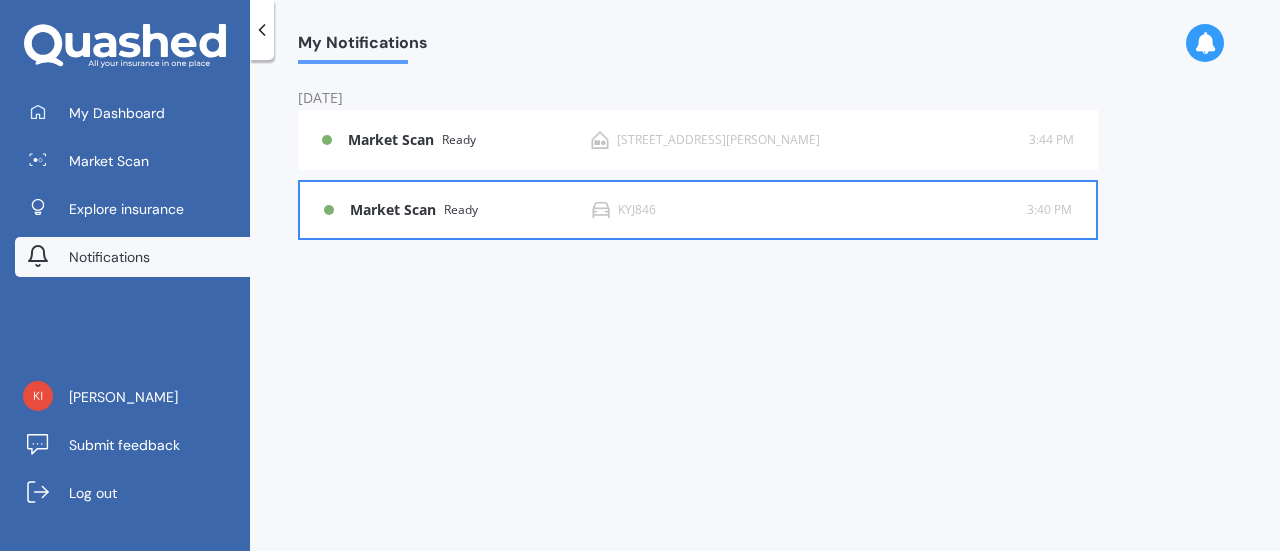 click on "KYJ846" at bounding box center (637, 210) 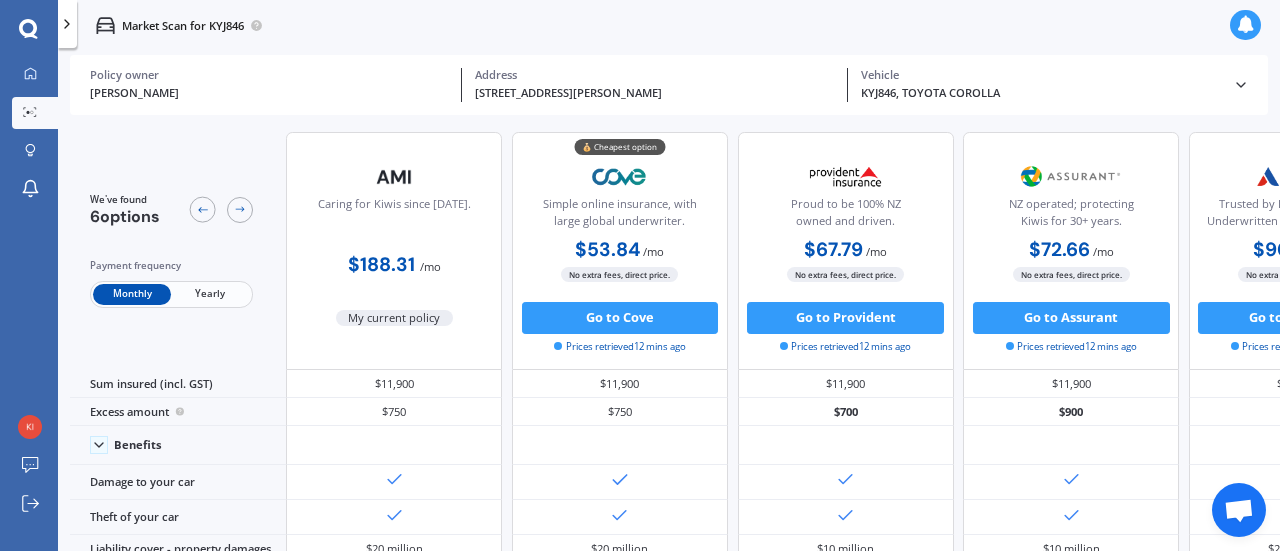 click on "$53.84" at bounding box center [607, 249] 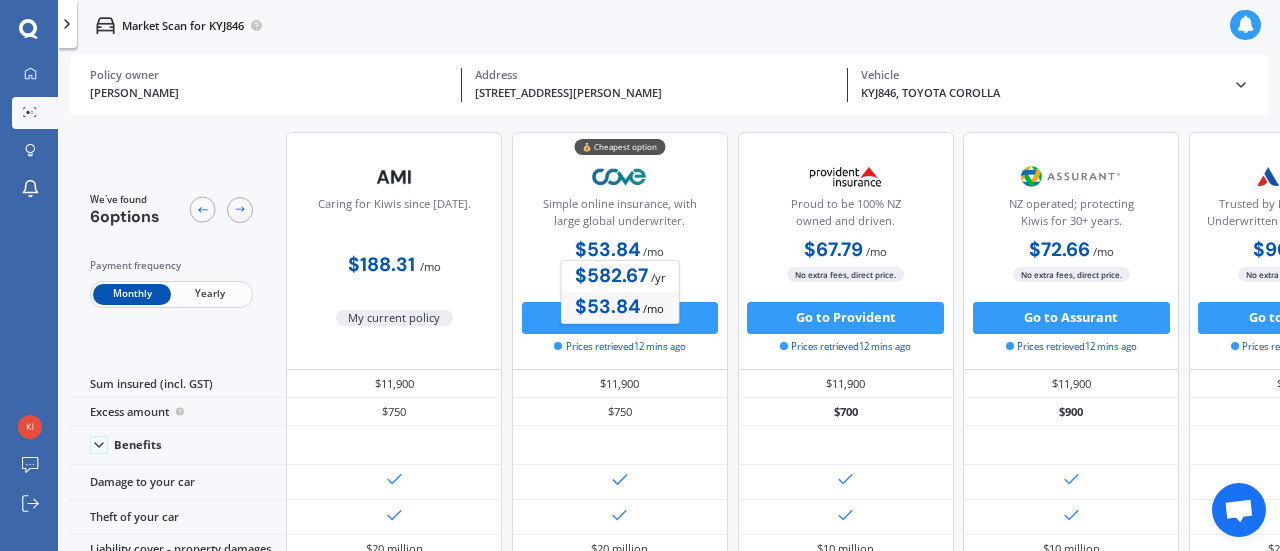 click on "$188.31" at bounding box center (381, 264) 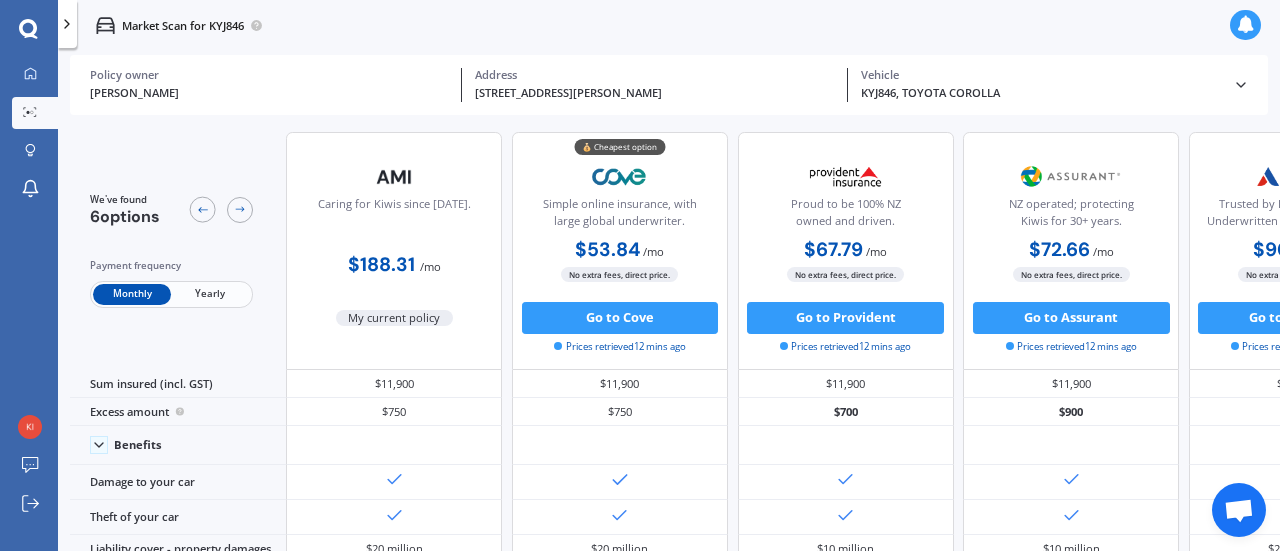 click on "My current policy" at bounding box center [395, 318] 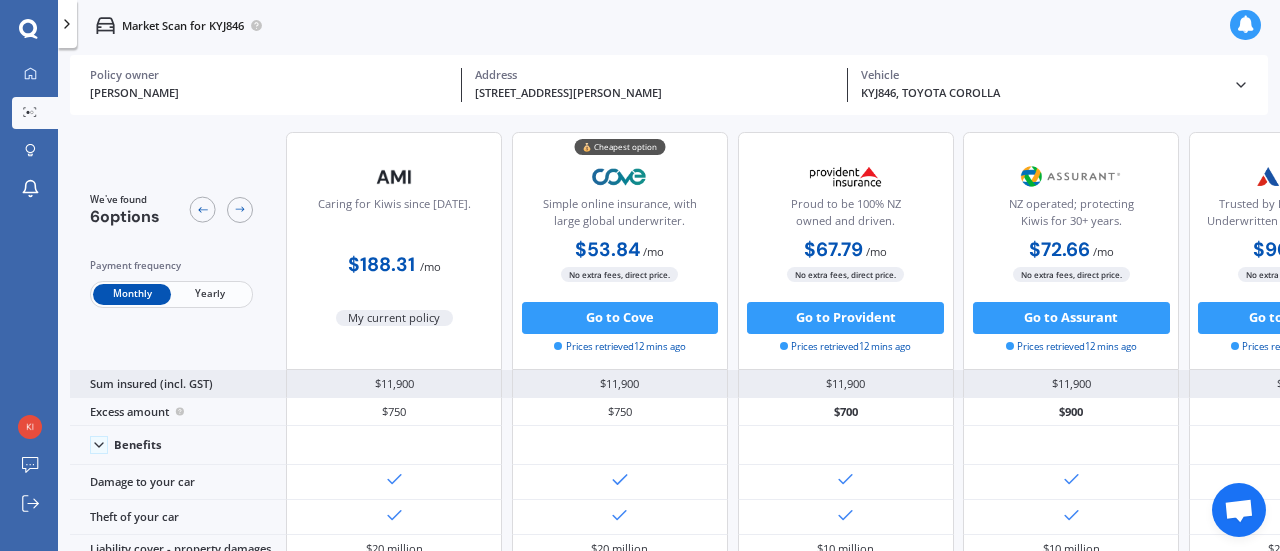 click on "$11,900" at bounding box center (620, 384) 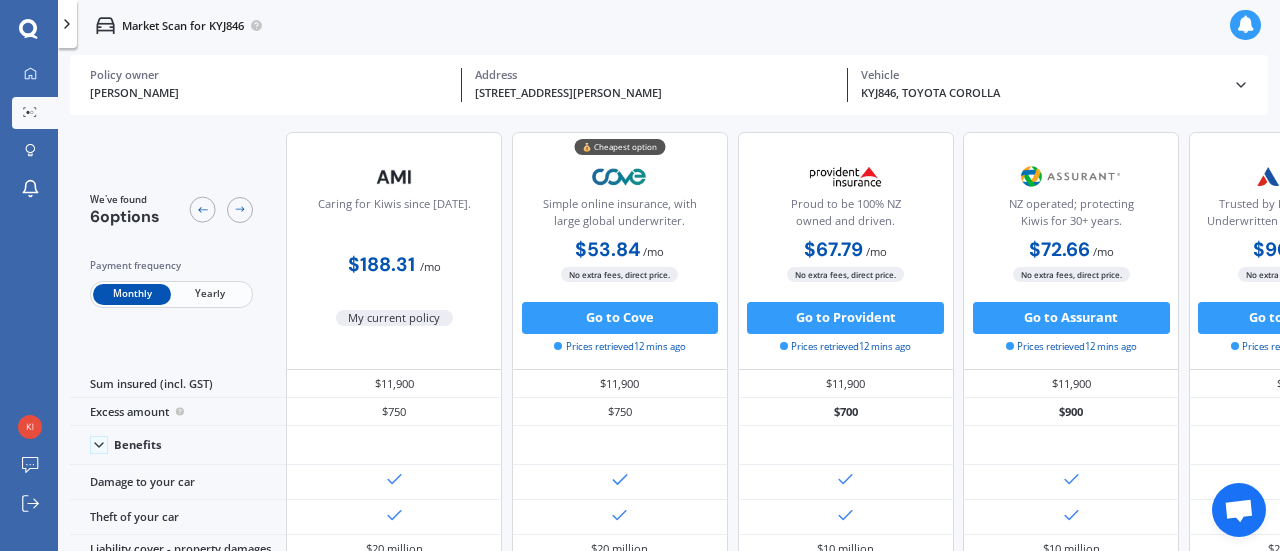 click on "My current policy" at bounding box center [395, 318] 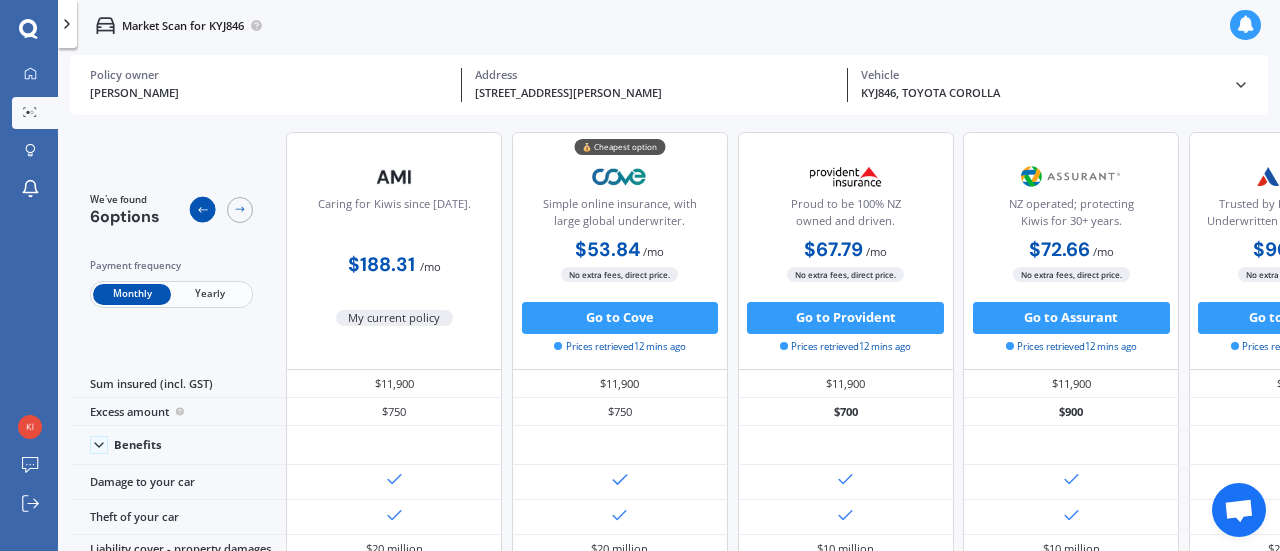 click 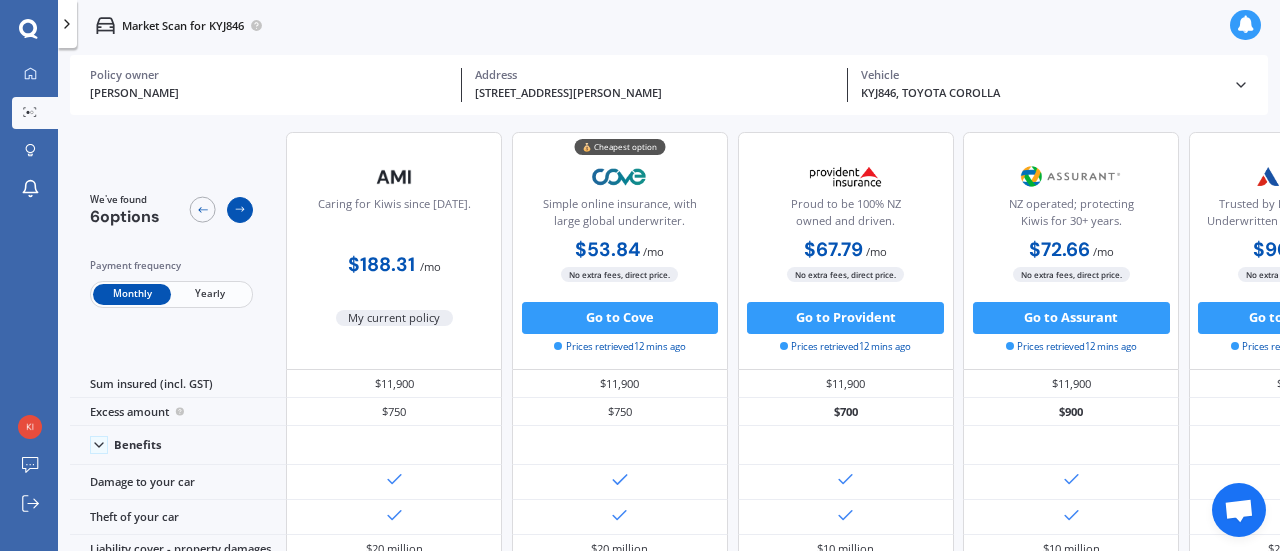 click 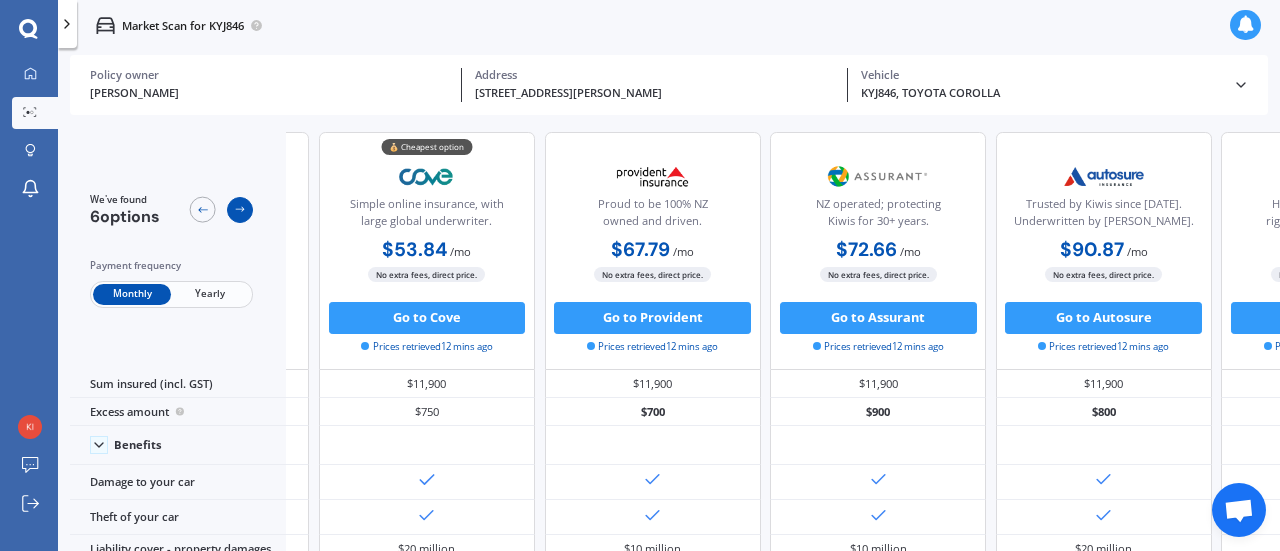 scroll, scrollTop: 0, scrollLeft: 270, axis: horizontal 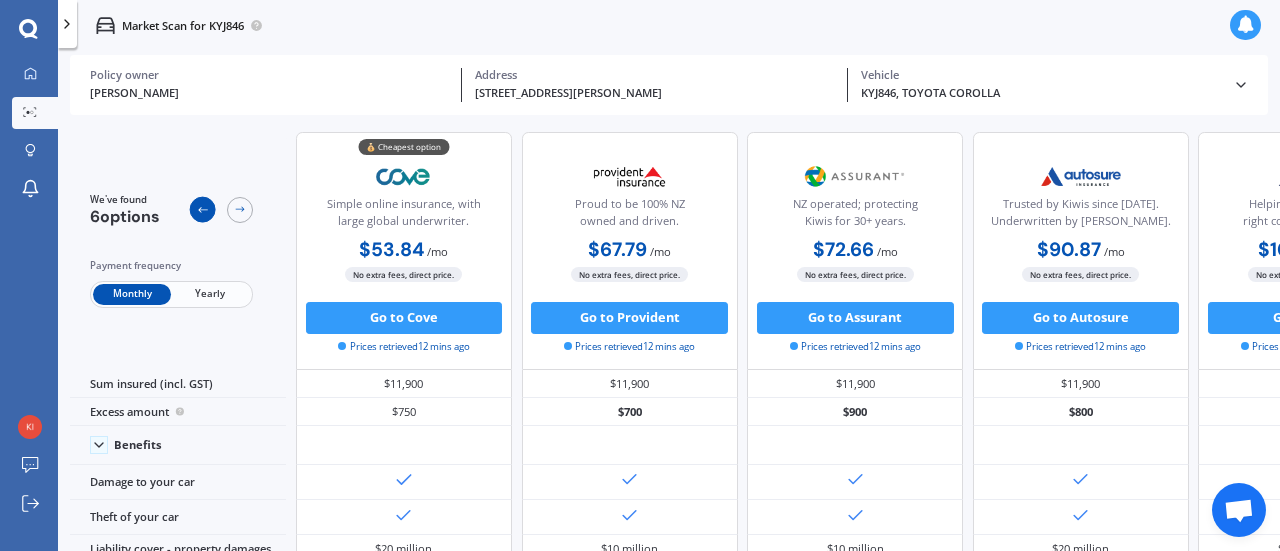 click 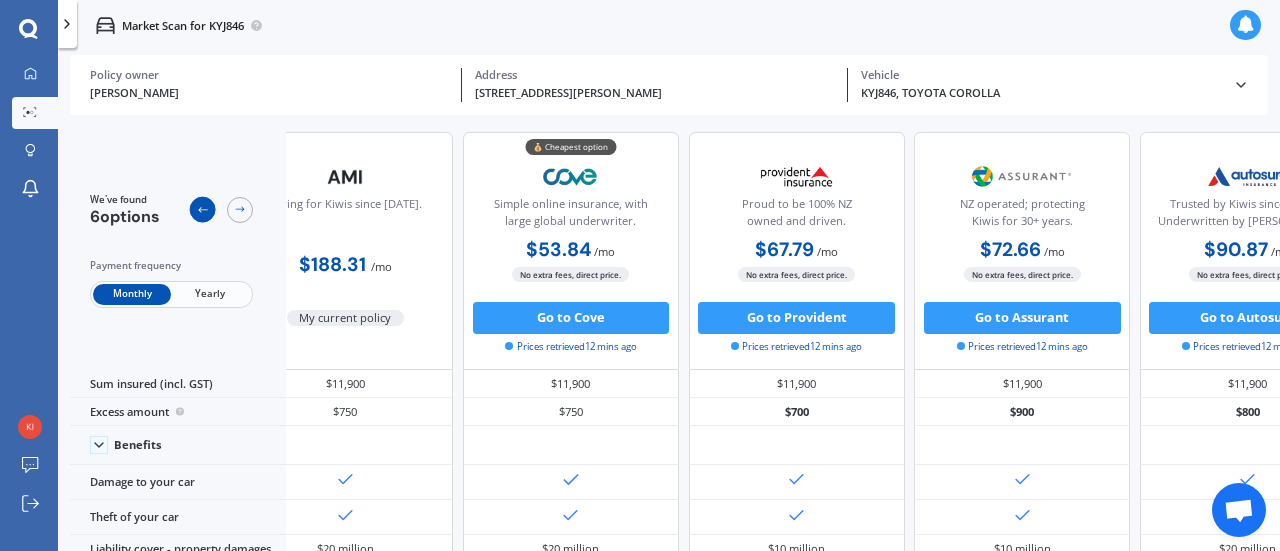 scroll, scrollTop: 0, scrollLeft: 0, axis: both 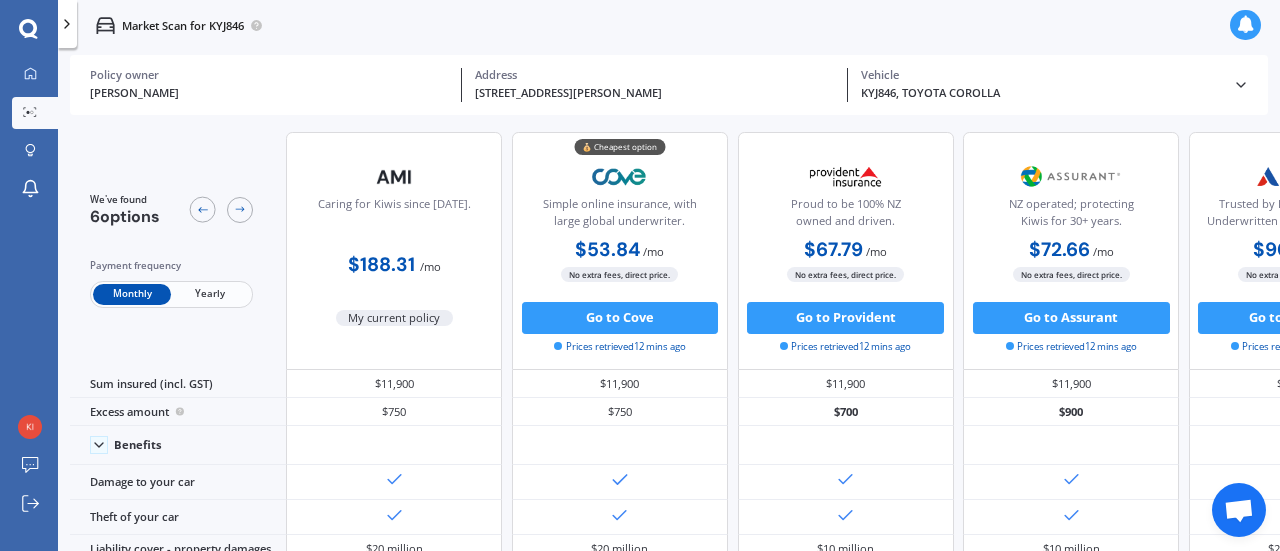 click on "Yearly" at bounding box center [210, 294] 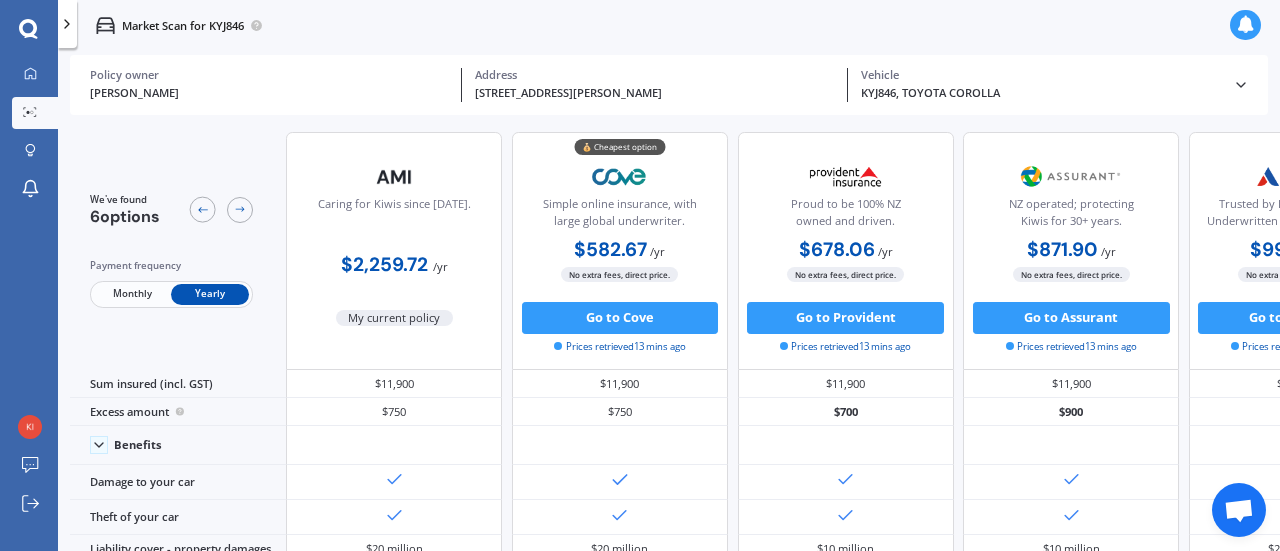 click on "My current policy" at bounding box center [395, 318] 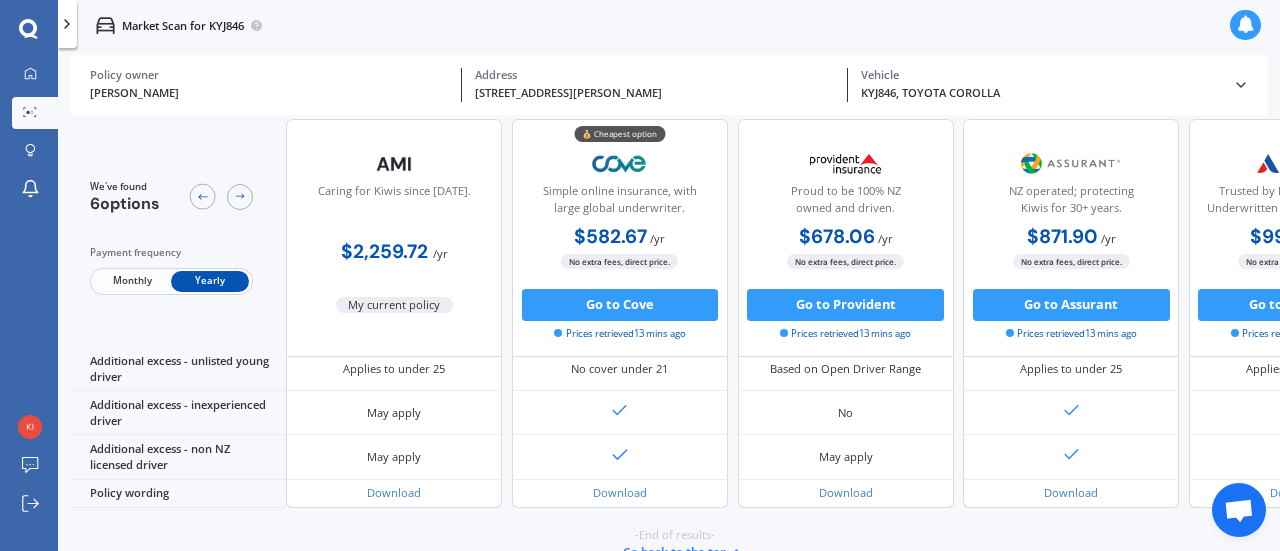 scroll, scrollTop: 1098, scrollLeft: 0, axis: vertical 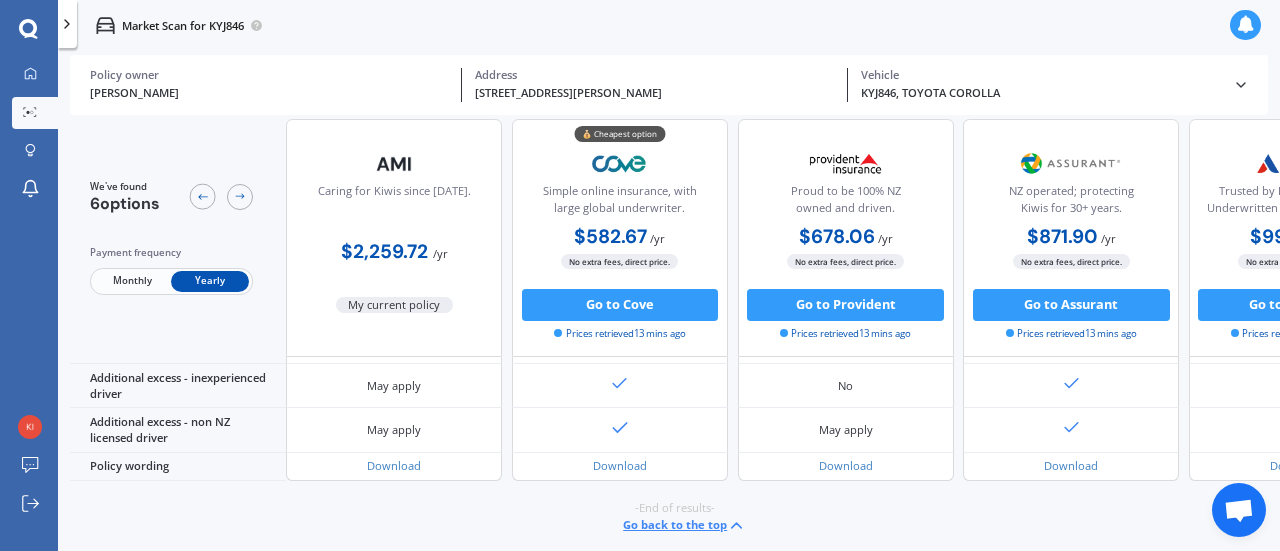 click 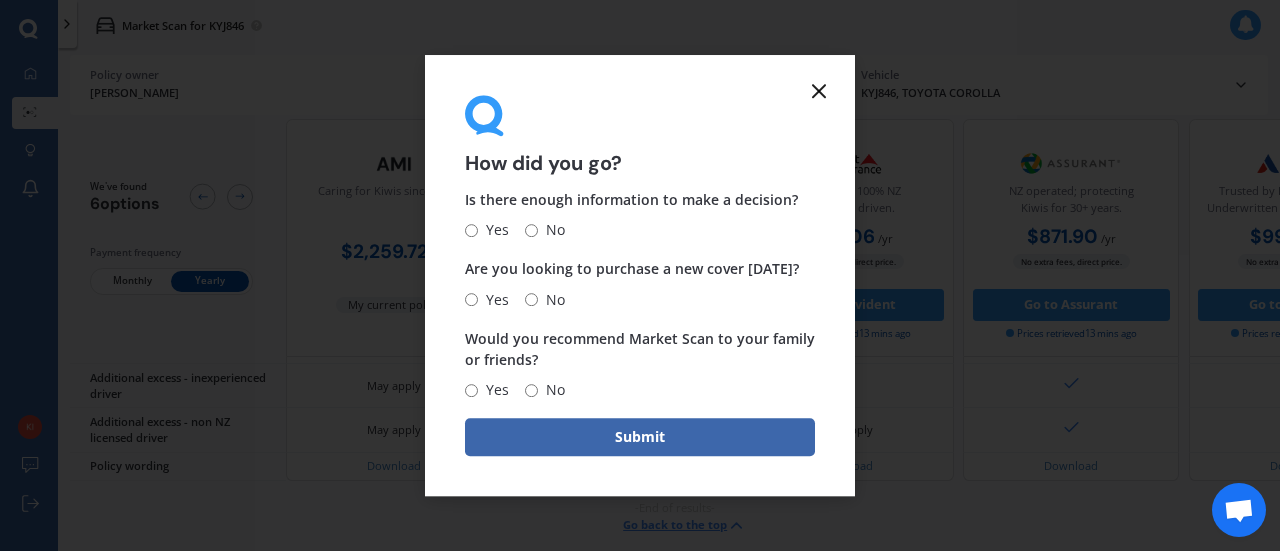 click 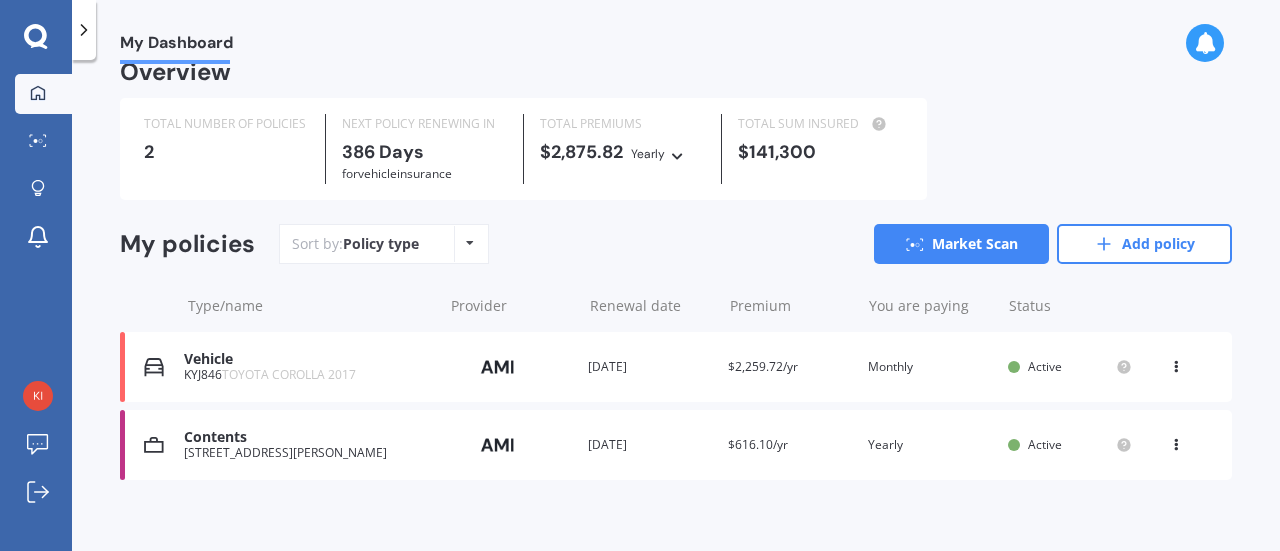 scroll, scrollTop: 39, scrollLeft: 0, axis: vertical 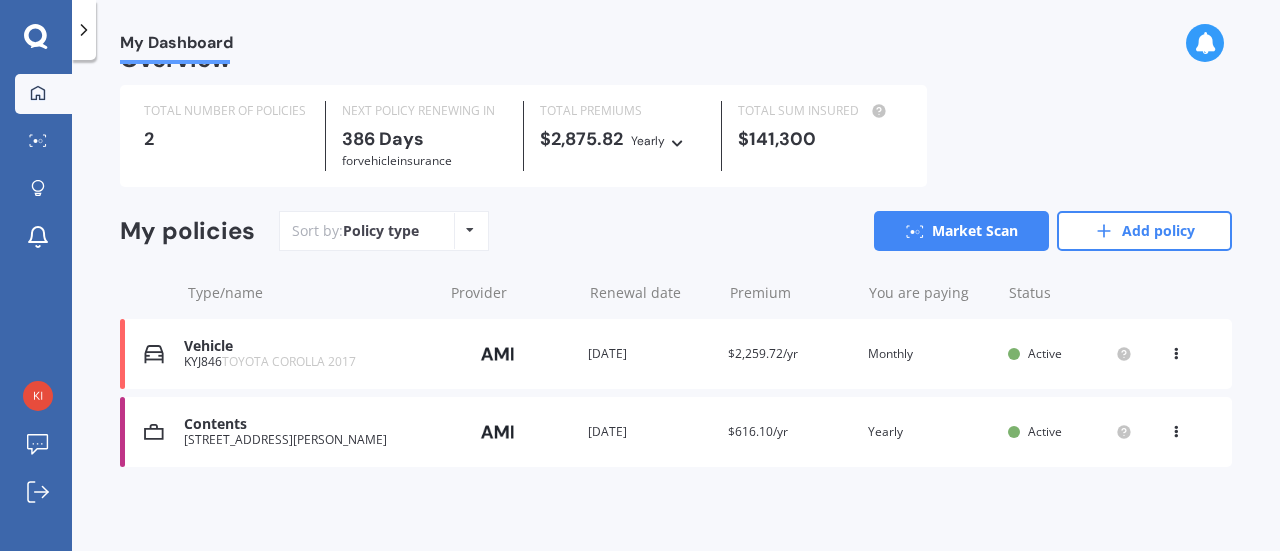 click on "Policy type Alphabetical Date added Renewing next" at bounding box center [469, 231] 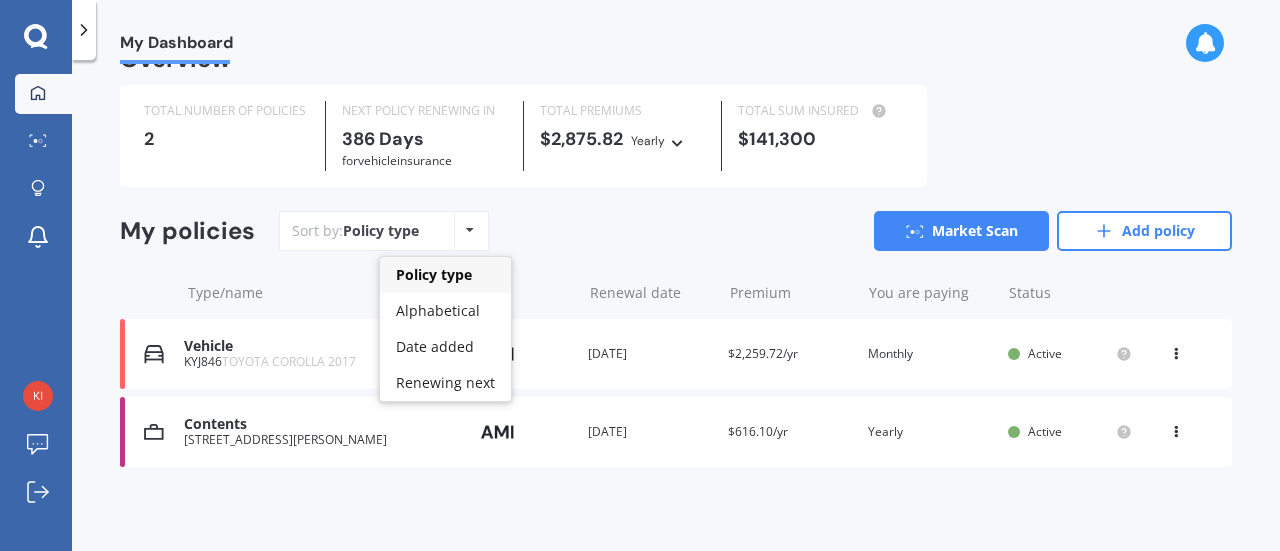 click on "Policy type" at bounding box center (434, 274) 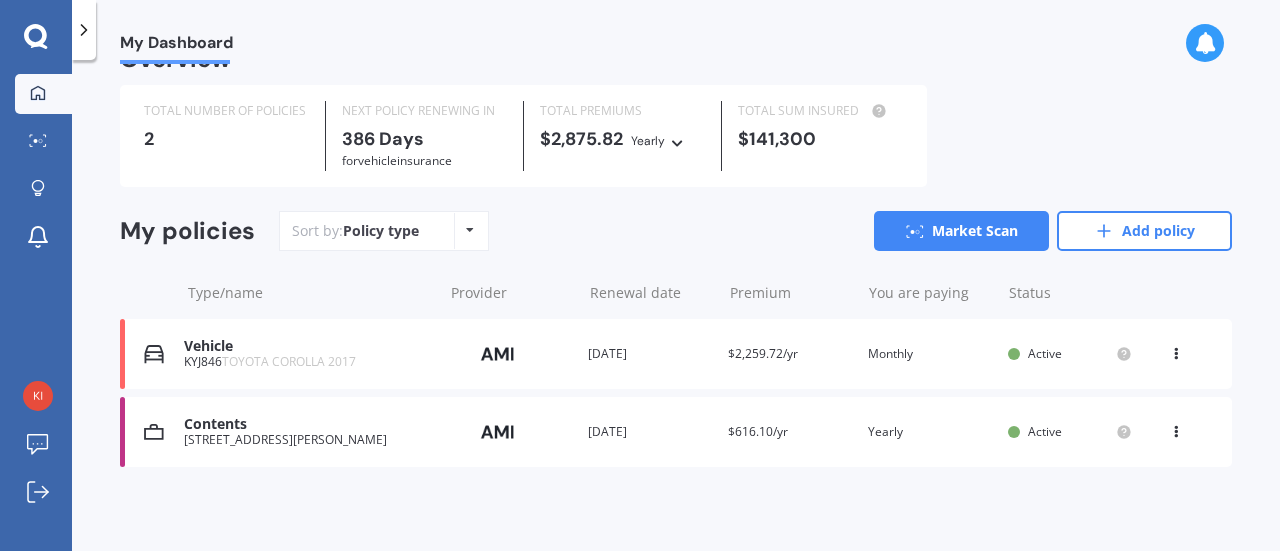 click at bounding box center (1176, 350) 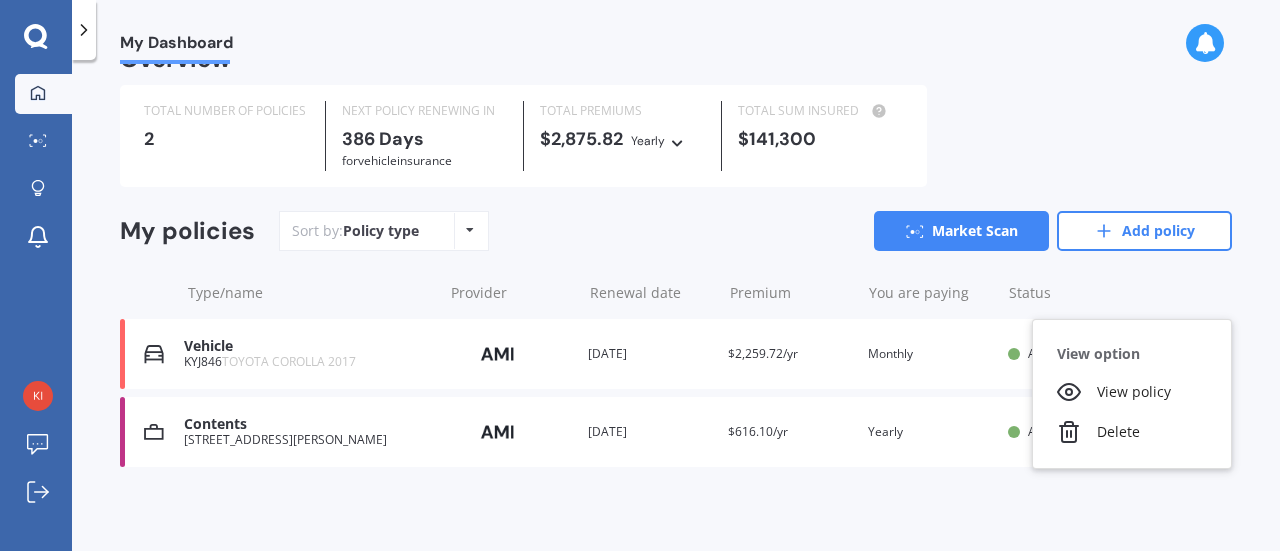 click on "View option" at bounding box center (1132, 354) 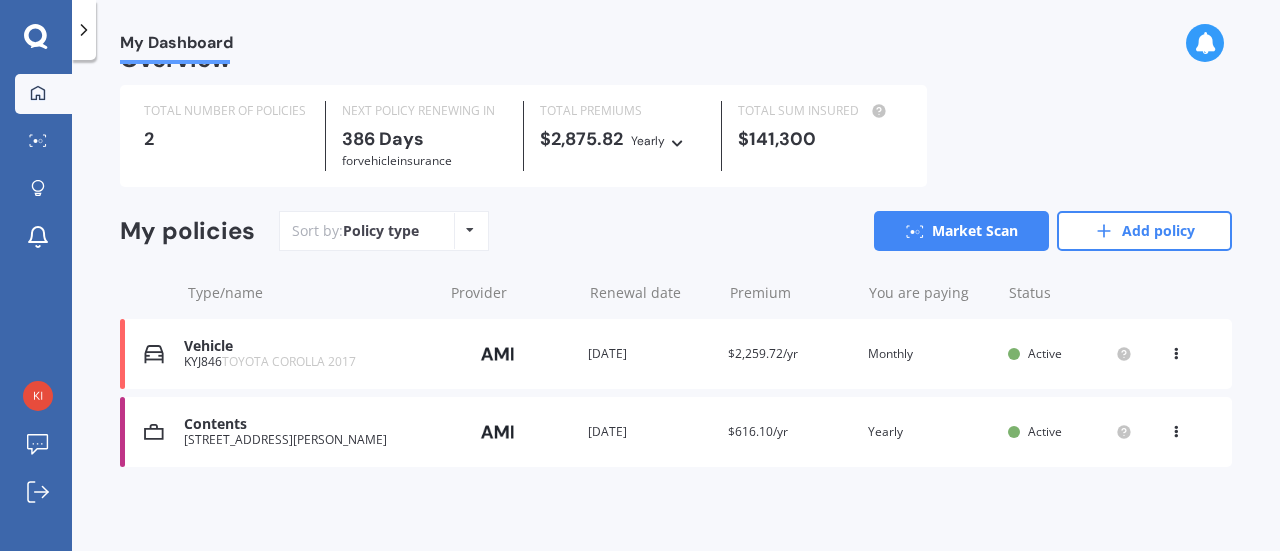 click on "Overview TOTAL NUMBER OF POLICIES 2 NEXT POLICY RENEWING IN 386 Days   for  Vehicle  insurance TOTAL PREMIUMS $2,875.82 Yearly Yearly Six-Monthly Quarterly Monthly Fortnightly Weekly TOTAL SUM INSURED $141,300 My policies Sort by:  Policy type Policy type Alphabetical Date added Renewing next Market Scan Add policy Type/name Provider Renewal date Premium You are paying Status Vehicle KYJ846  TOYOTA COROLLA 2017 Provider Renewal date 05 Aug 2026 Premium $2,259.72/yr You are paying Monthly Status Active View option View policy Delete Vehicle KYJ846  TOYOTA COROLLA 2017 Provider Renewal date 05 Aug 2026 Premium $2,259.72/yr You are paying Monthly Status Active View option View policy Delete Contents 2 FONTENOY STREET MT ALBERT AUCKLAND 1025 Provider Renewal date 05 Aug 2026 Premium $616.10/yr You are paying Yearly Status Active View option View policy Delete Contents 2 FONTENOY STREET MT ALBERT AUCKLAND 1025 Provider Renewal date 05 Aug 2026 Premium $616.10/yr You are paying Yearly Status Active View option" at bounding box center (676, 282) 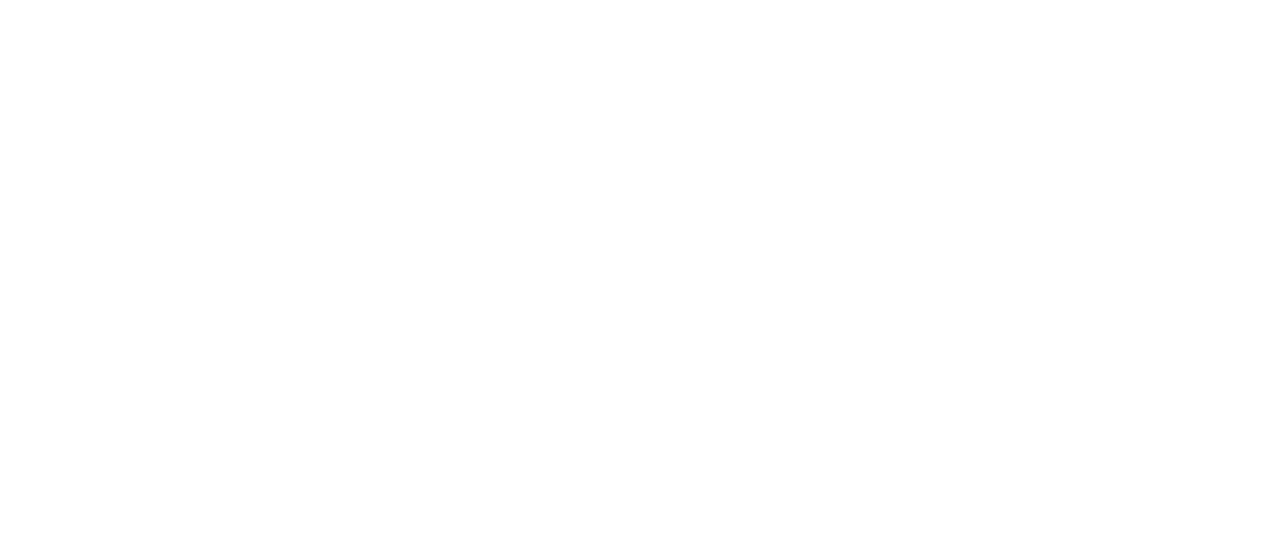scroll, scrollTop: 0, scrollLeft: 0, axis: both 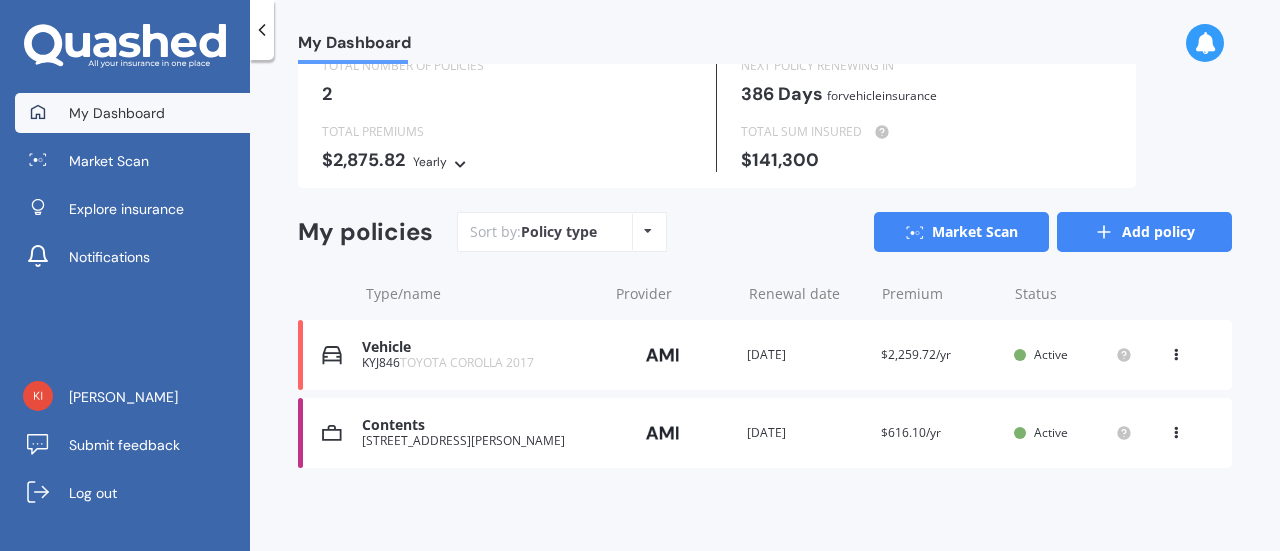 click on "Add policy" at bounding box center (1144, 232) 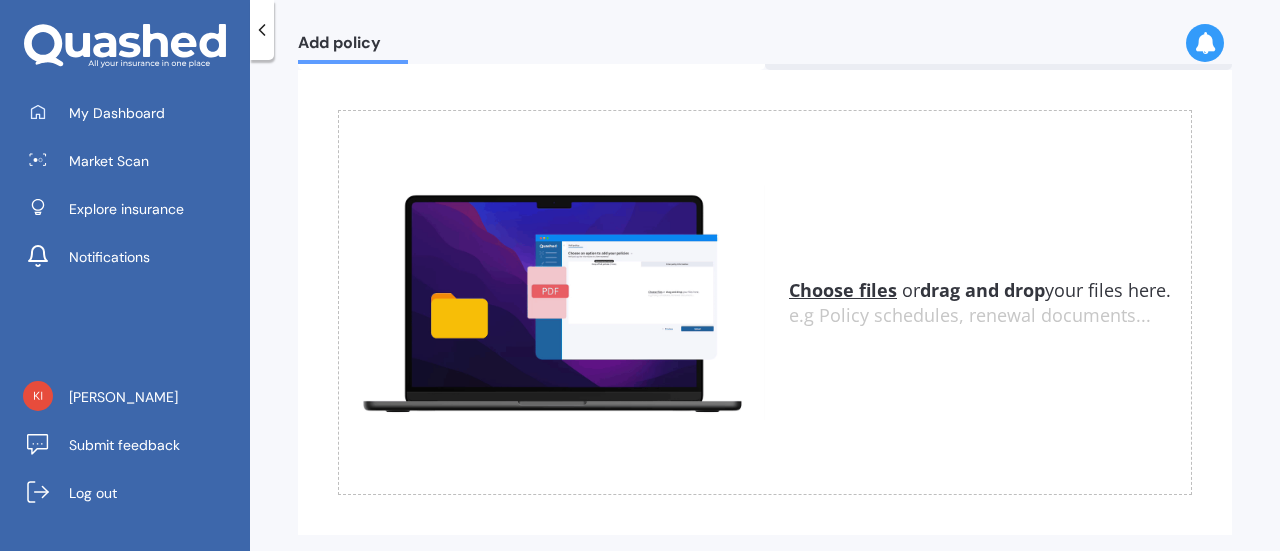 scroll, scrollTop: 178, scrollLeft: 0, axis: vertical 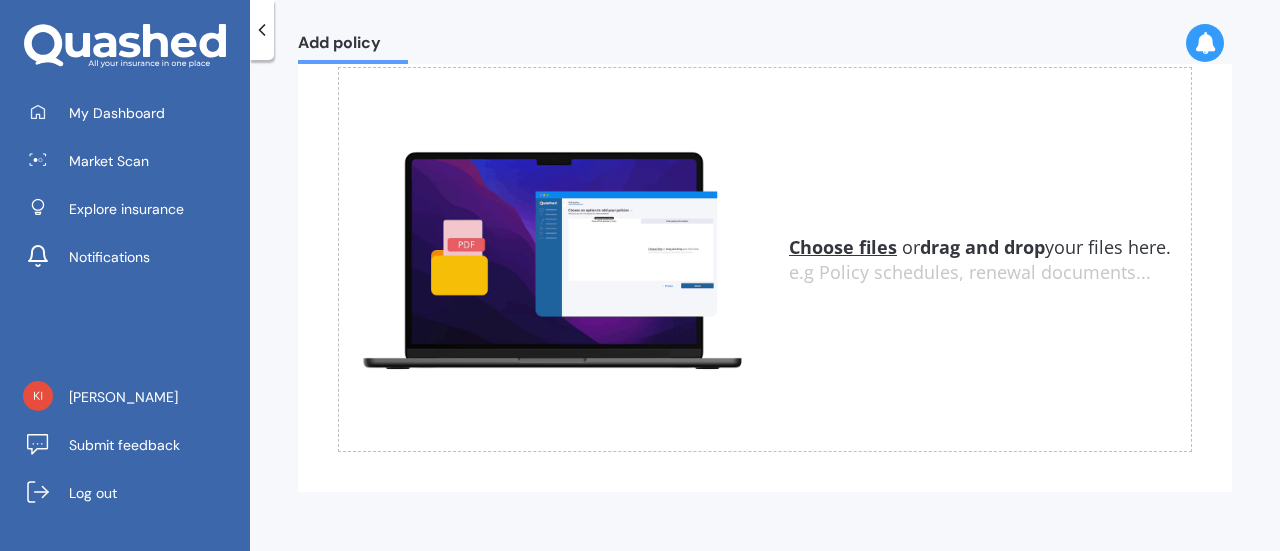 click at bounding box center [552, 259] 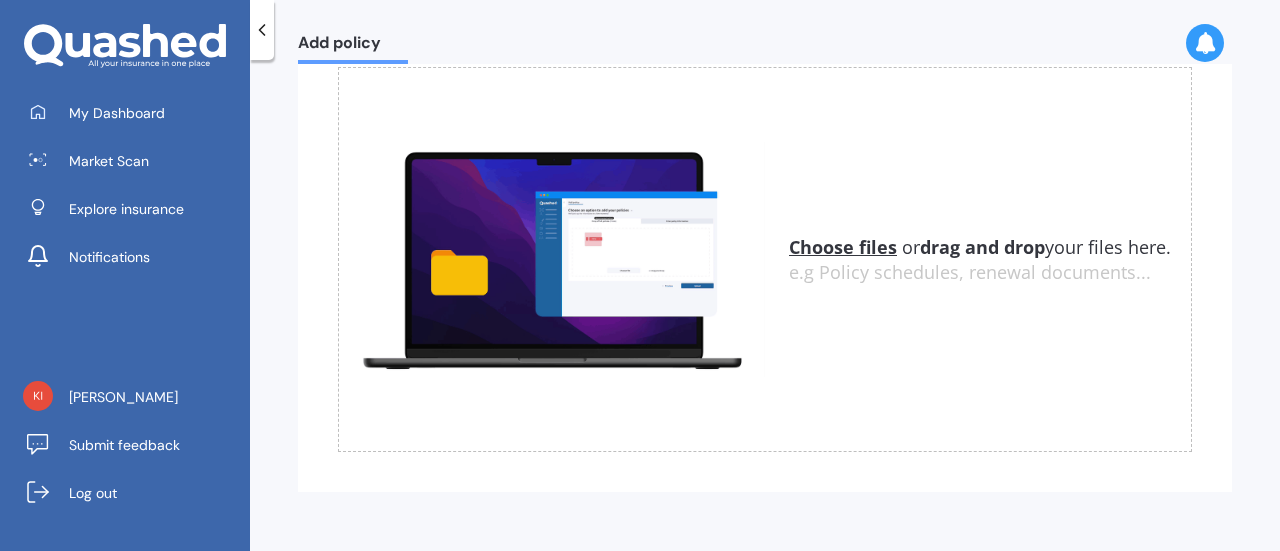click at bounding box center [552, 259] 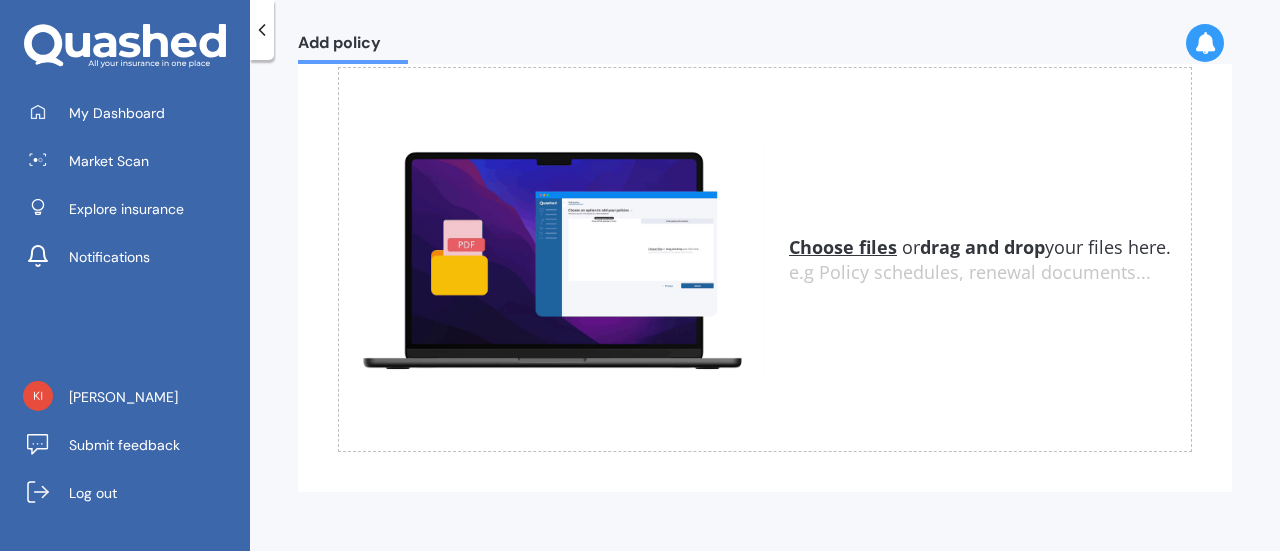 click on "Choose files" at bounding box center (843, 247) 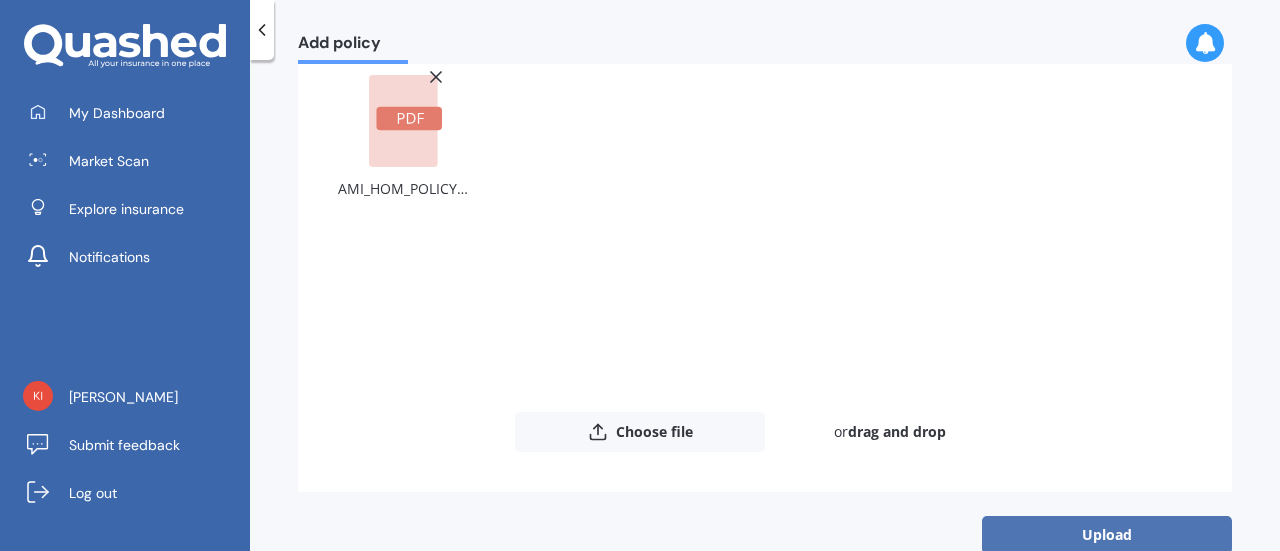 click on "Upload" at bounding box center (1107, 535) 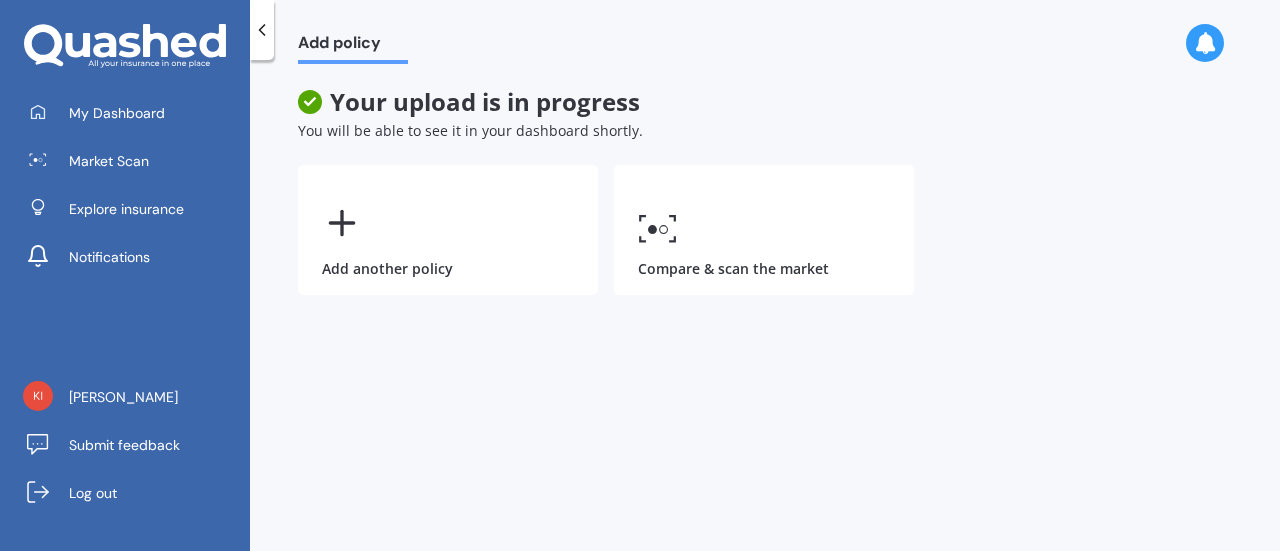 scroll, scrollTop: 0, scrollLeft: 0, axis: both 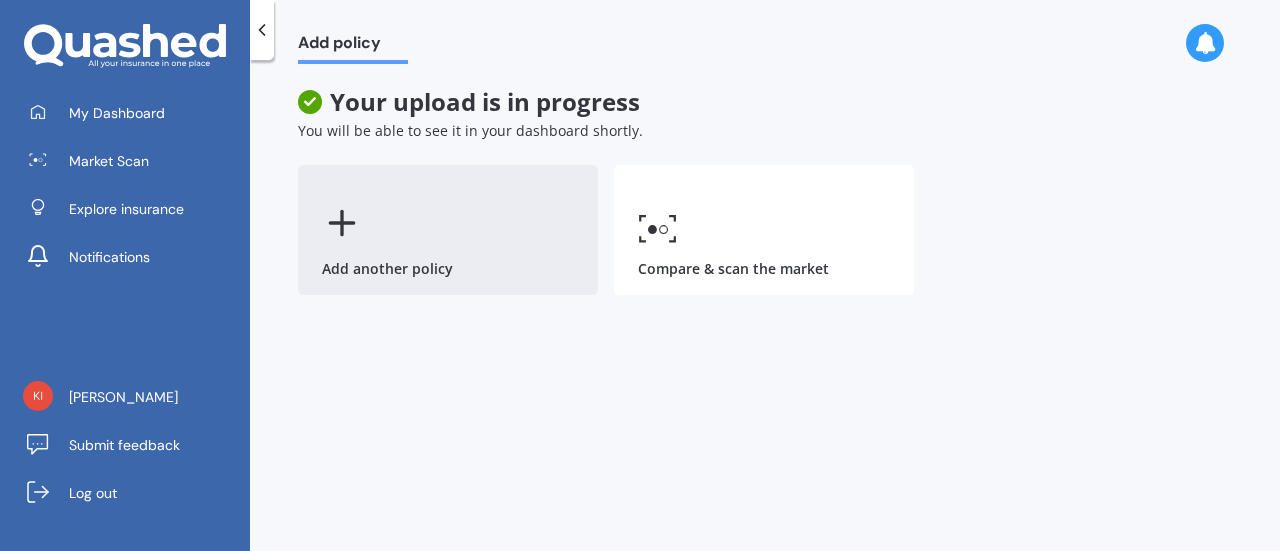 click 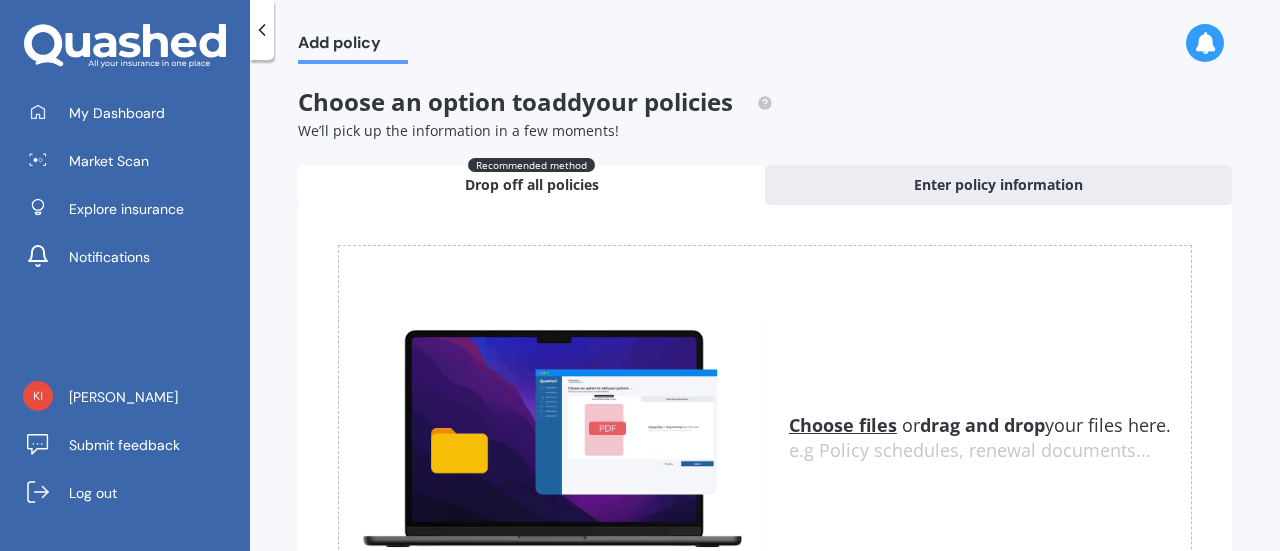 click on "Choose files" at bounding box center (843, 425) 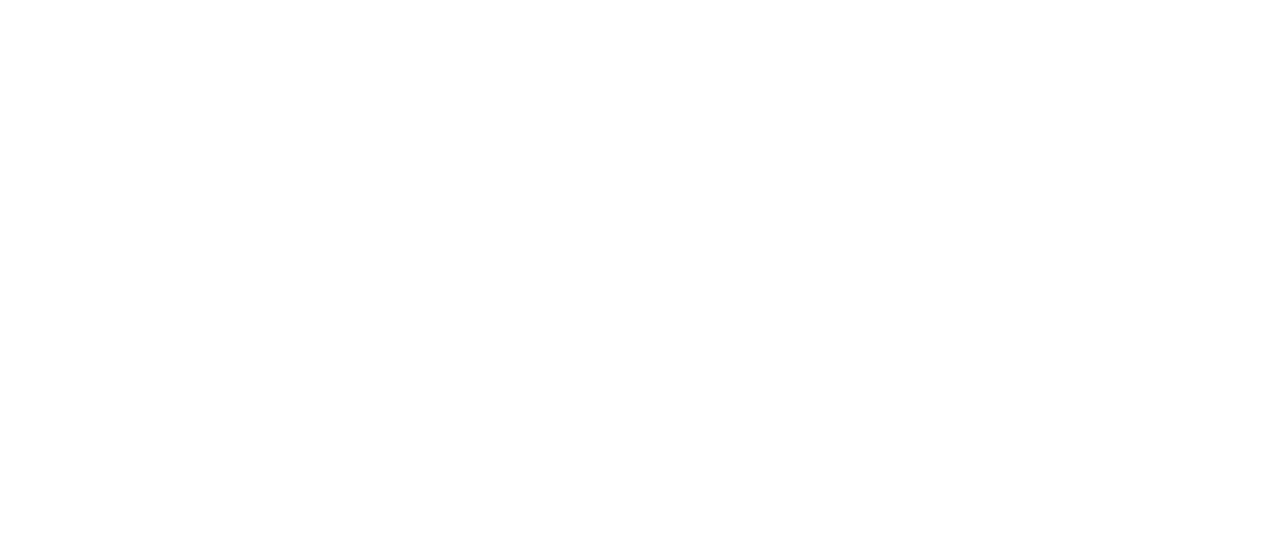scroll, scrollTop: 0, scrollLeft: 0, axis: both 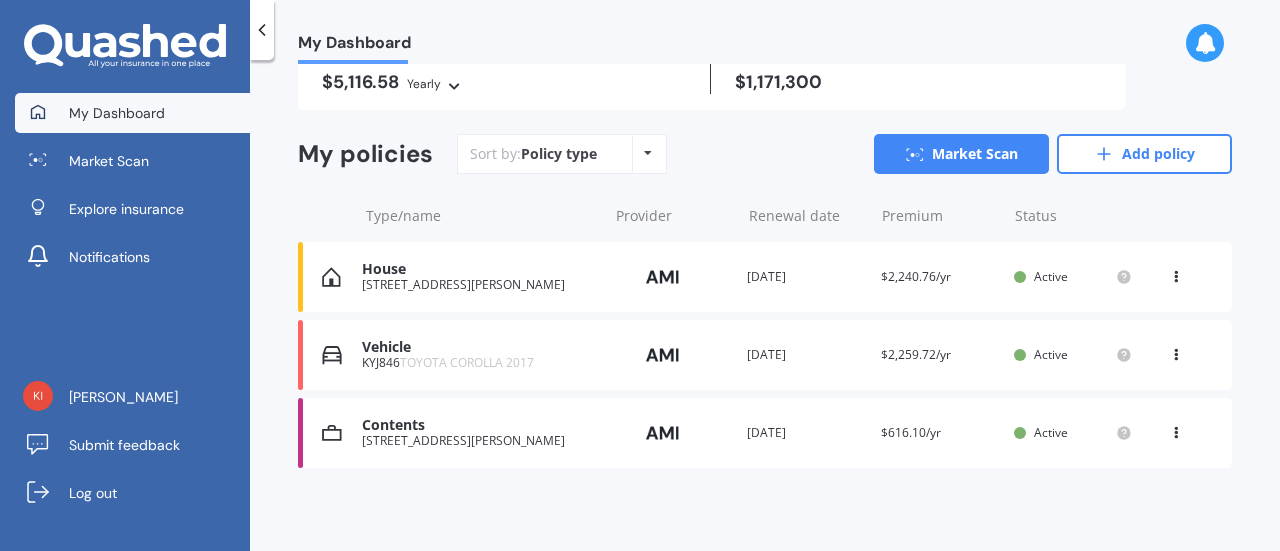 click on "$2,259.72/yr" at bounding box center [916, 354] 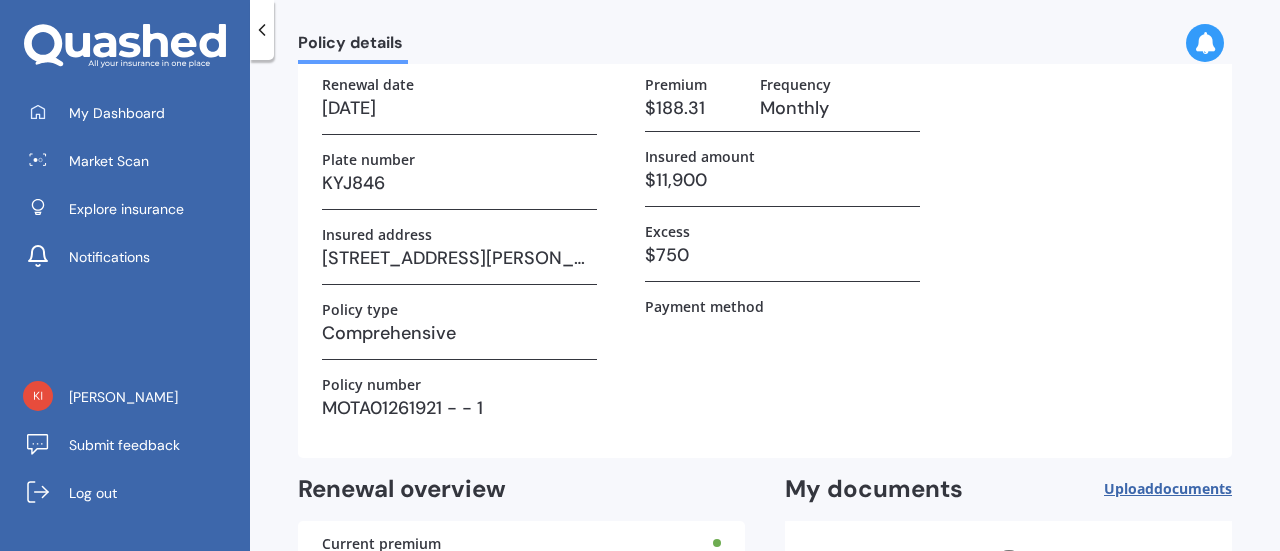 scroll, scrollTop: 0, scrollLeft: 0, axis: both 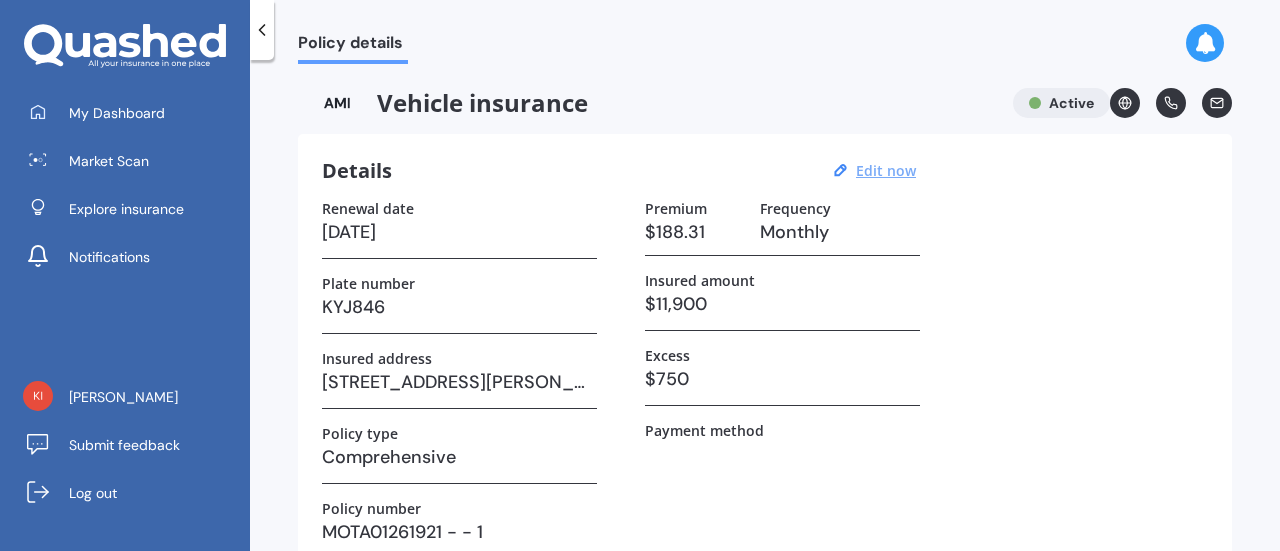 click on "Edit now" at bounding box center (886, 170) 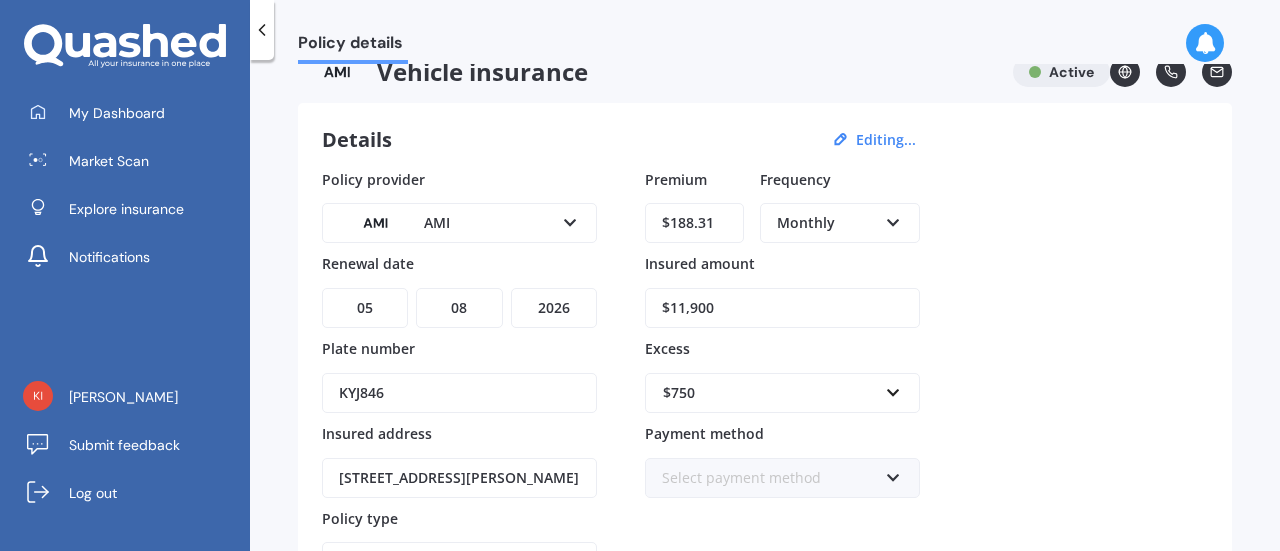 scroll, scrollTop: 0, scrollLeft: 0, axis: both 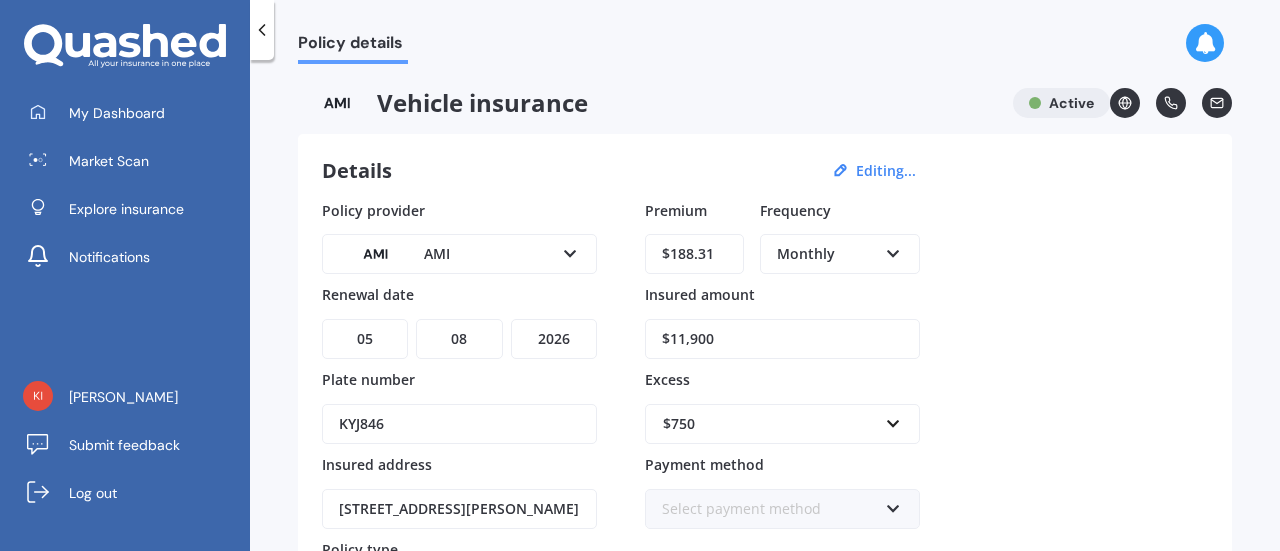 click at bounding box center [893, 250] 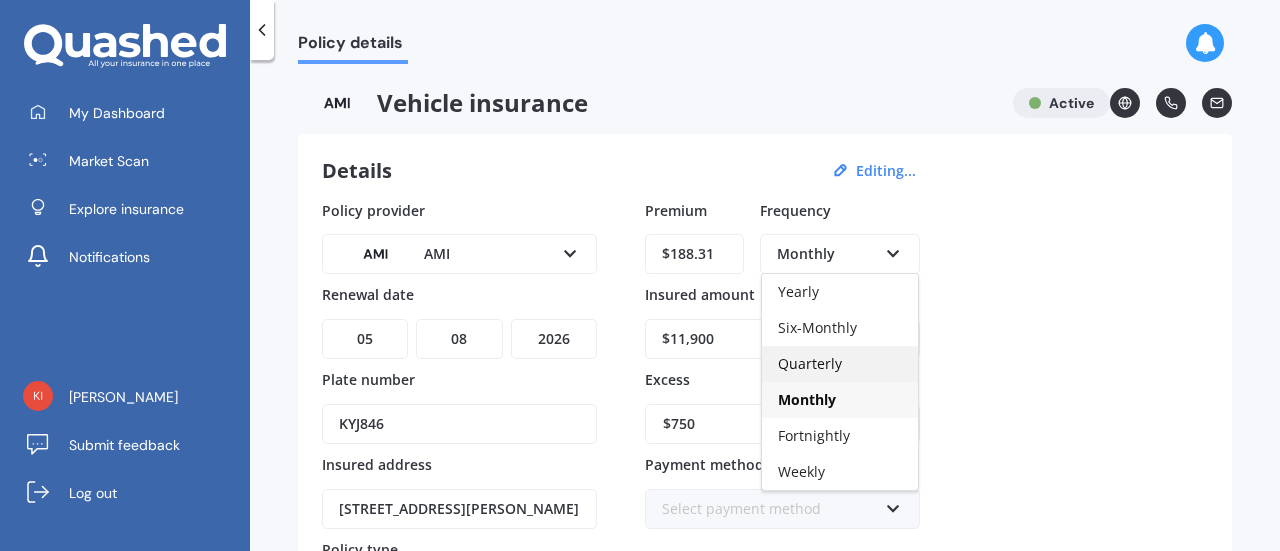 click on "Quarterly" at bounding box center [810, 363] 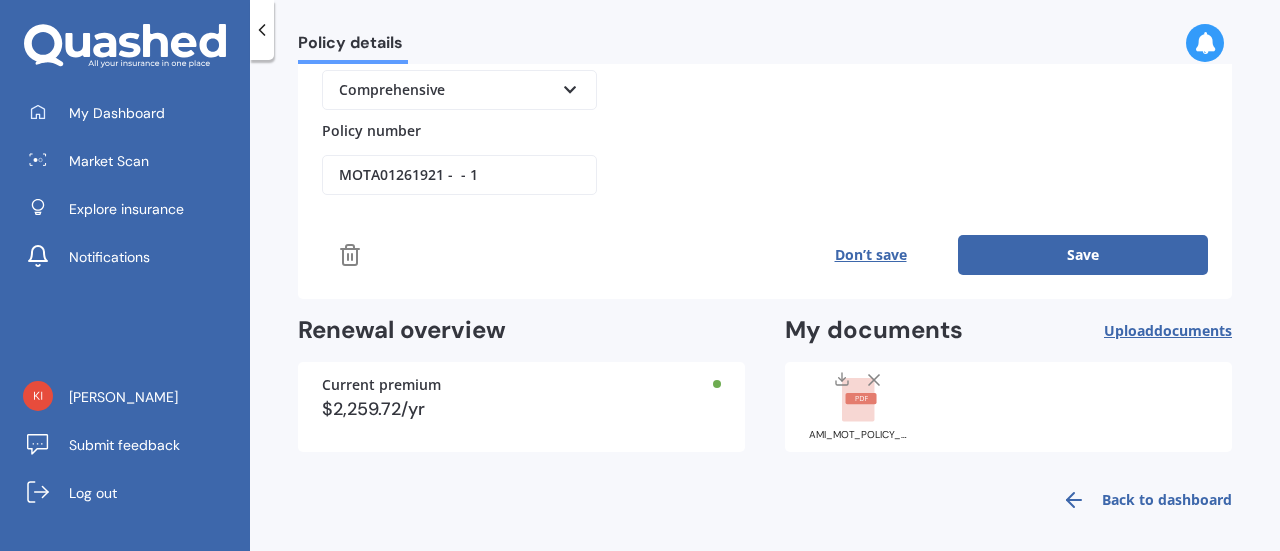 scroll, scrollTop: 504, scrollLeft: 0, axis: vertical 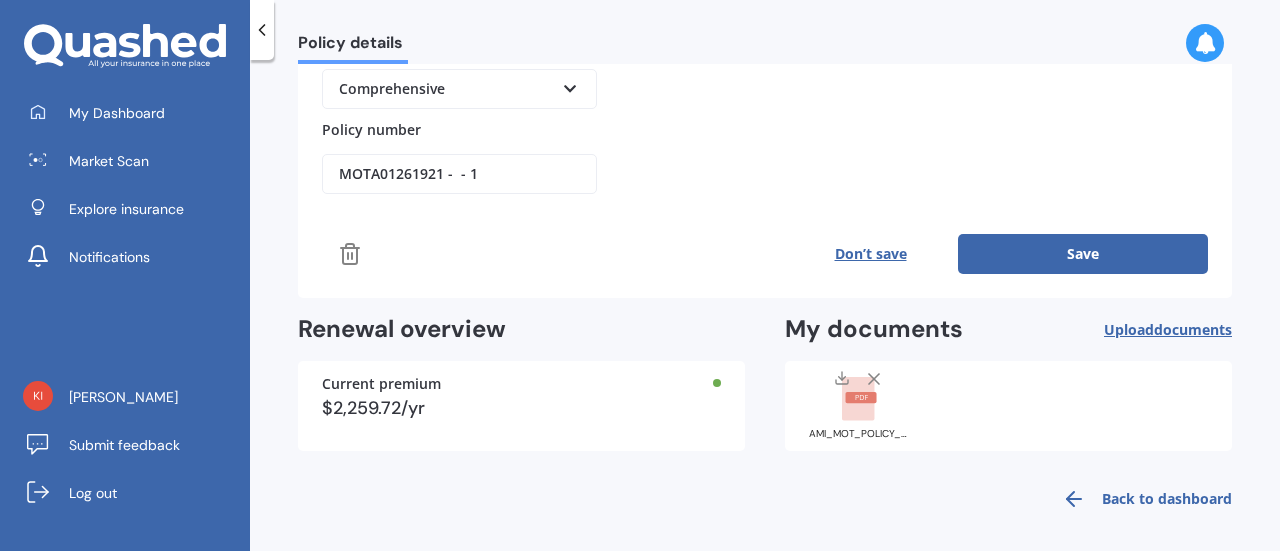 click on "Save" at bounding box center (1083, 254) 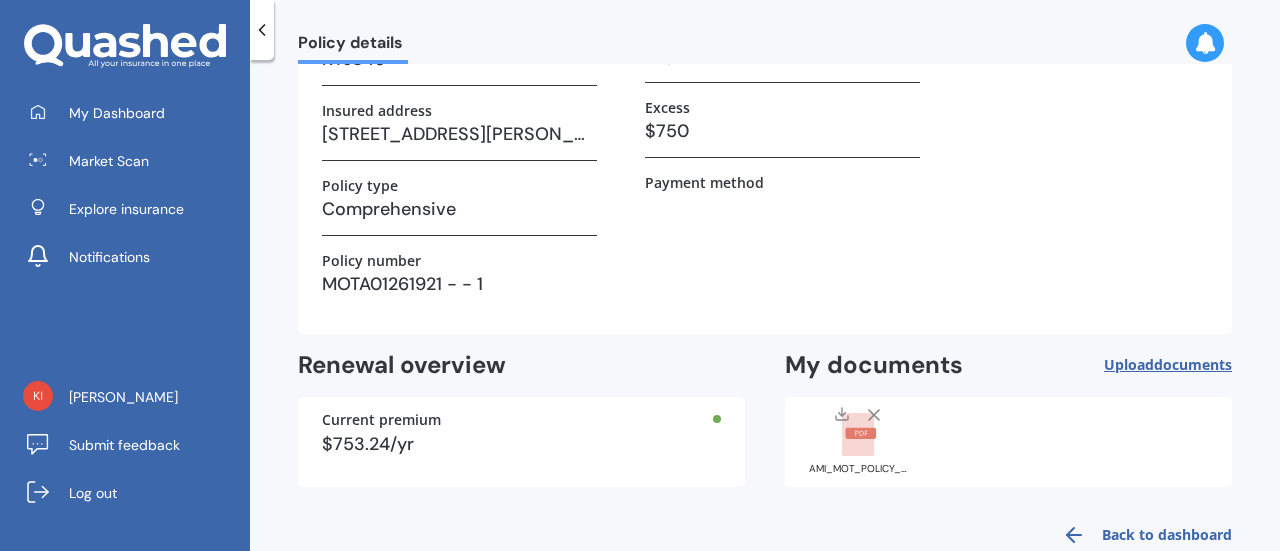 scroll, scrollTop: 290, scrollLeft: 0, axis: vertical 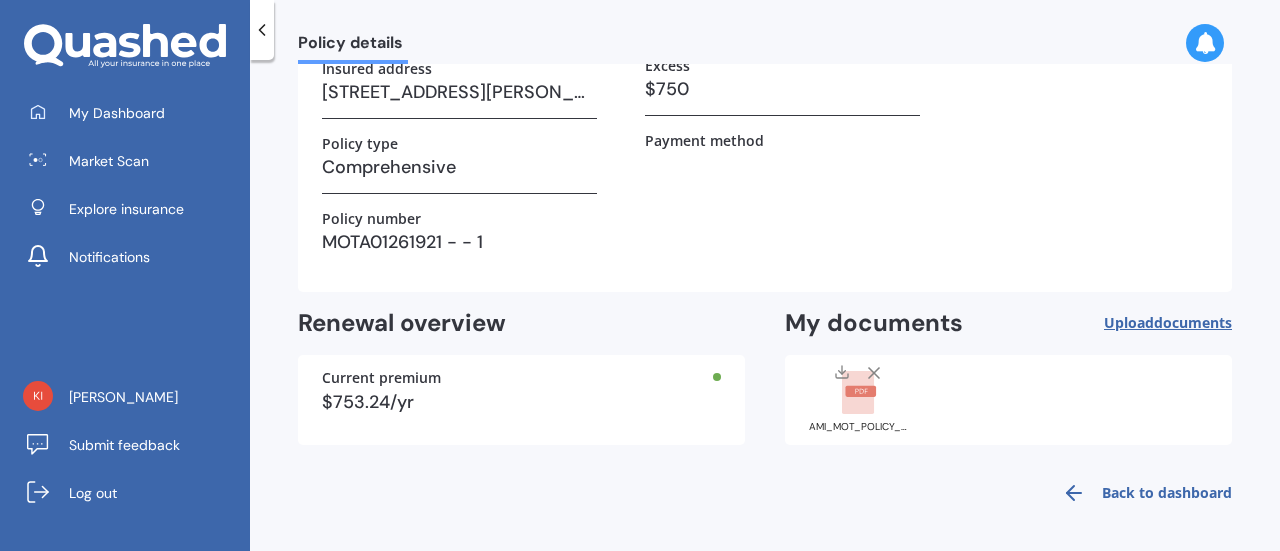 click on "Back to dashboard" at bounding box center (1141, 493) 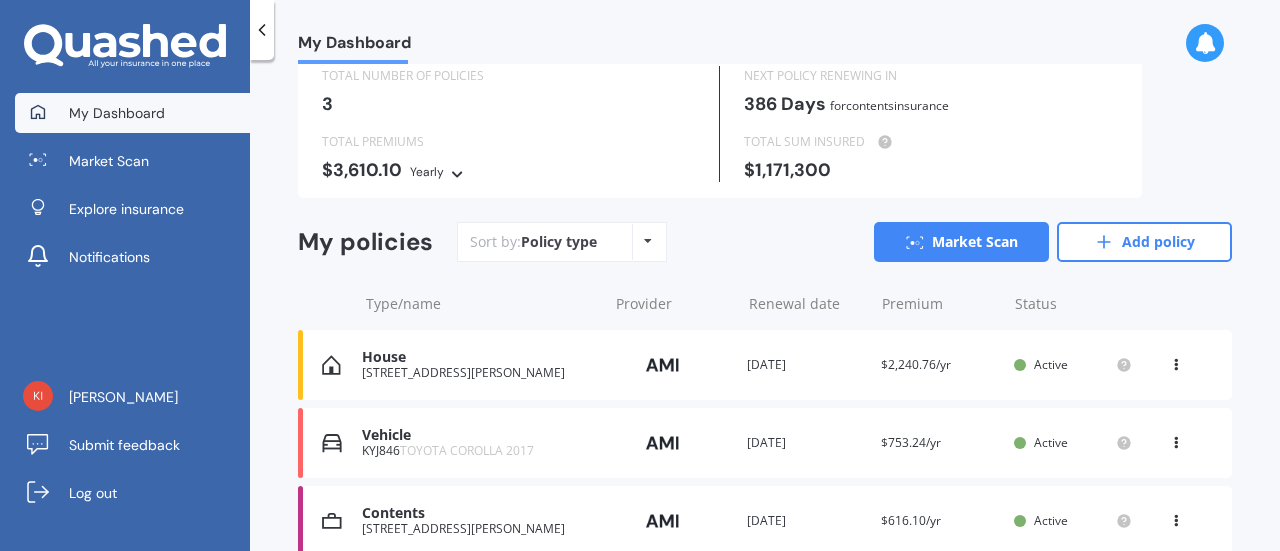 scroll, scrollTop: 162, scrollLeft: 0, axis: vertical 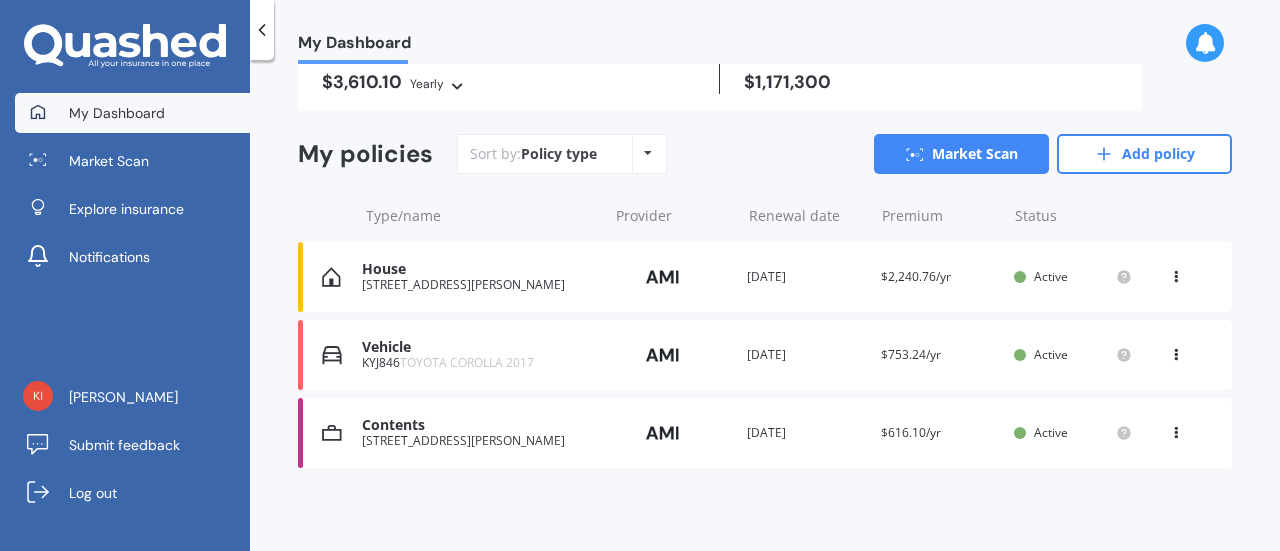click at bounding box center [648, 153] 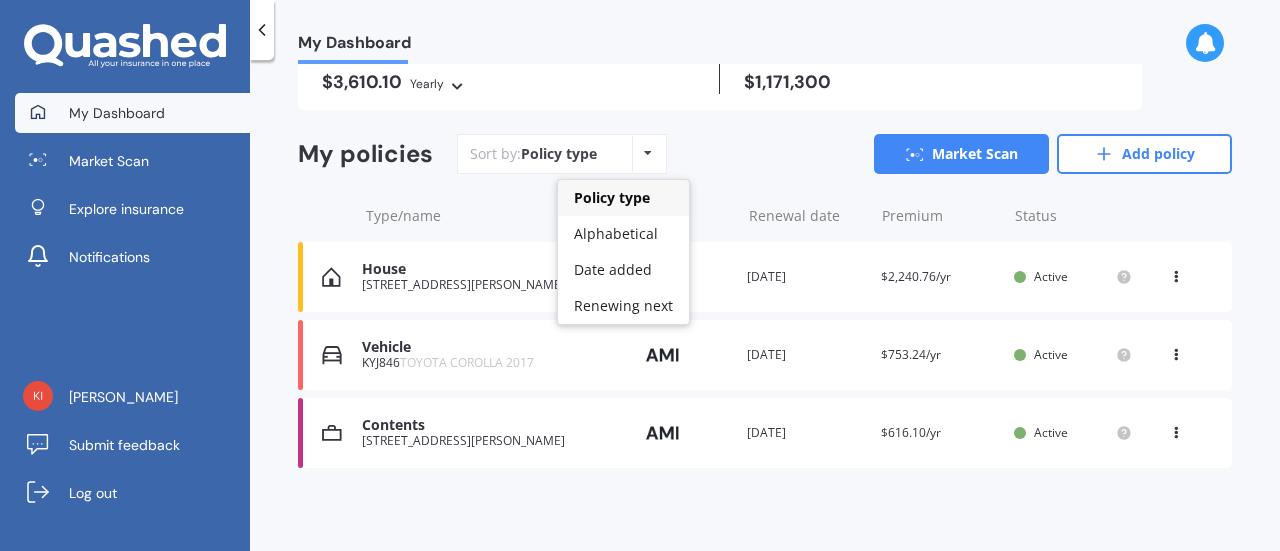 click at bounding box center [648, 153] 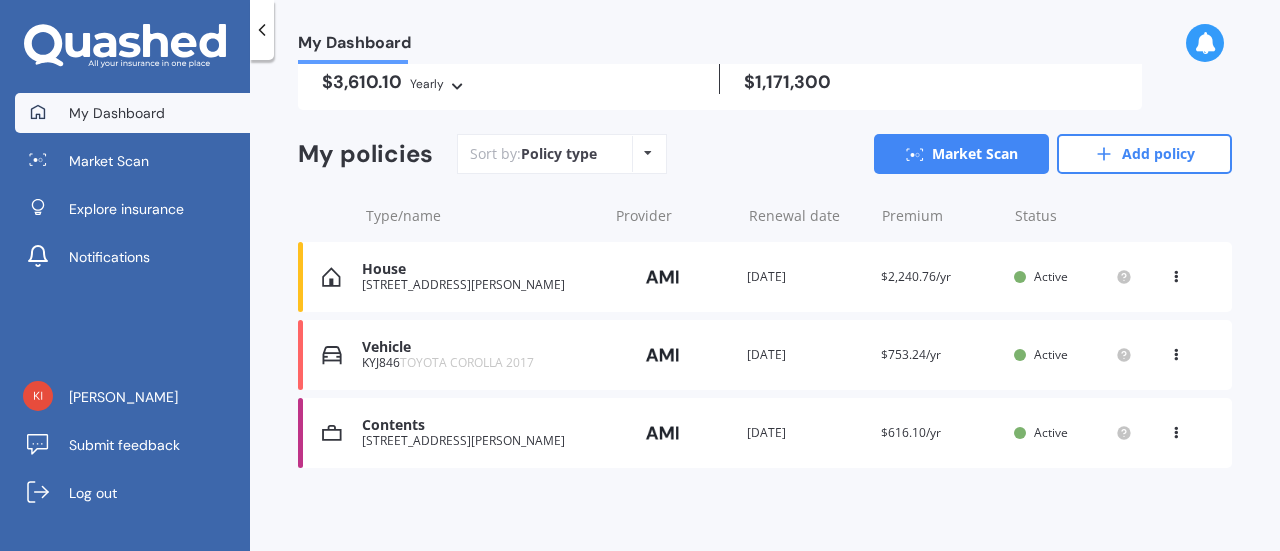 click at bounding box center (1176, 273) 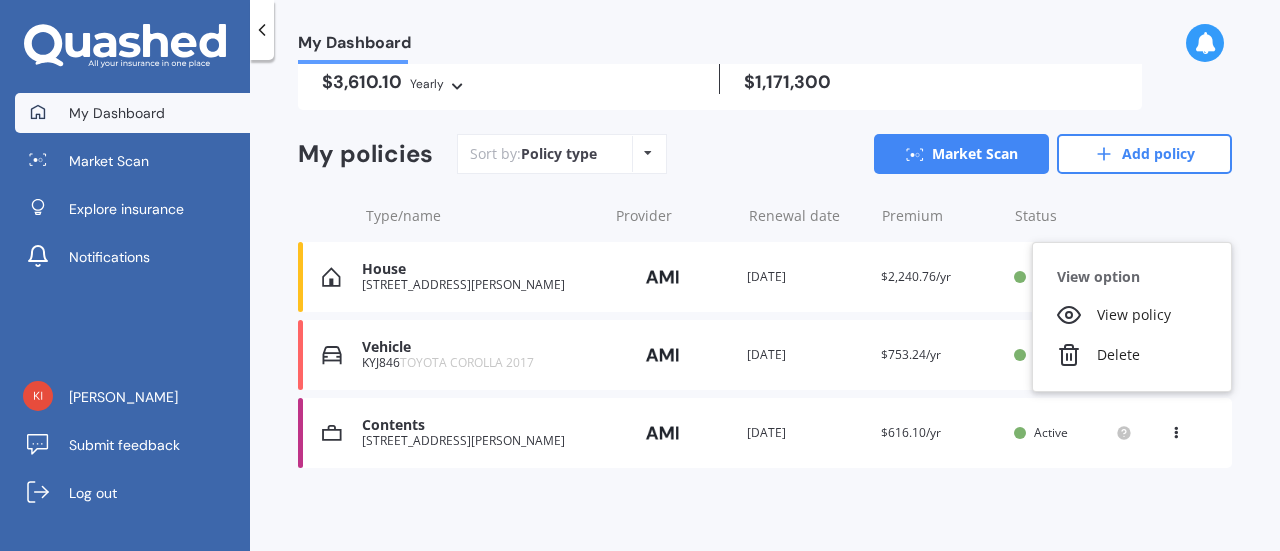 click on "View option" at bounding box center (1132, 277) 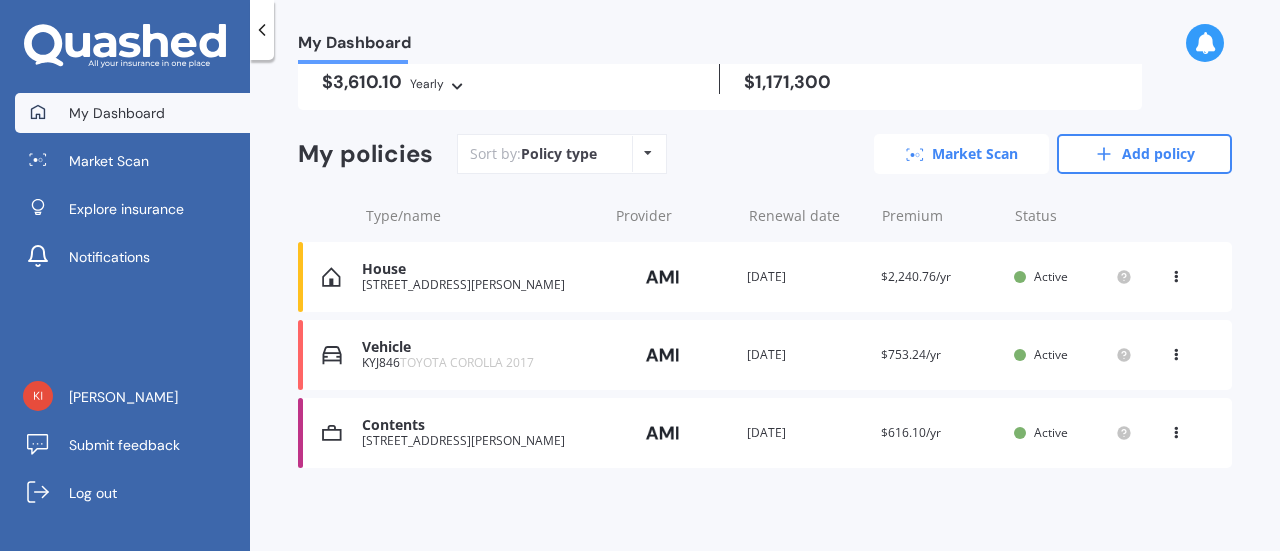 click 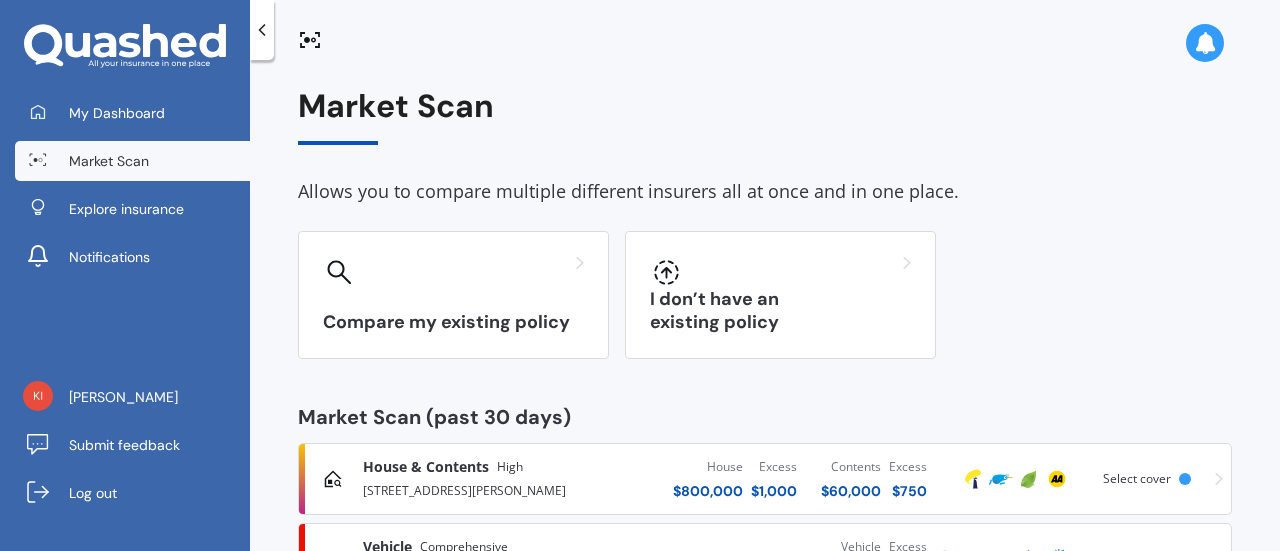 scroll, scrollTop: 88, scrollLeft: 0, axis: vertical 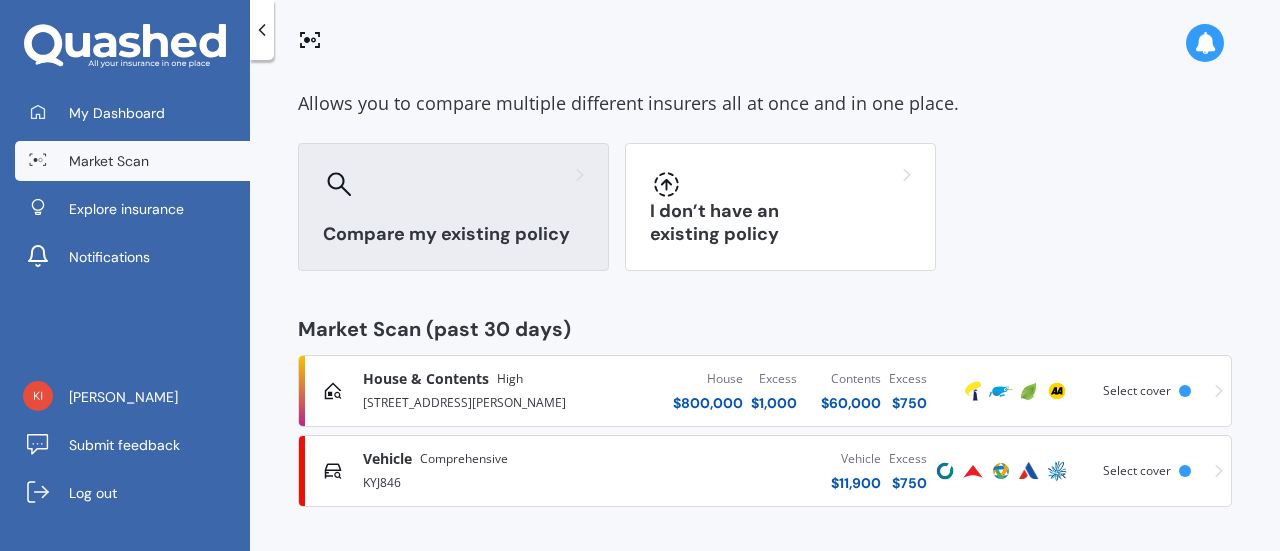 click on "Compare my existing policy" at bounding box center [453, 207] 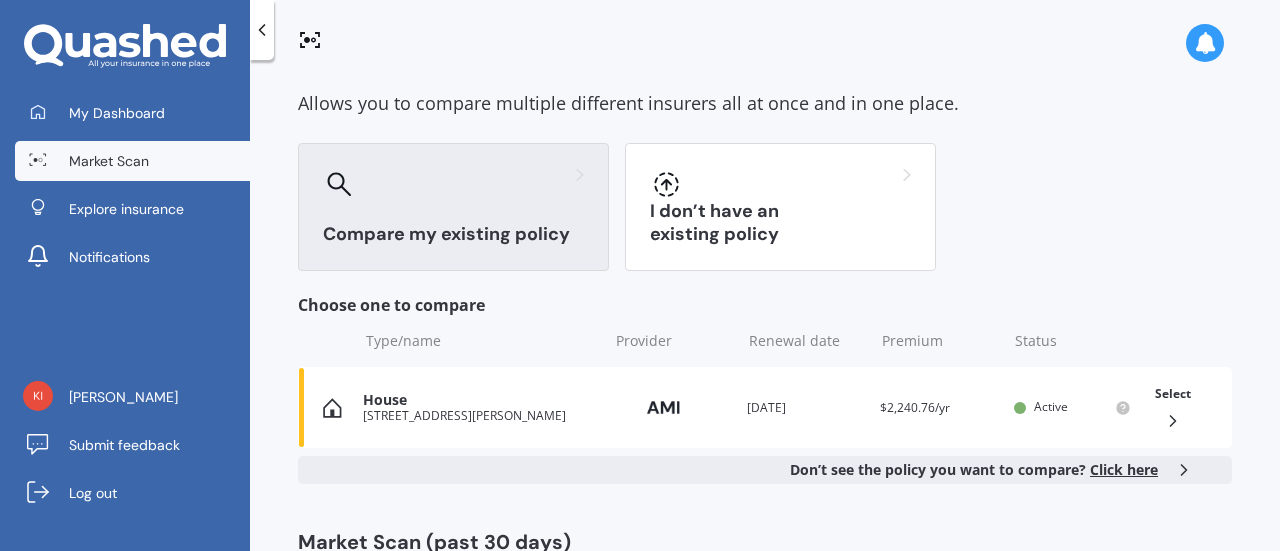 click 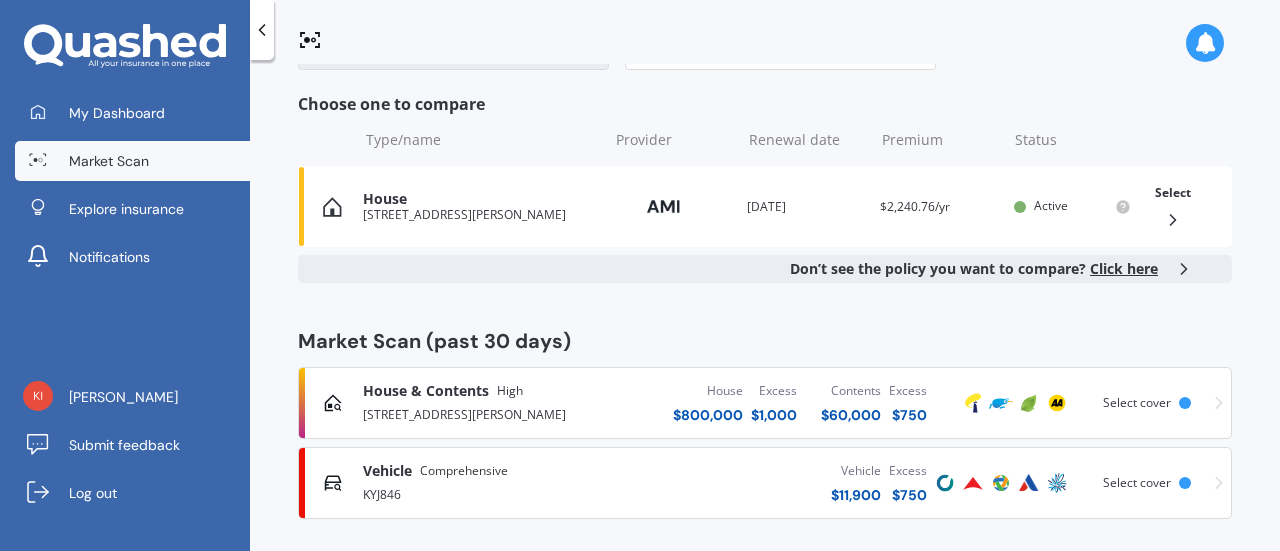 scroll, scrollTop: 300, scrollLeft: 0, axis: vertical 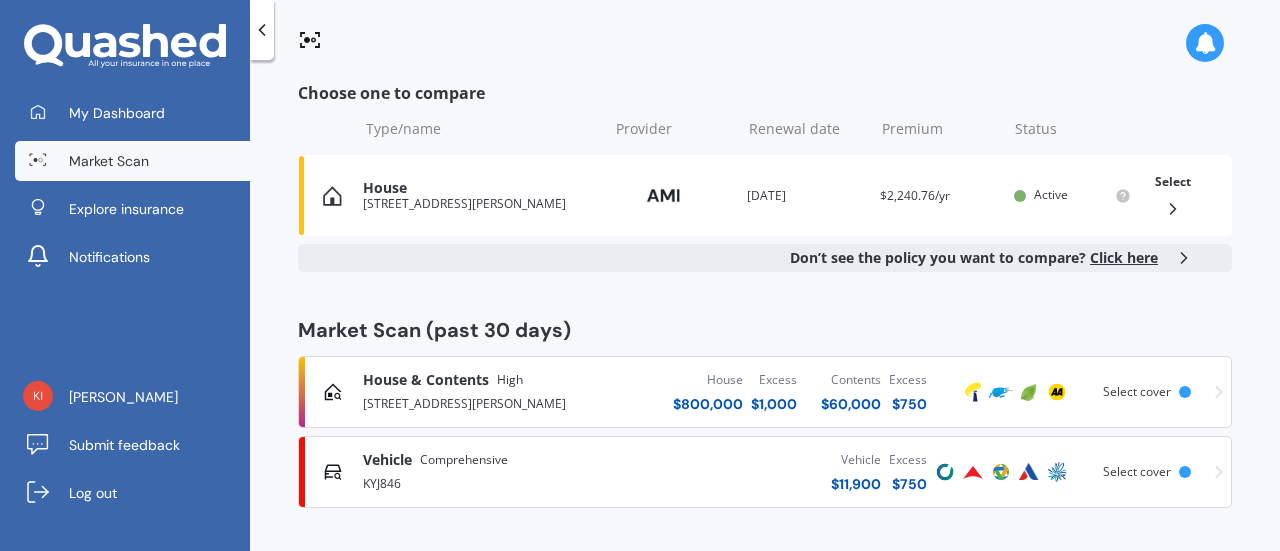 click on "Click here" at bounding box center (1124, 257) 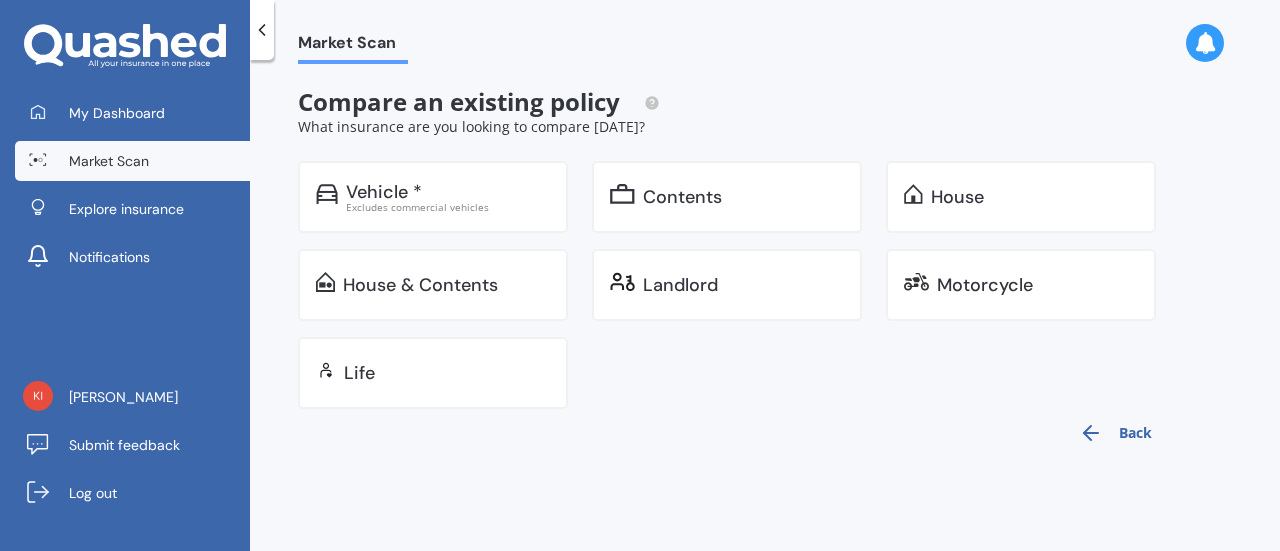 scroll, scrollTop: 0, scrollLeft: 0, axis: both 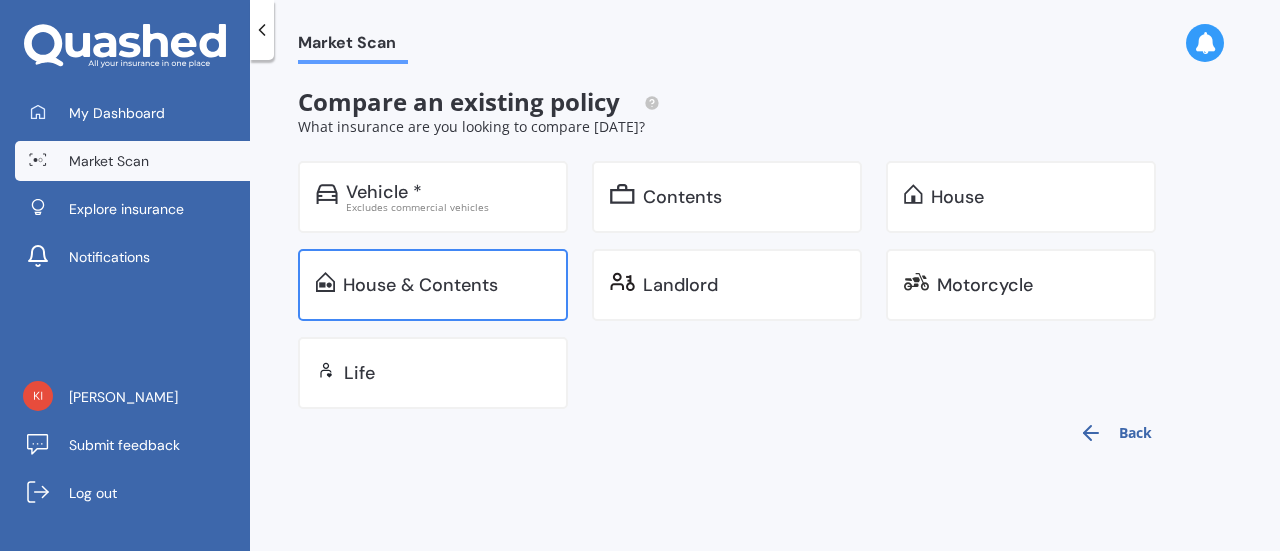 click on "House & Contents" at bounding box center (420, 285) 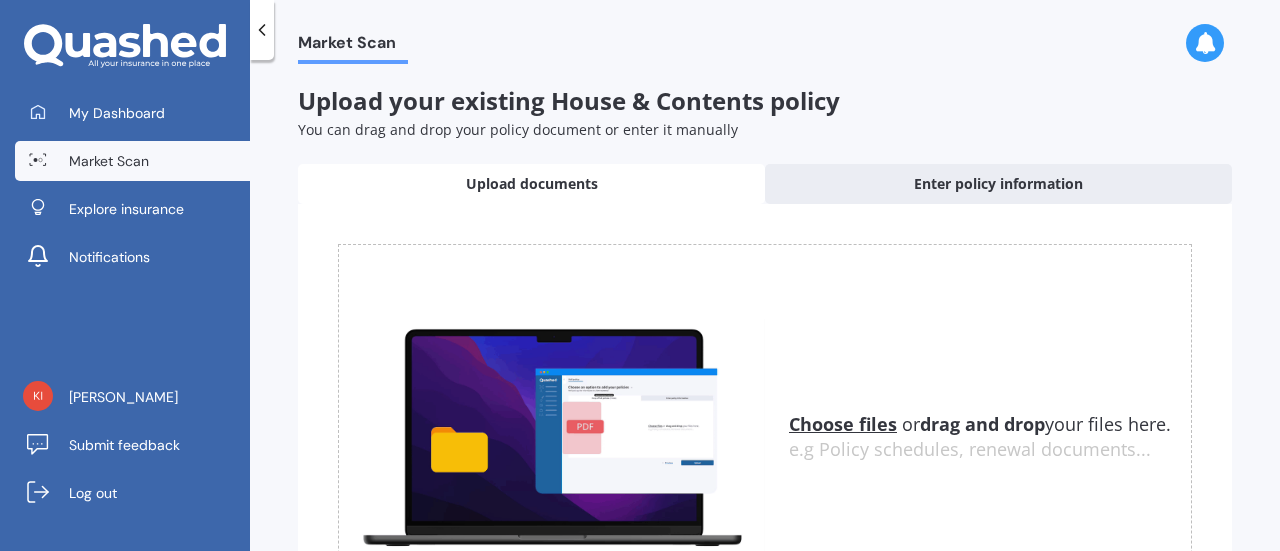 scroll, scrollTop: 0, scrollLeft: 0, axis: both 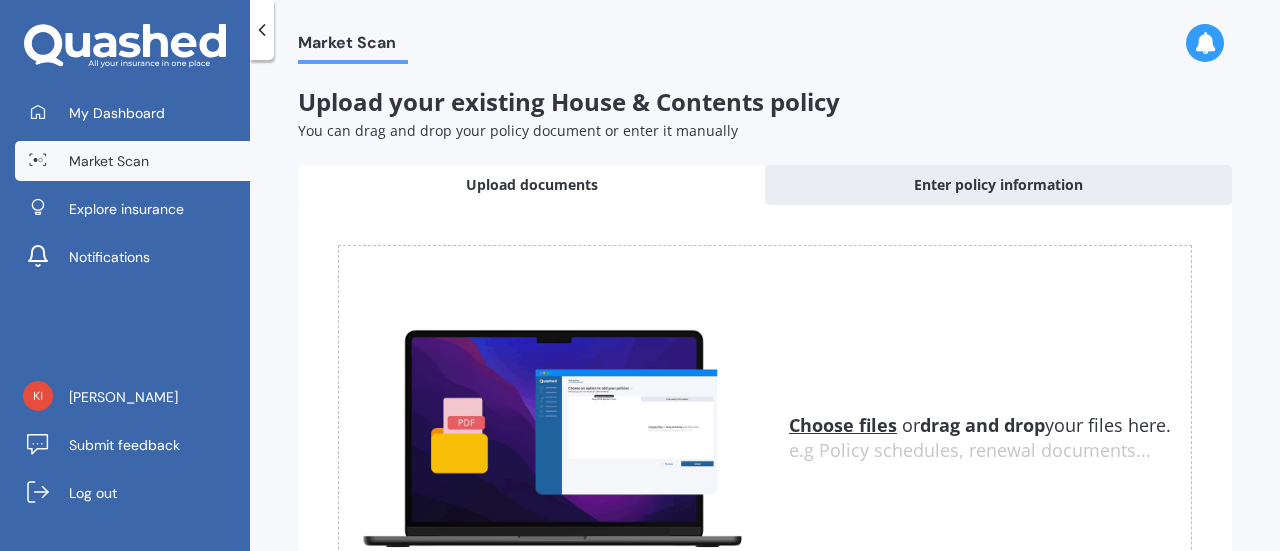 click on "Upload documents" at bounding box center [532, 185] 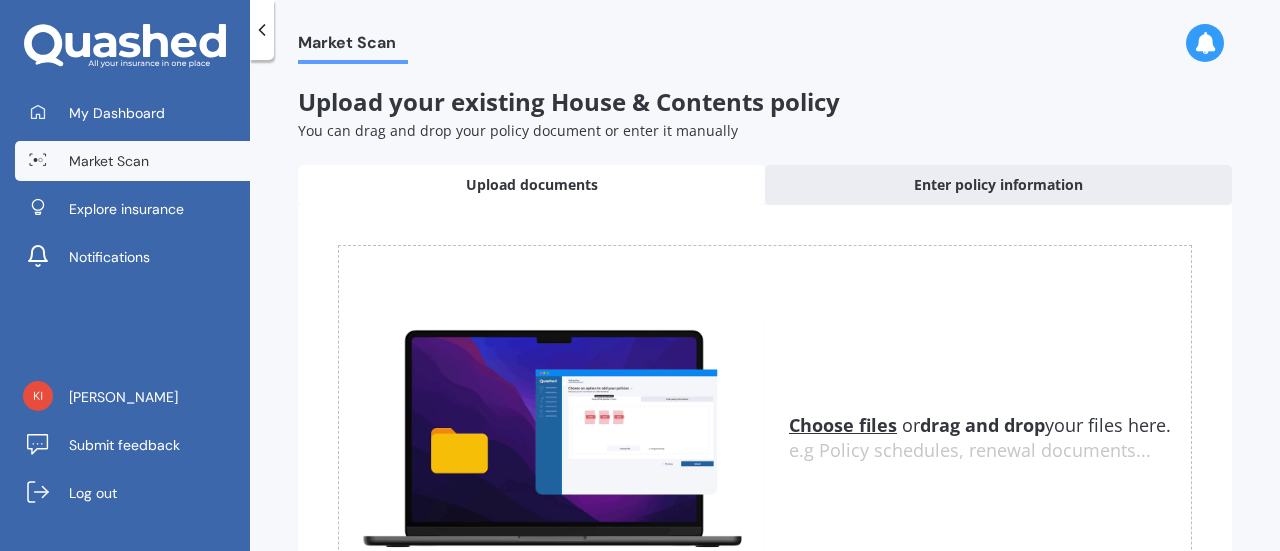 click on "Upload documents" at bounding box center (532, 185) 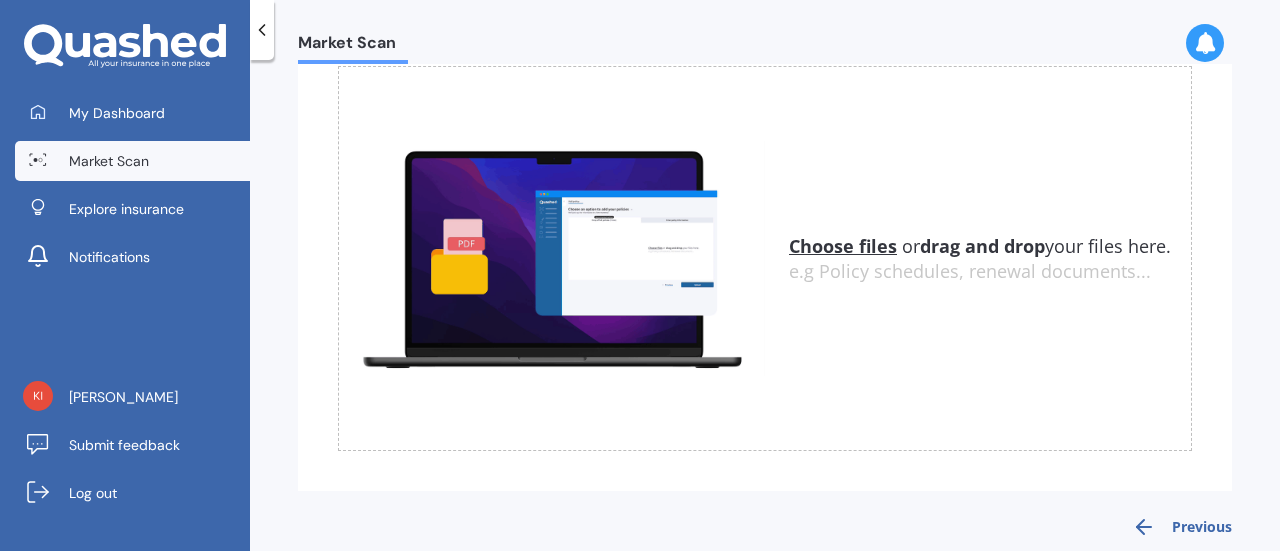 scroll, scrollTop: 202, scrollLeft: 0, axis: vertical 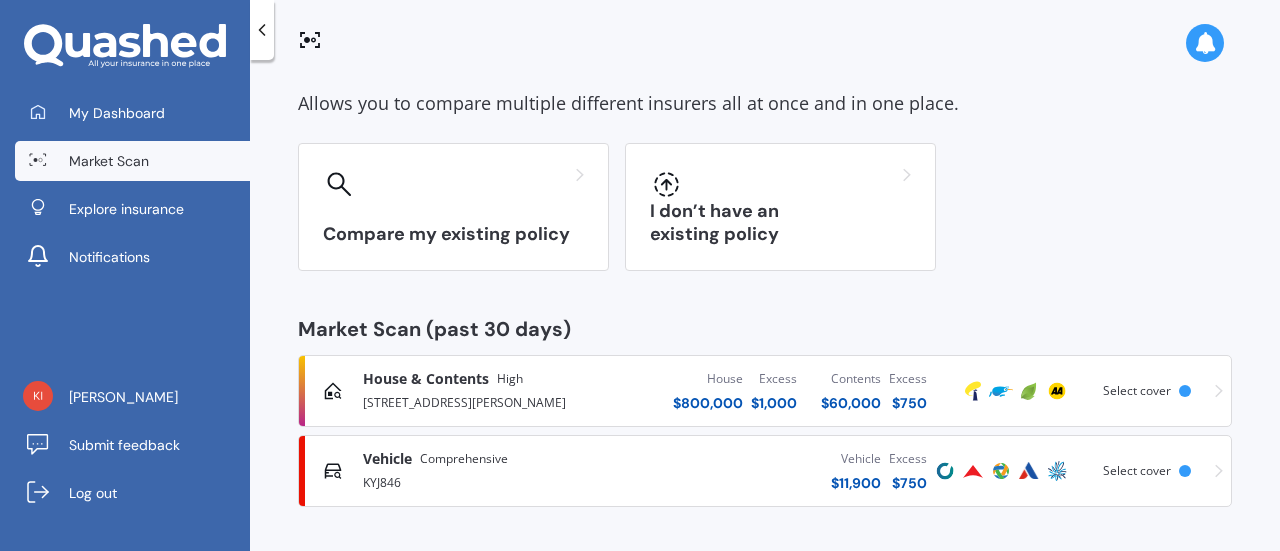 click on "Select cover" at bounding box center [1137, 390] 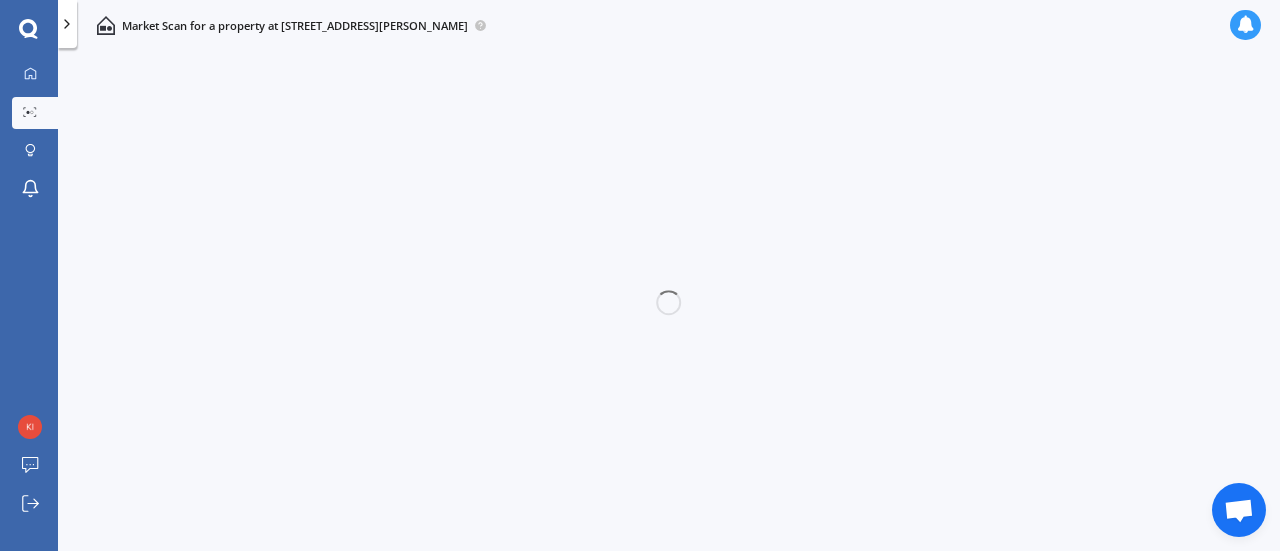 scroll, scrollTop: 0, scrollLeft: 0, axis: both 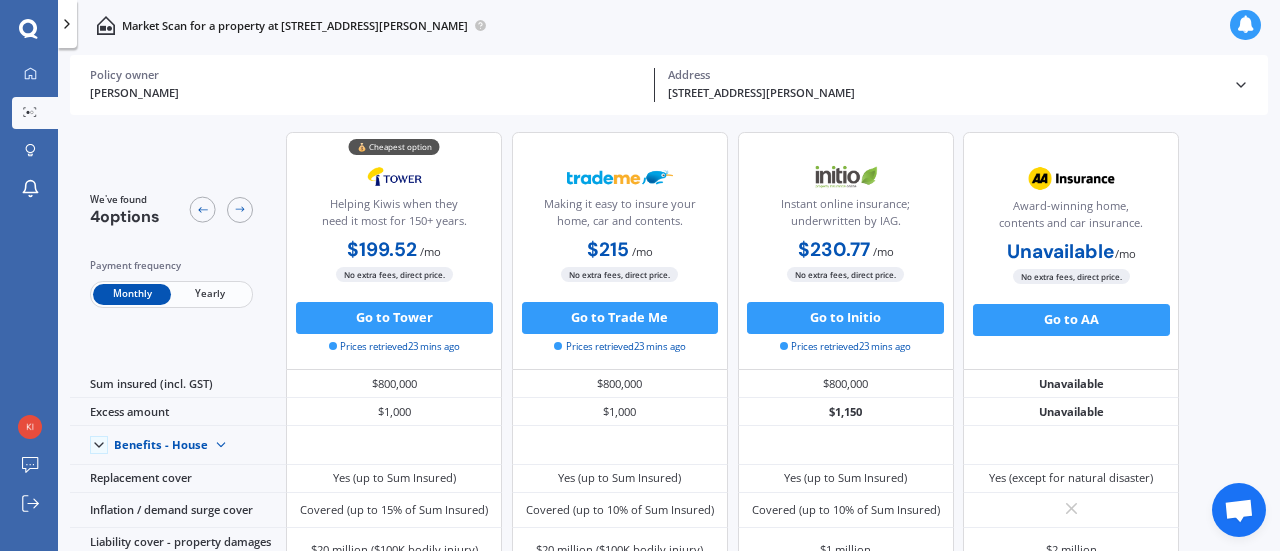 click on "Yearly" at bounding box center (210, 294) 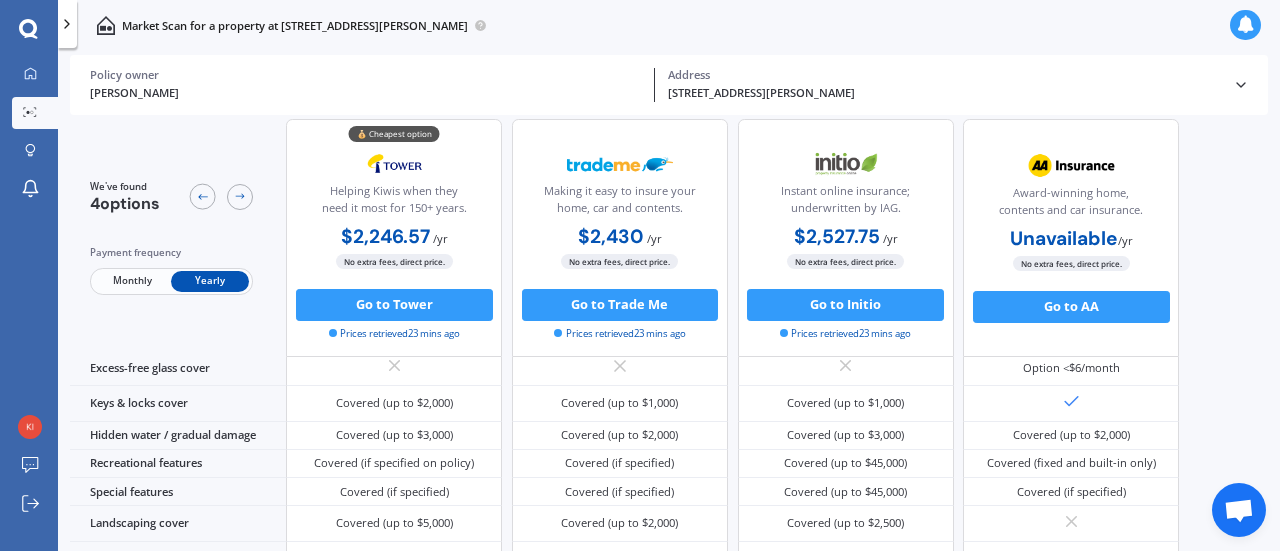 scroll, scrollTop: 0, scrollLeft: 0, axis: both 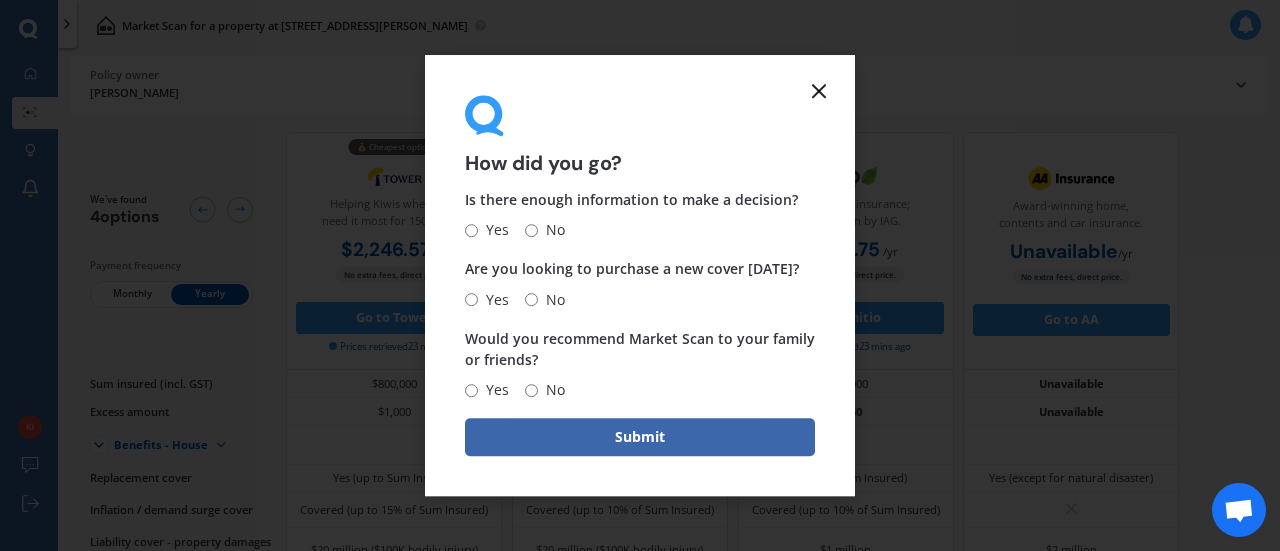 click 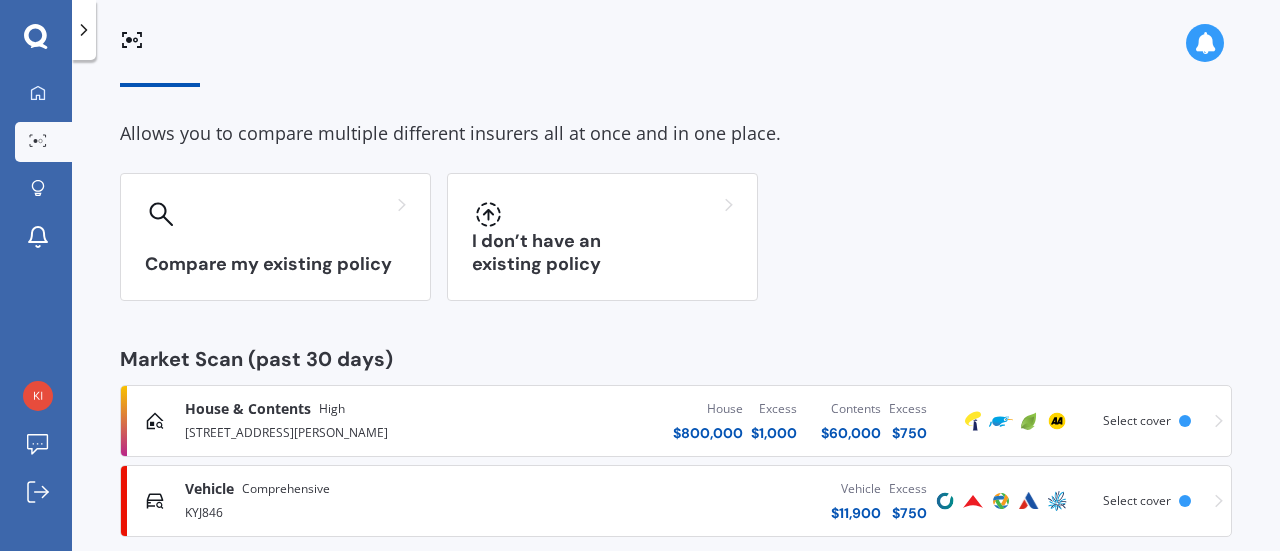scroll, scrollTop: 88, scrollLeft: 0, axis: vertical 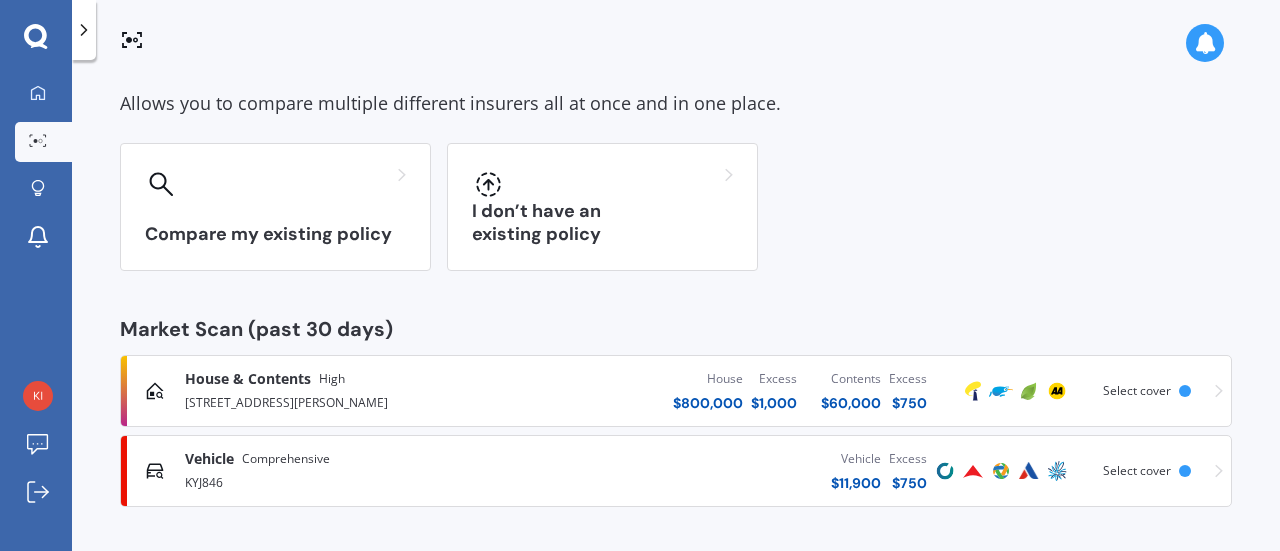 click on "$ 60,000" at bounding box center [851, 403] 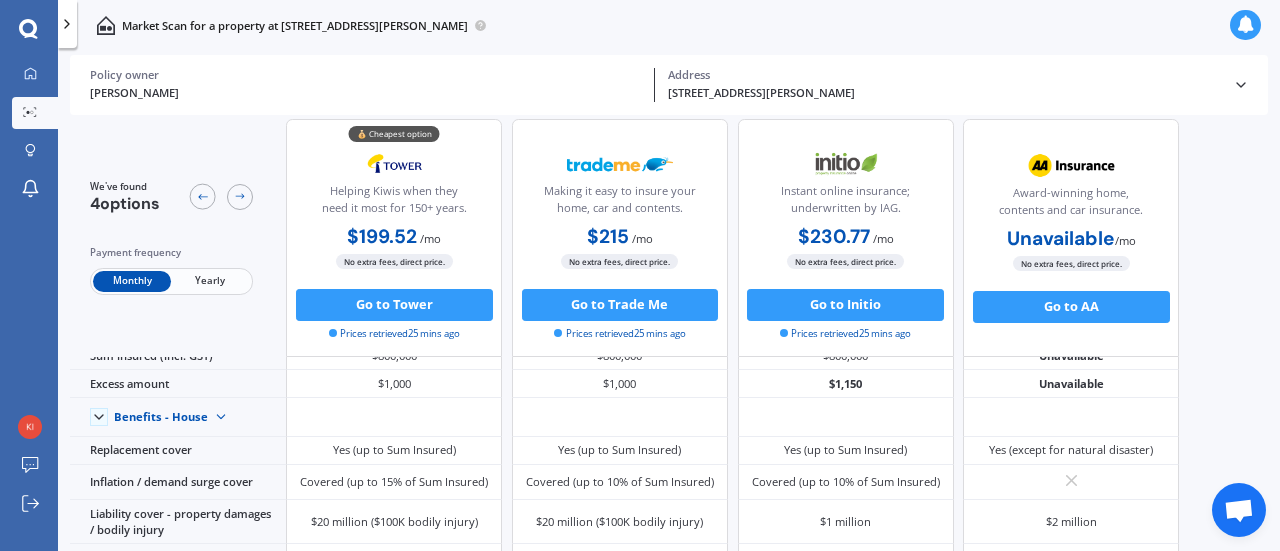 scroll, scrollTop: 0, scrollLeft: 0, axis: both 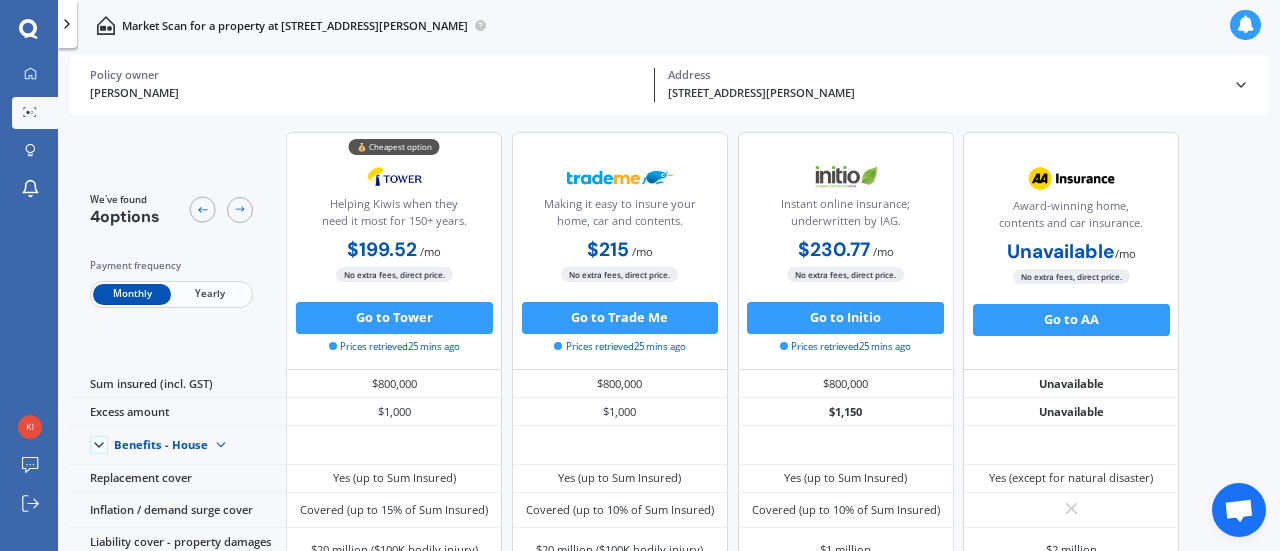 click on "Yearly" at bounding box center [210, 294] 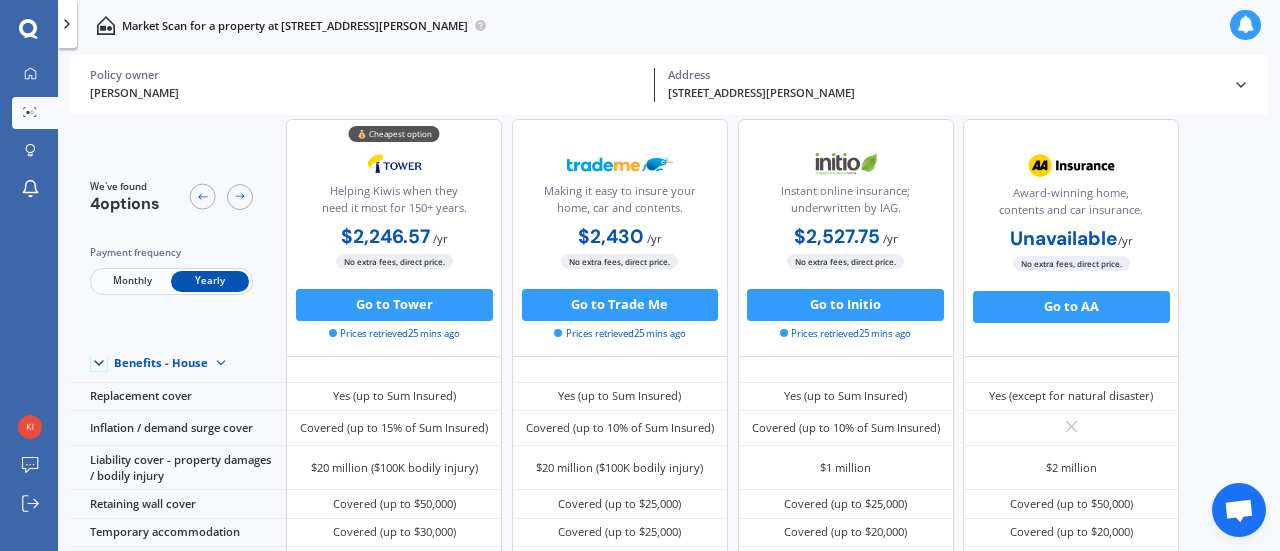 scroll, scrollTop: 0, scrollLeft: 0, axis: both 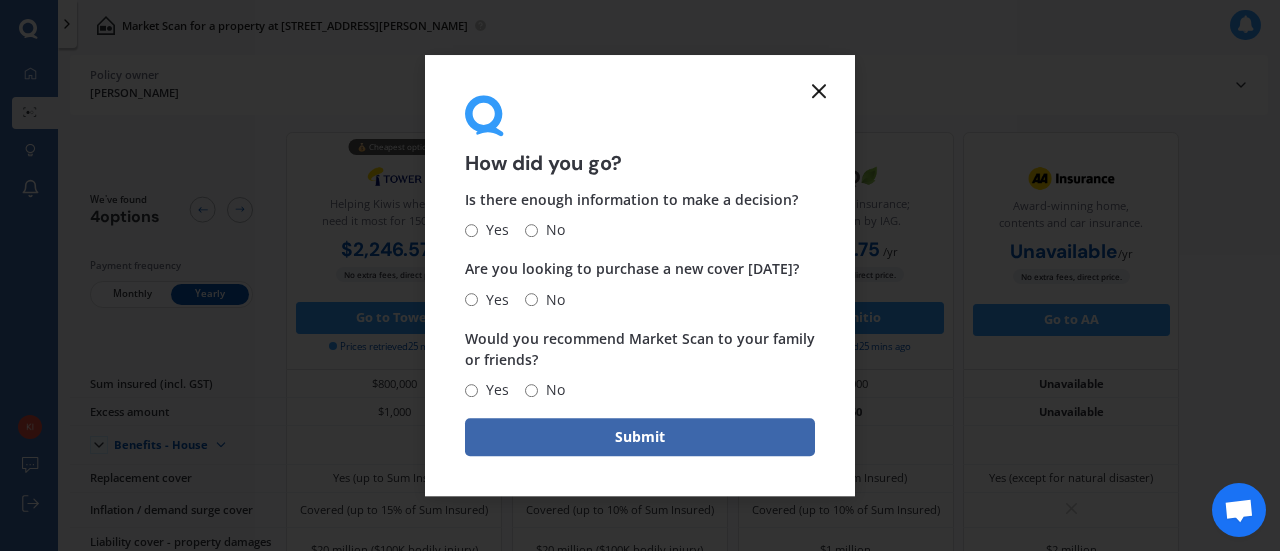 click 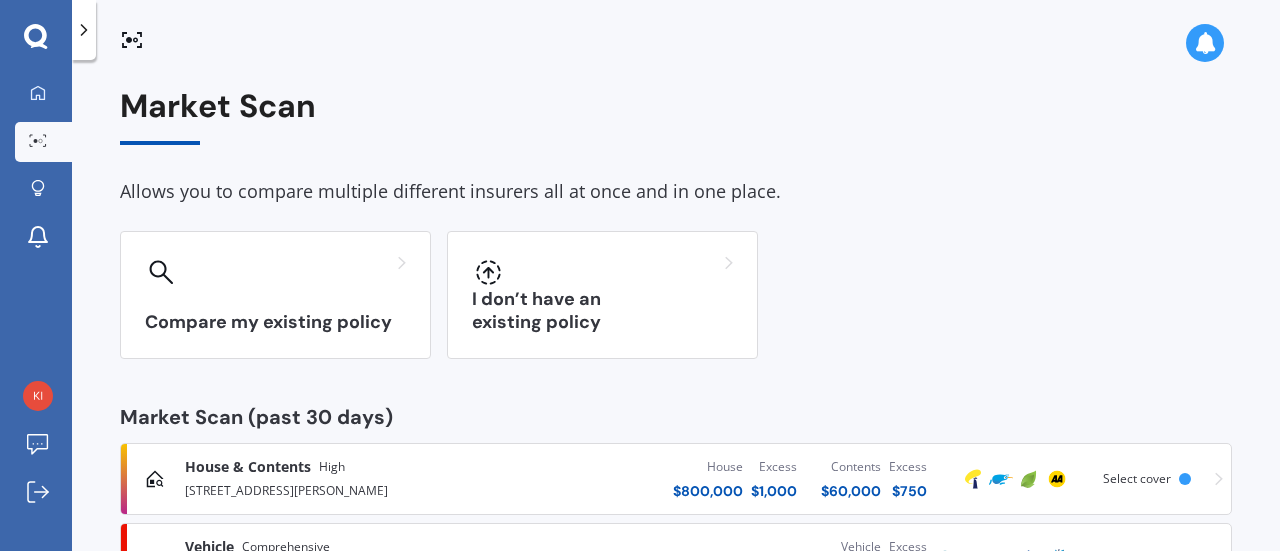 scroll, scrollTop: 88, scrollLeft: 0, axis: vertical 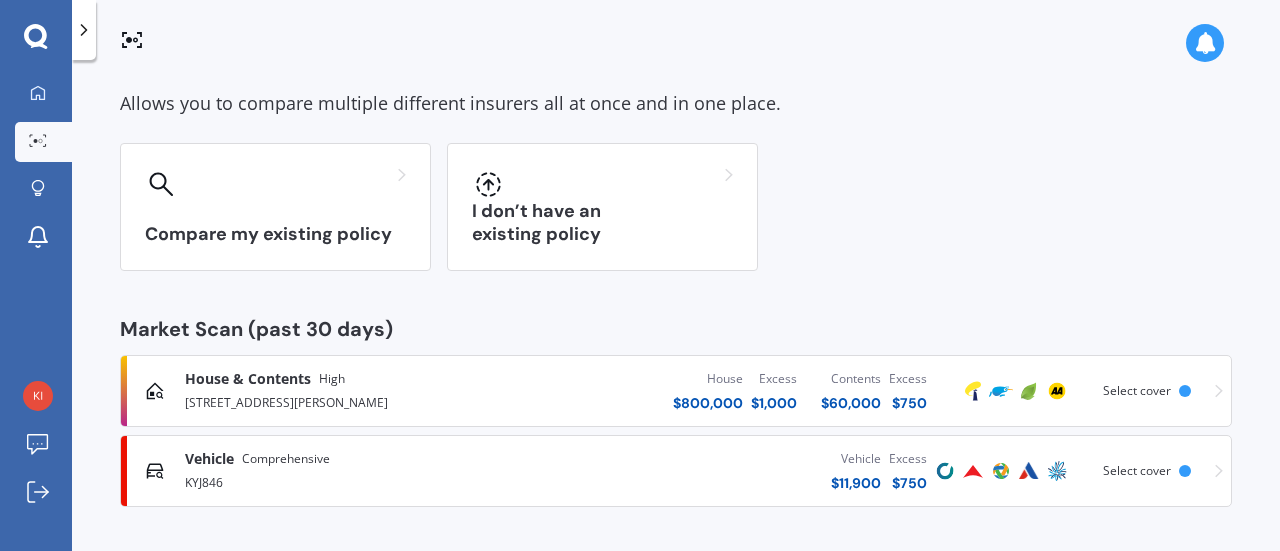 click on "$ 60,000" at bounding box center (851, 403) 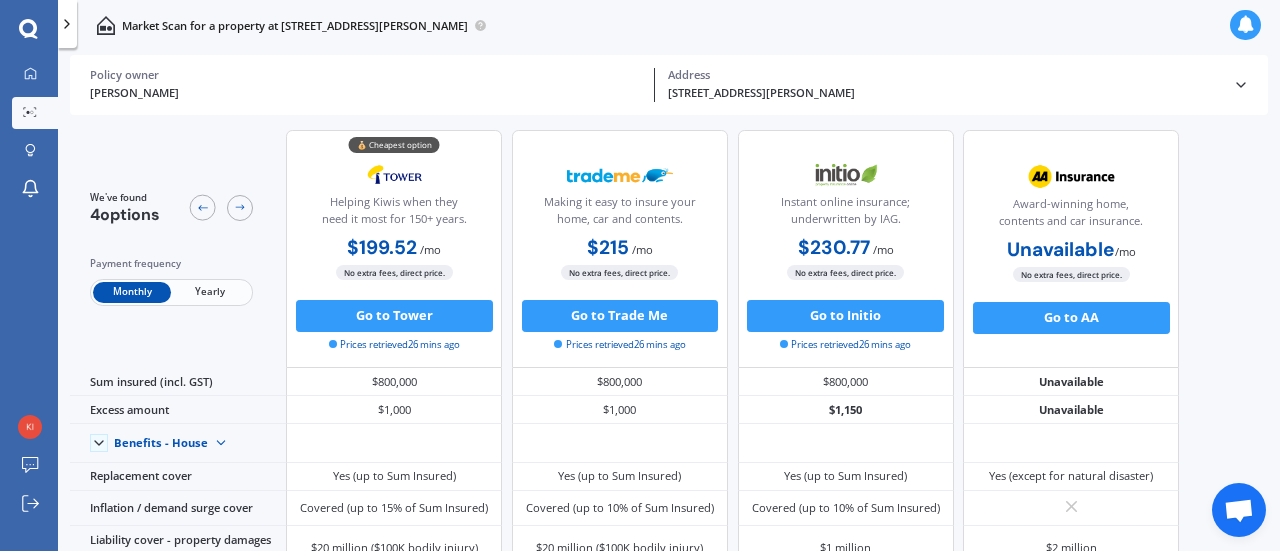 scroll, scrollTop: 0, scrollLeft: 0, axis: both 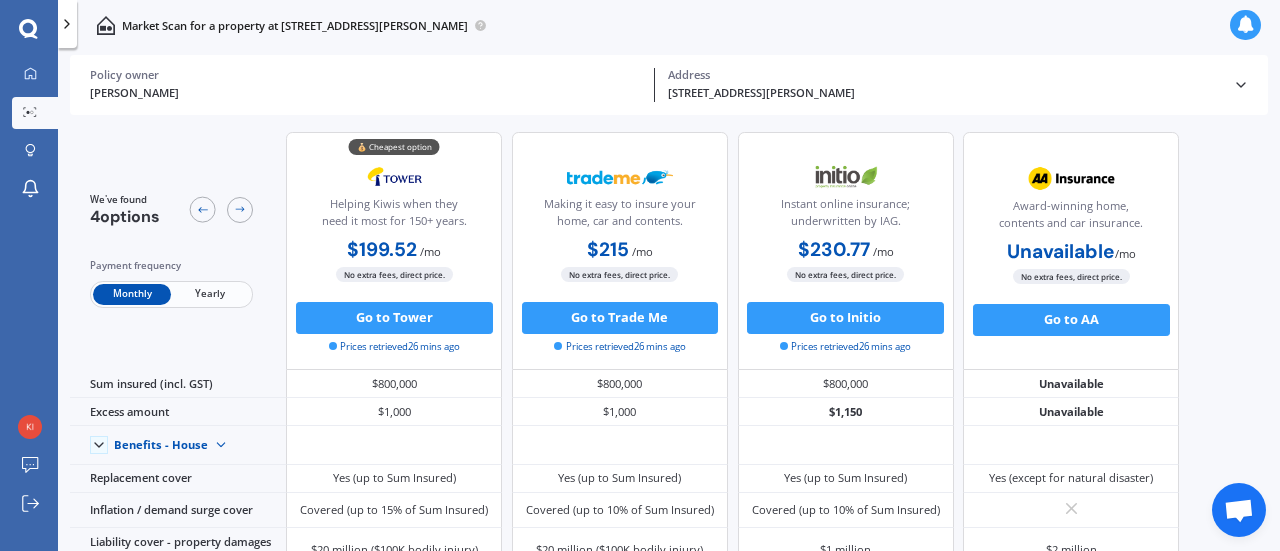 click on "[PERSON_NAME]" at bounding box center [366, 93] 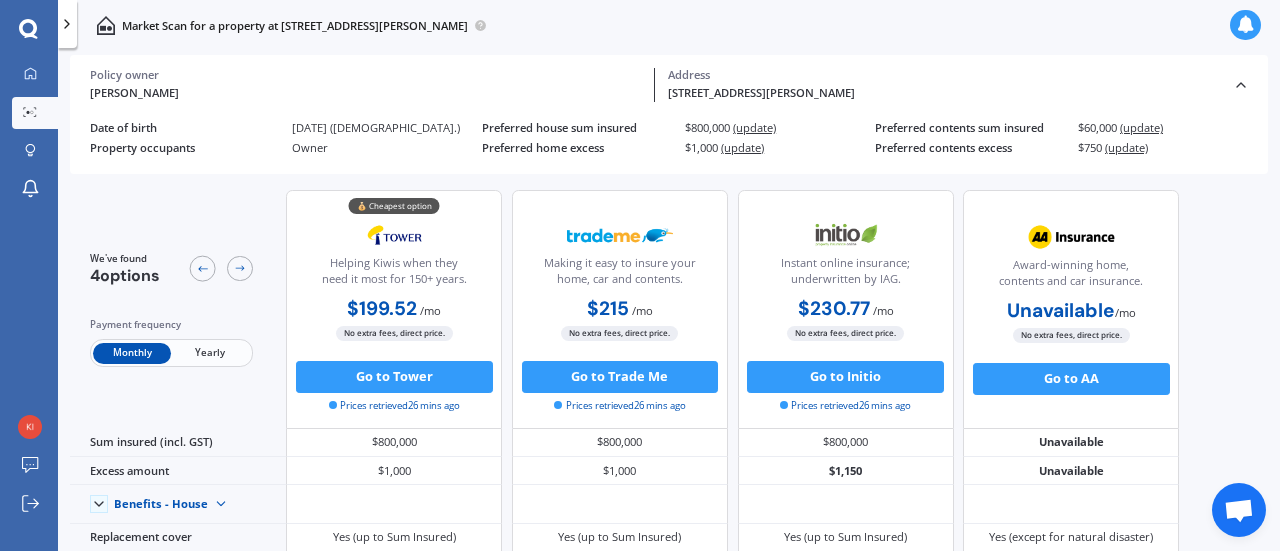 click on "(update)" at bounding box center [1126, 147] 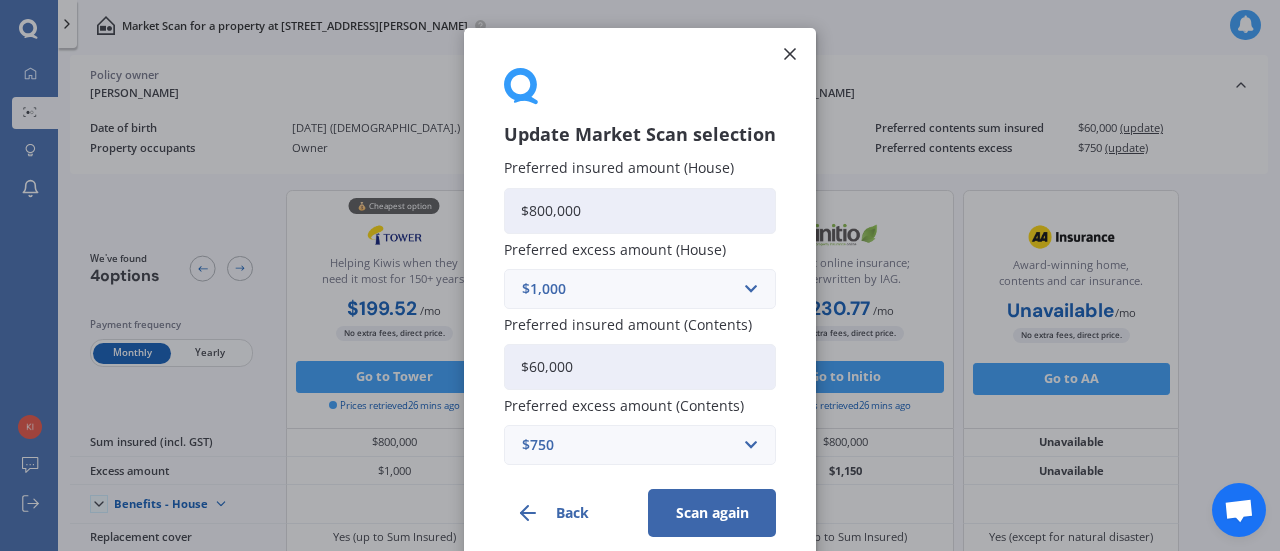 click on "$750" at bounding box center (628, 445) 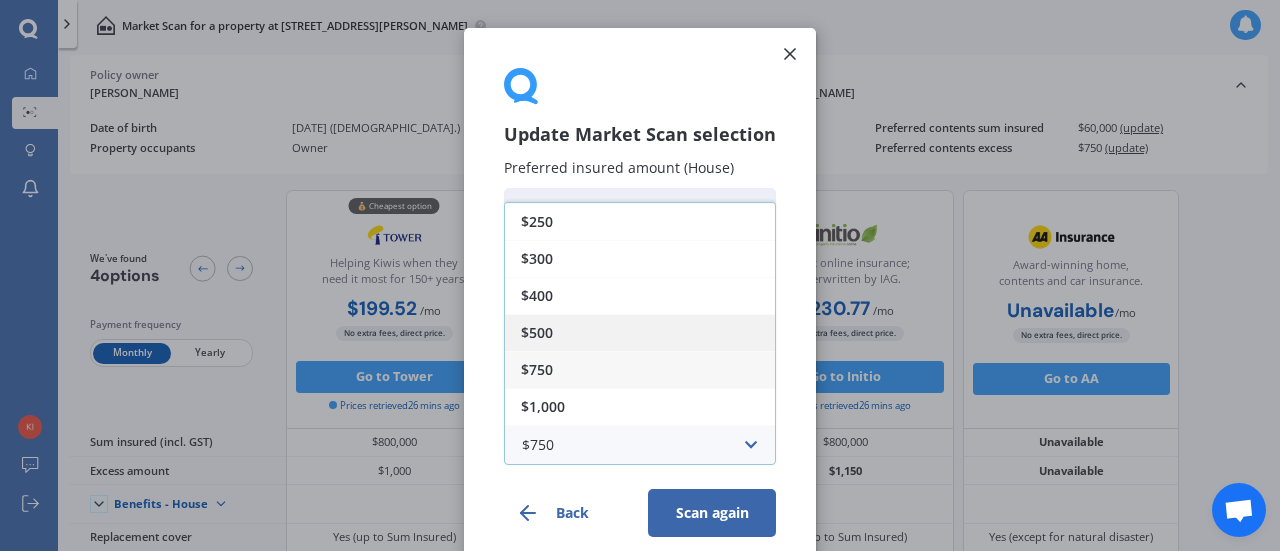 click on "$500" at bounding box center [537, 333] 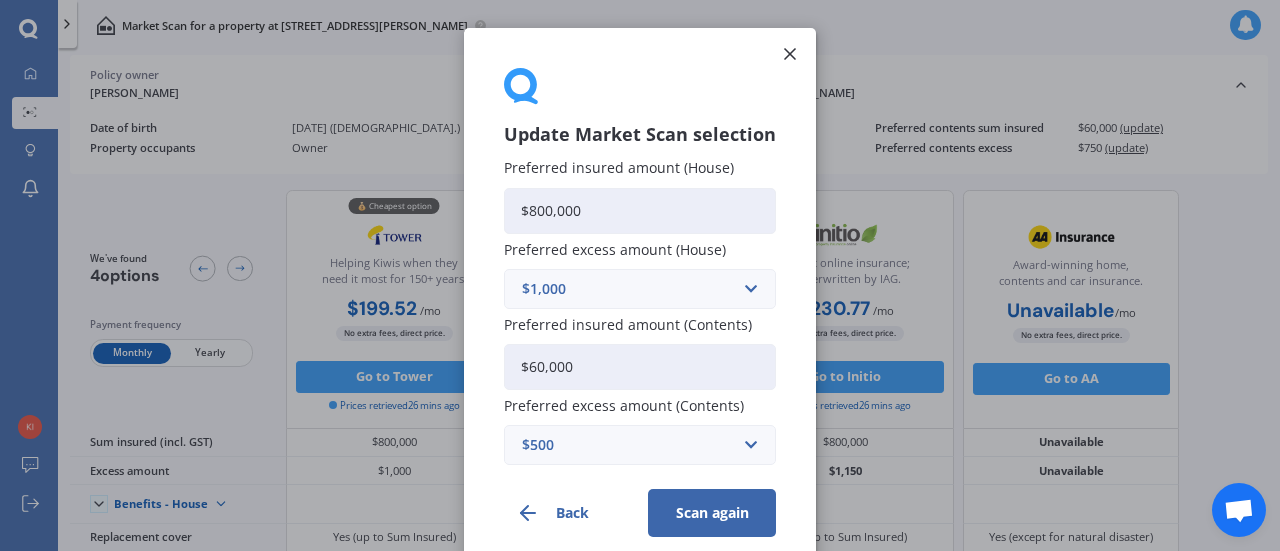 click on "Scan again" at bounding box center [712, 513] 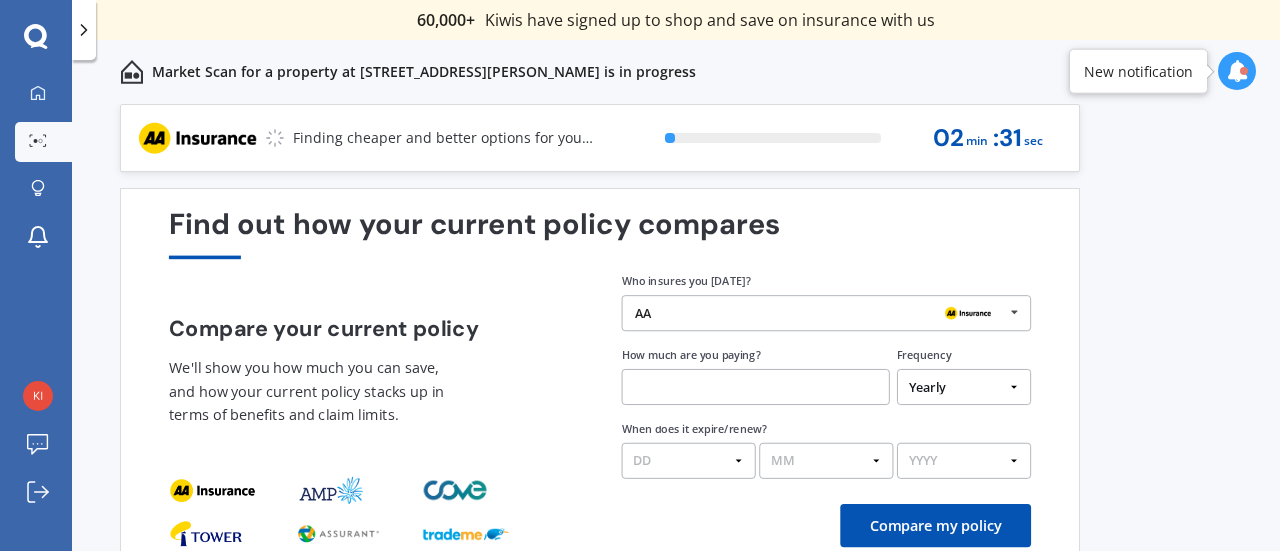 scroll, scrollTop: 94, scrollLeft: 0, axis: vertical 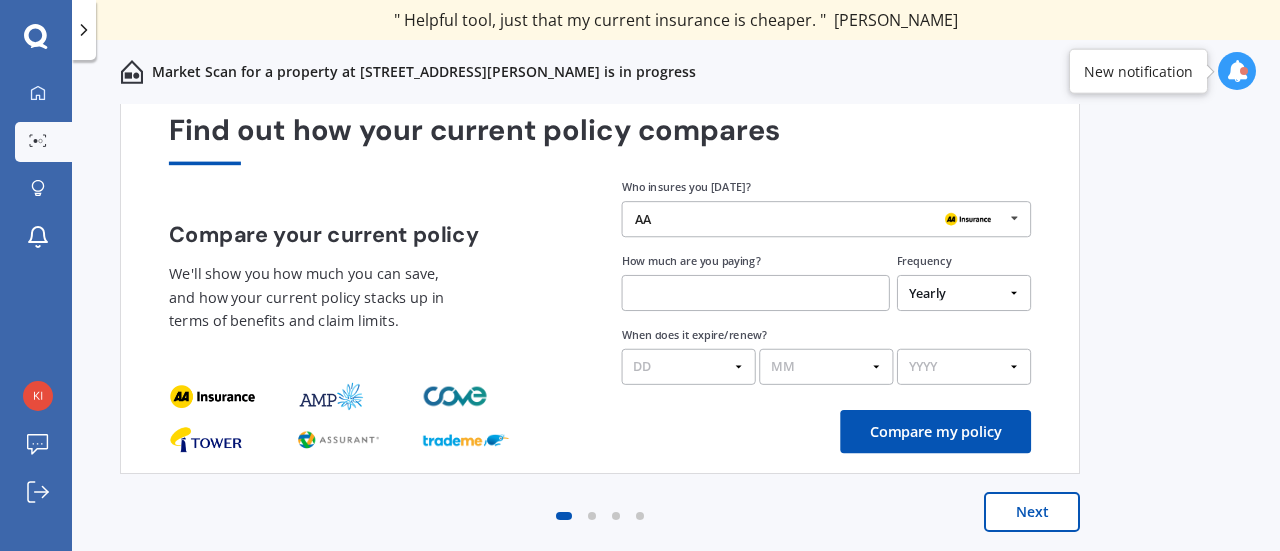 click at bounding box center [1014, 218] 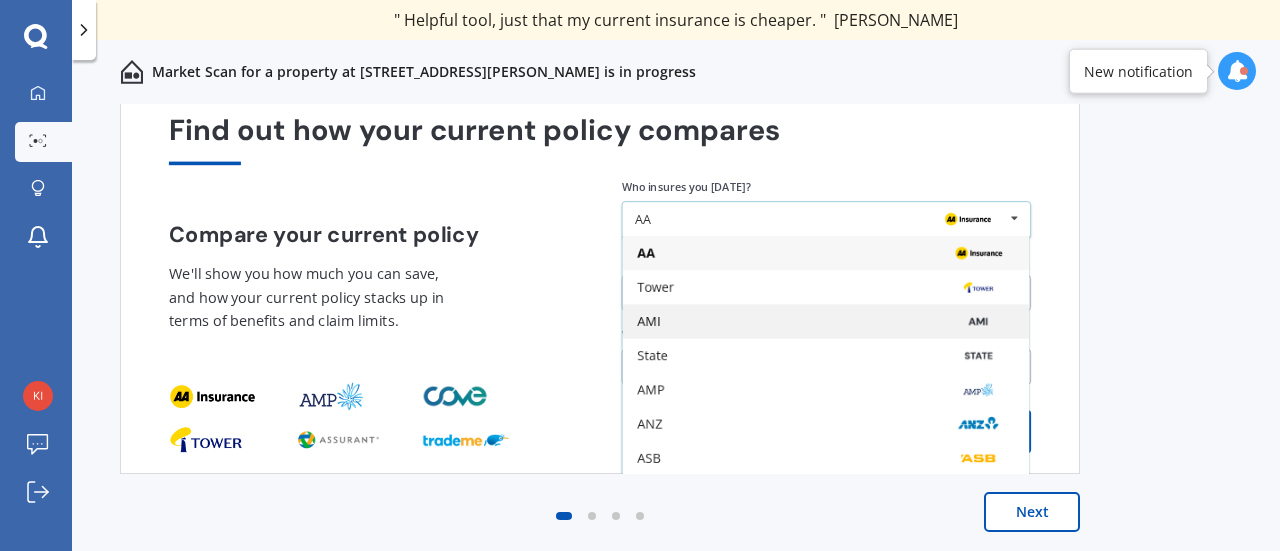 click on "AMI" at bounding box center (825, 322) 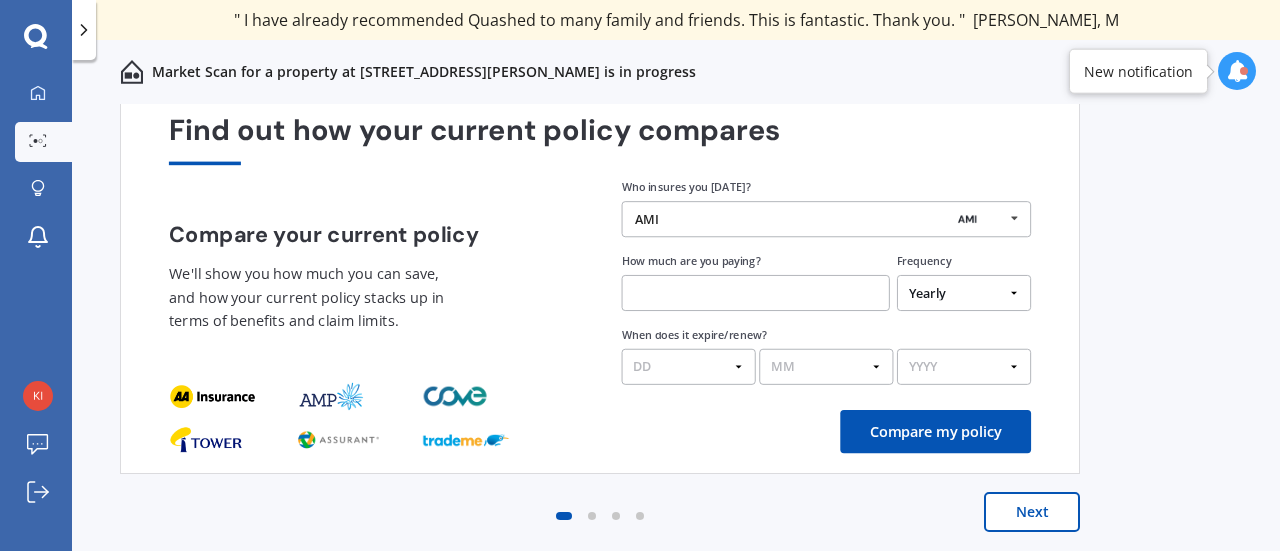 click on "DD 01 02 03 04 05 06 07 08 09 10 11 12 13 14 15 16 17 18 19 20 21 22 23 24 25 26 27 28 29 30 31" at bounding box center [689, 367] 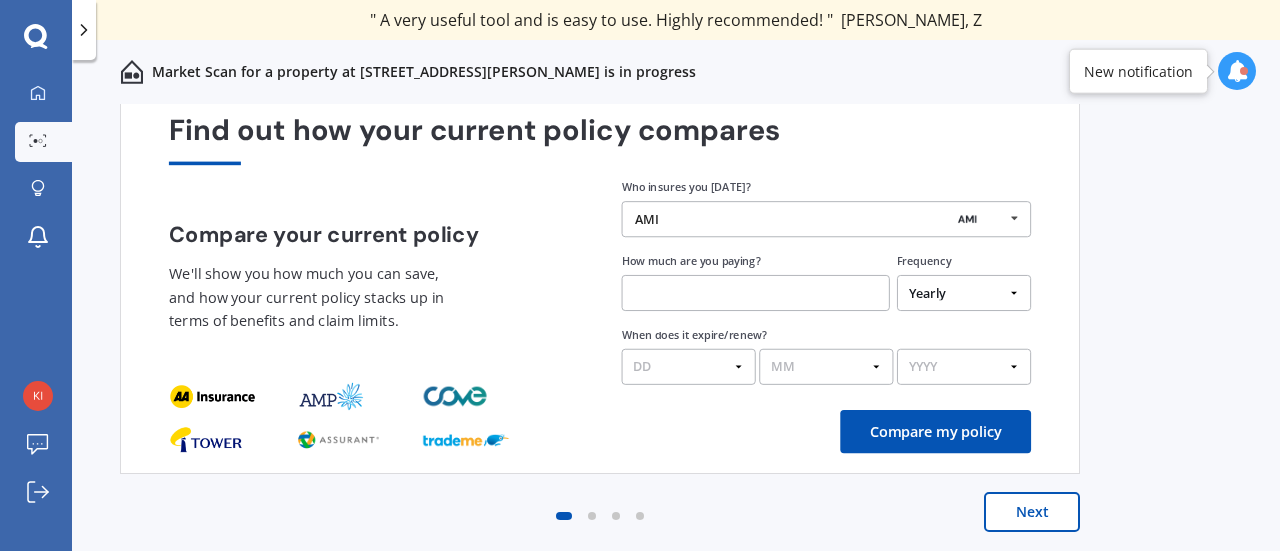select on "05" 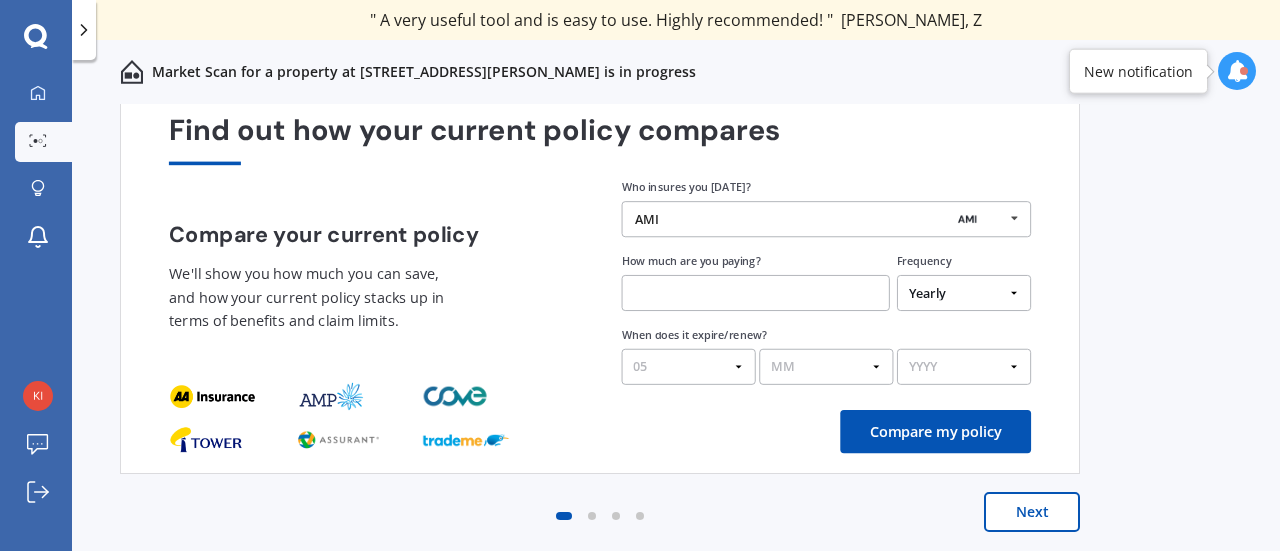 click on "DD 01 02 03 04 05 06 07 08 09 10 11 12 13 14 15 16 17 18 19 20 21 22 23 24 25 26 27 28 29 30 31" at bounding box center (689, 367) 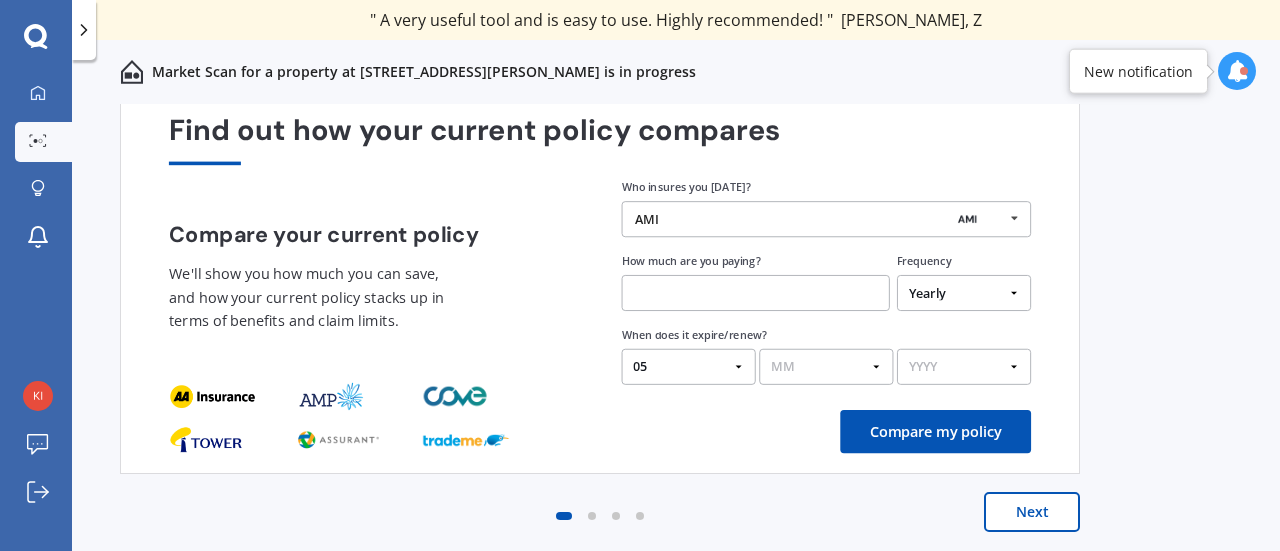 click on "MM 01 02 03 04 05 06 07 08 09 10 11 12" at bounding box center [826, 367] 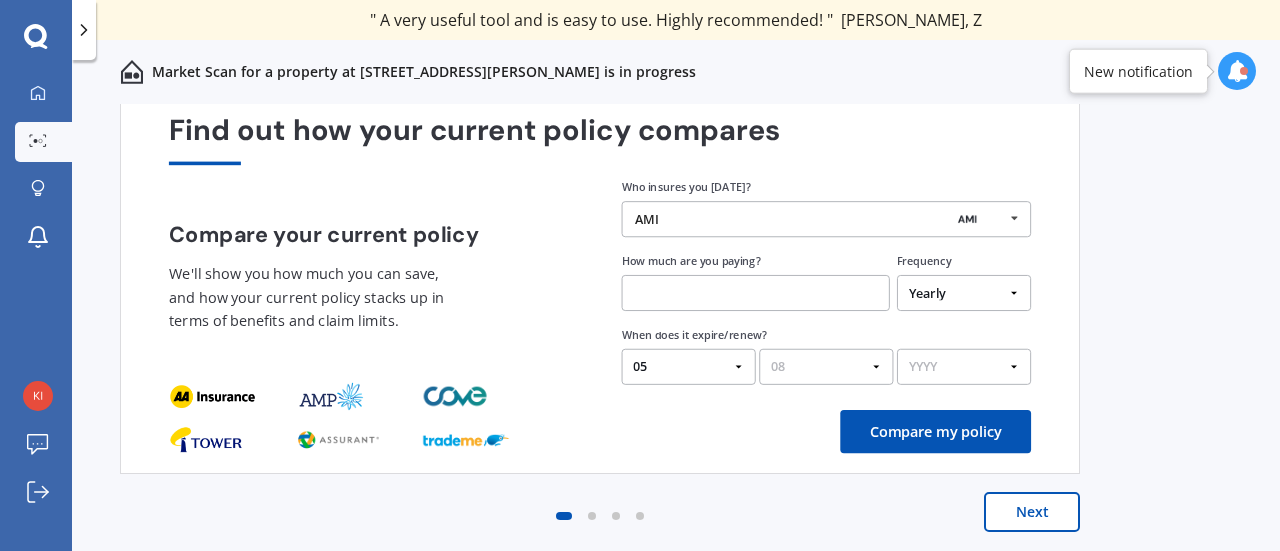 click on "MM 01 02 03 04 05 06 07 08 09 10 11 12" at bounding box center [826, 367] 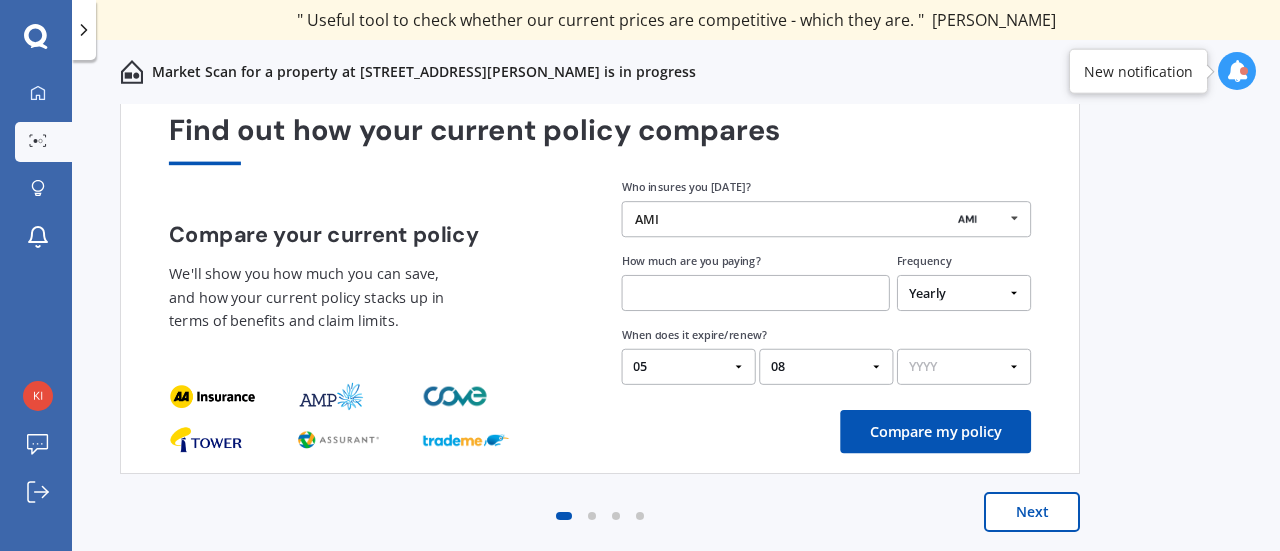 click on "YYYY 2026 2025 2024" at bounding box center [964, 367] 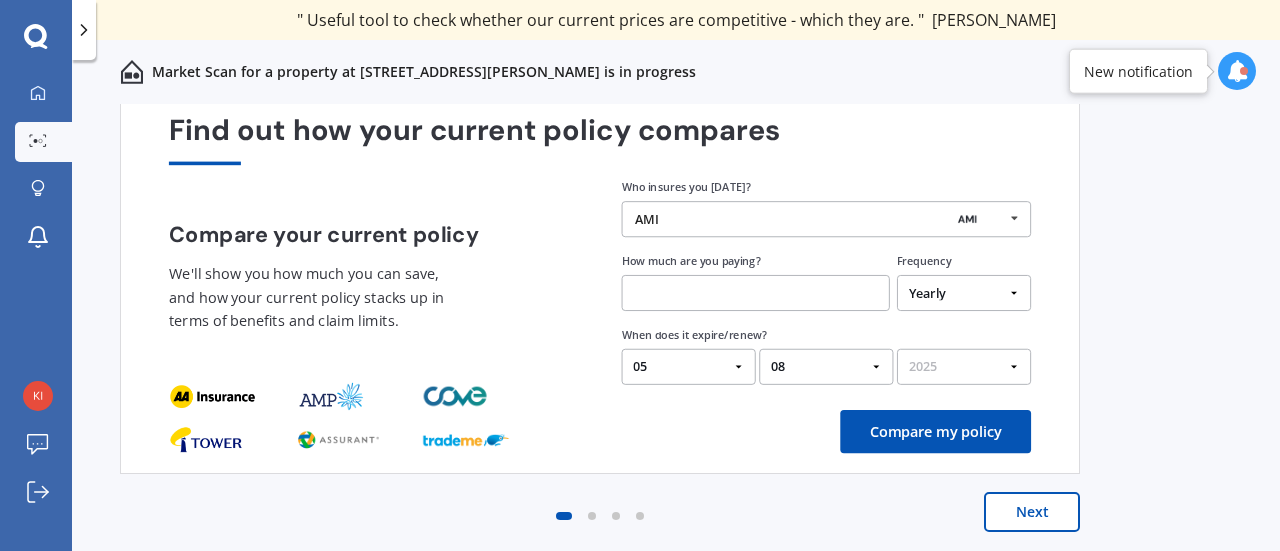 click on "YYYY 2026 2025 2024" at bounding box center [964, 367] 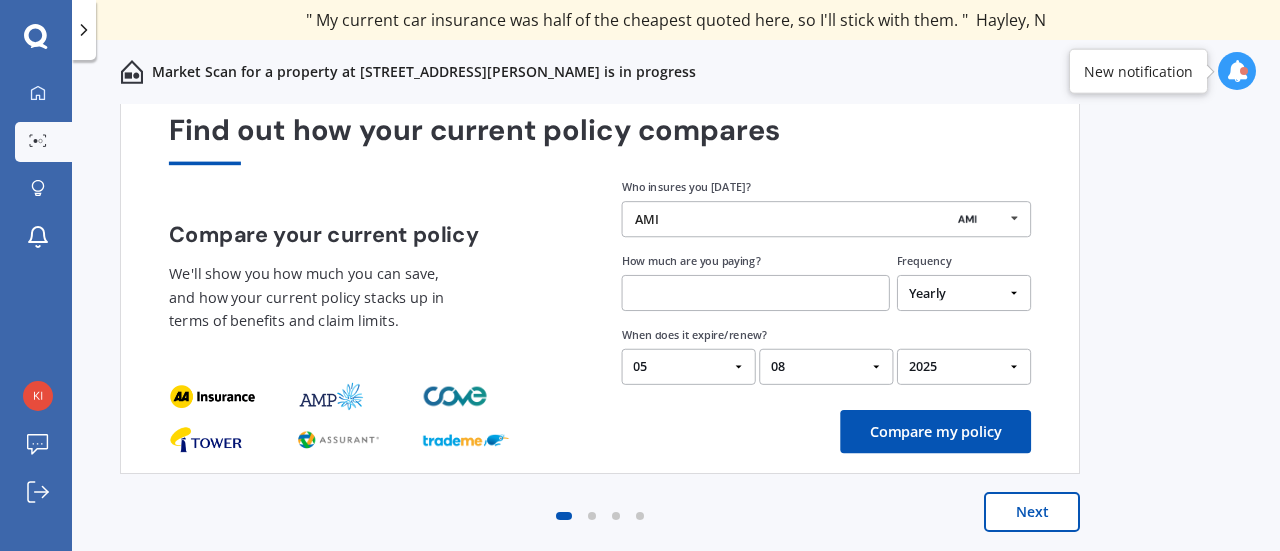click at bounding box center (756, 293) 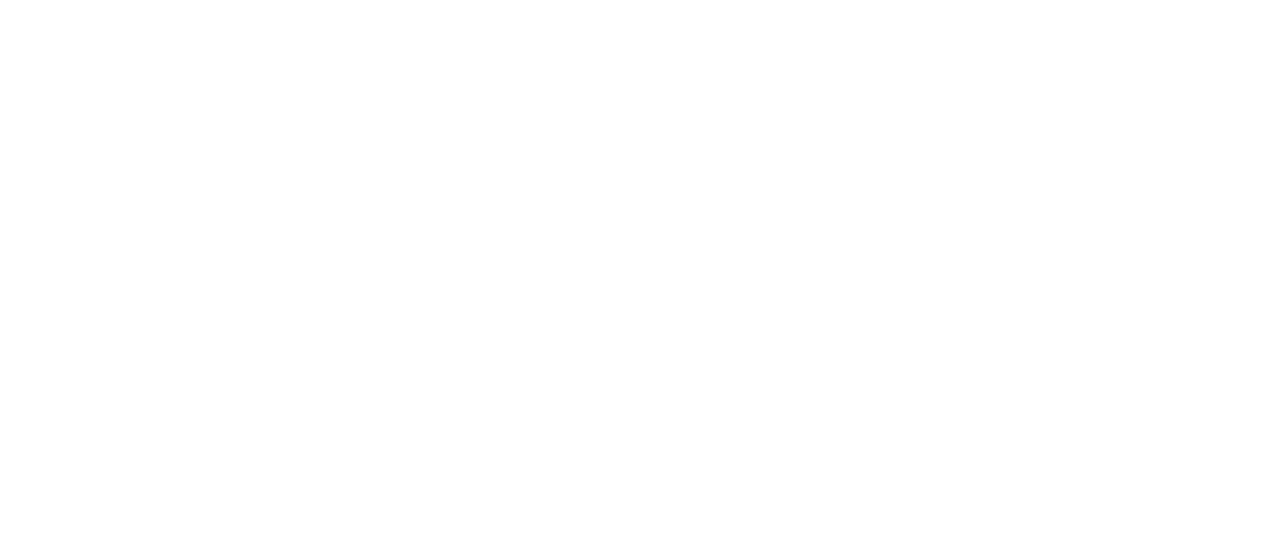 scroll, scrollTop: 0, scrollLeft: 0, axis: both 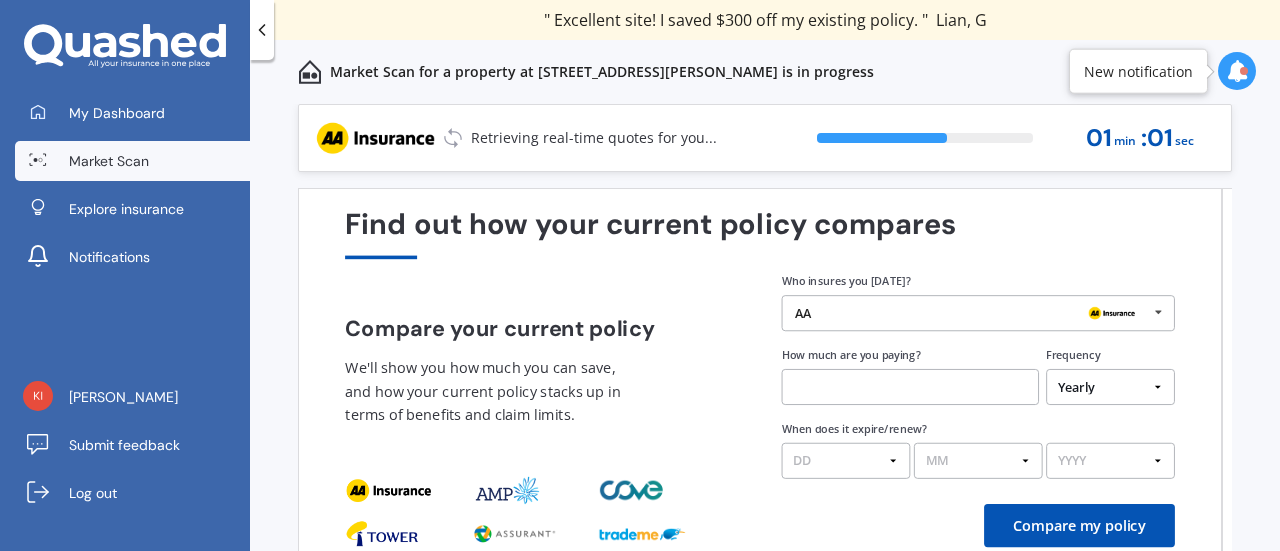 click at bounding box center [910, 387] 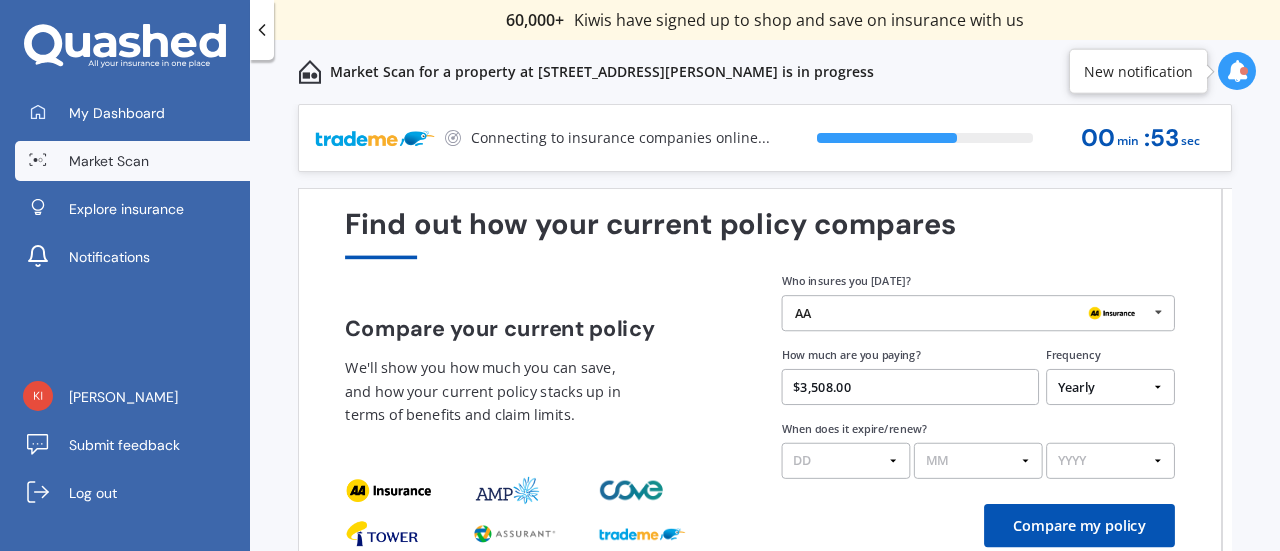 type on "$3,508.00" 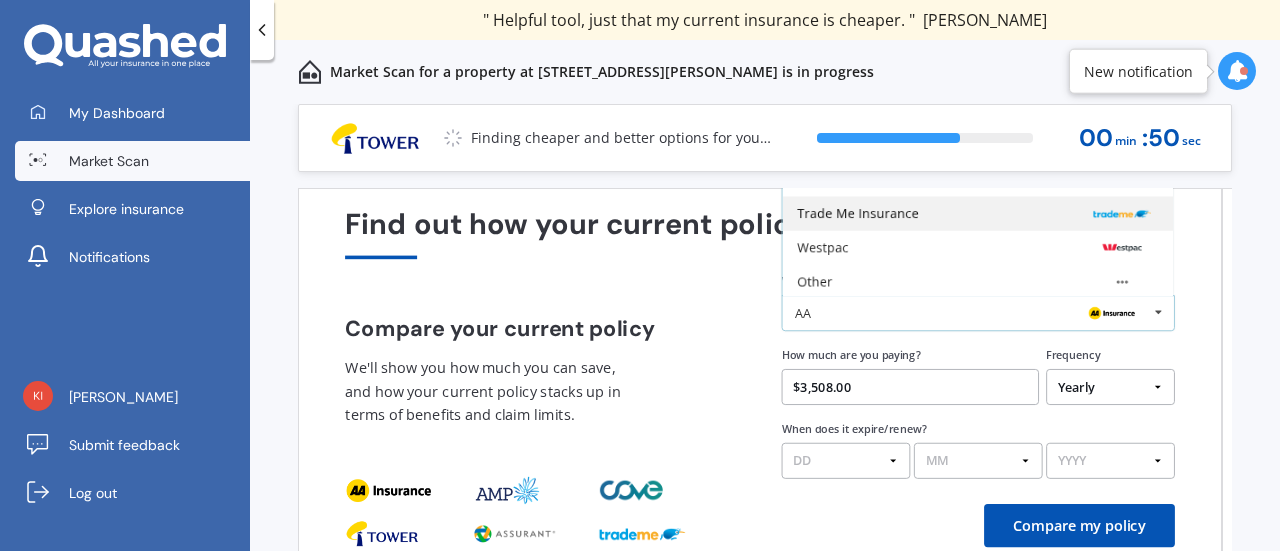 scroll, scrollTop: 130, scrollLeft: 0, axis: vertical 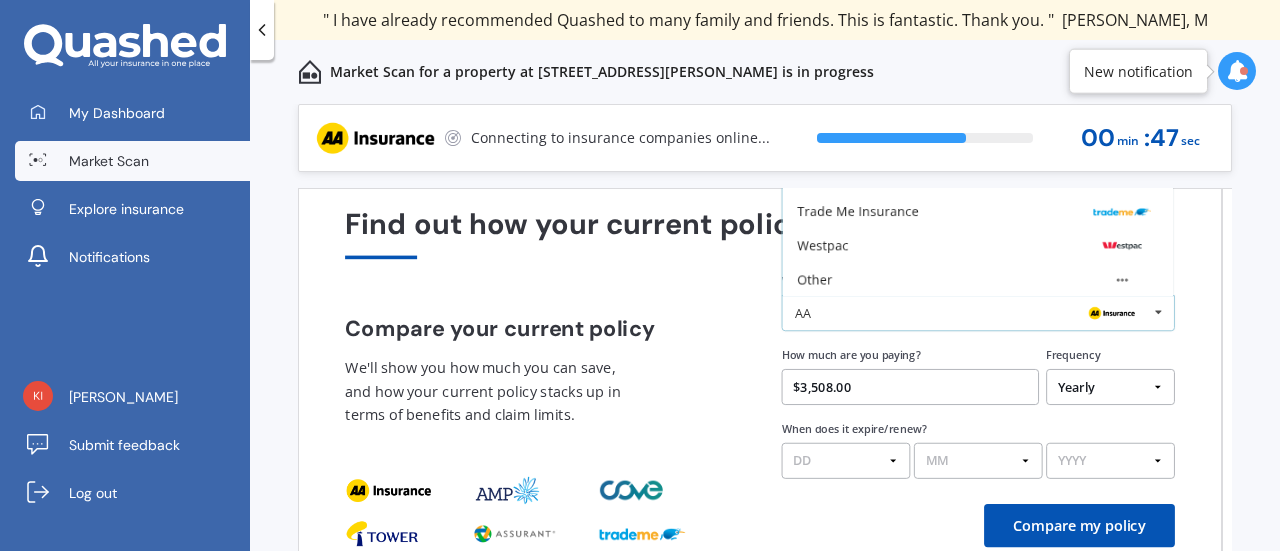 click at bounding box center (1158, 312) 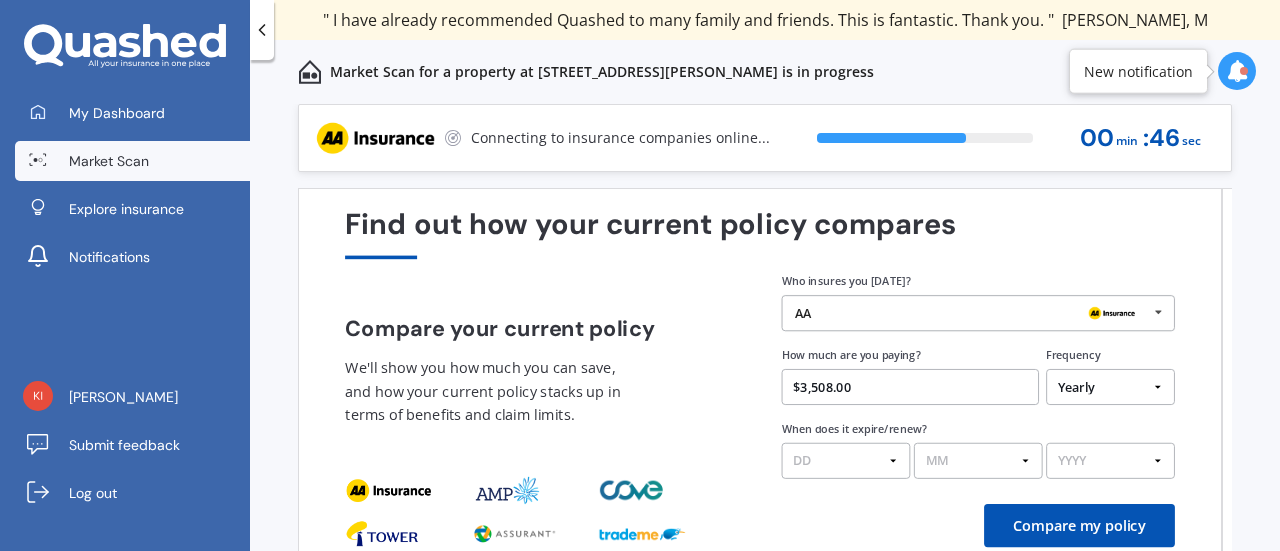 click at bounding box center [1158, 312] 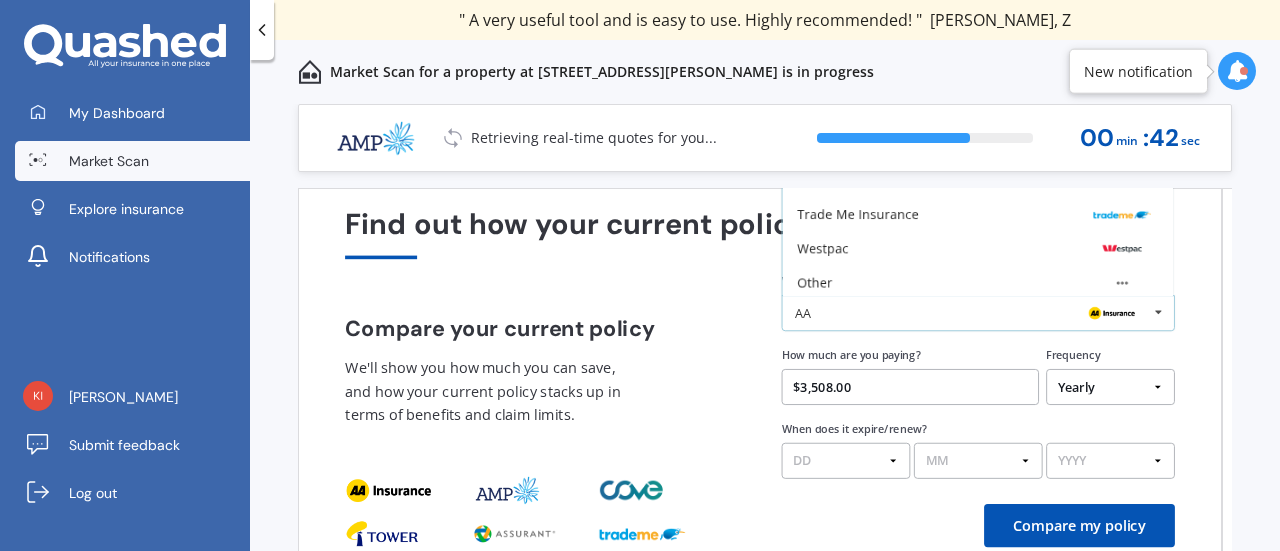 scroll, scrollTop: 130, scrollLeft: 0, axis: vertical 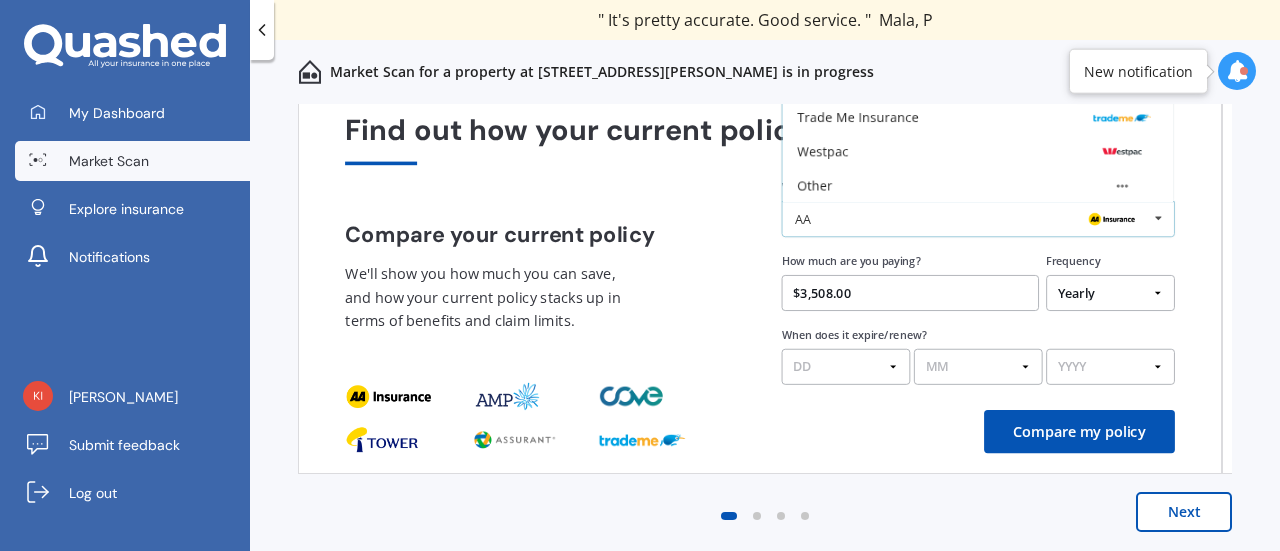click at bounding box center (1158, 218) 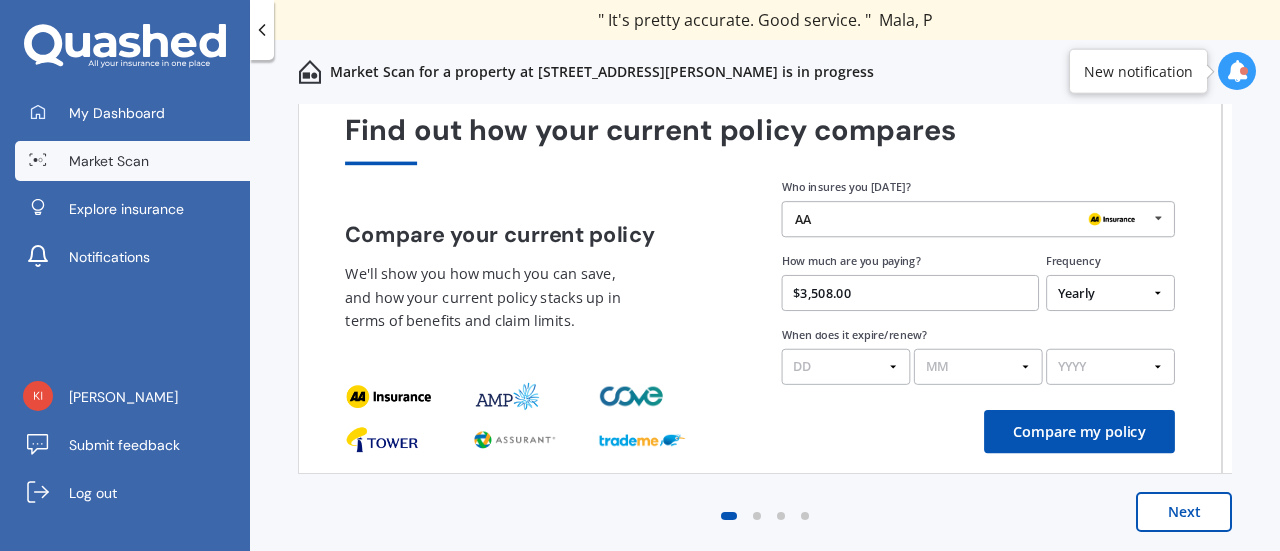 click at bounding box center (1158, 218) 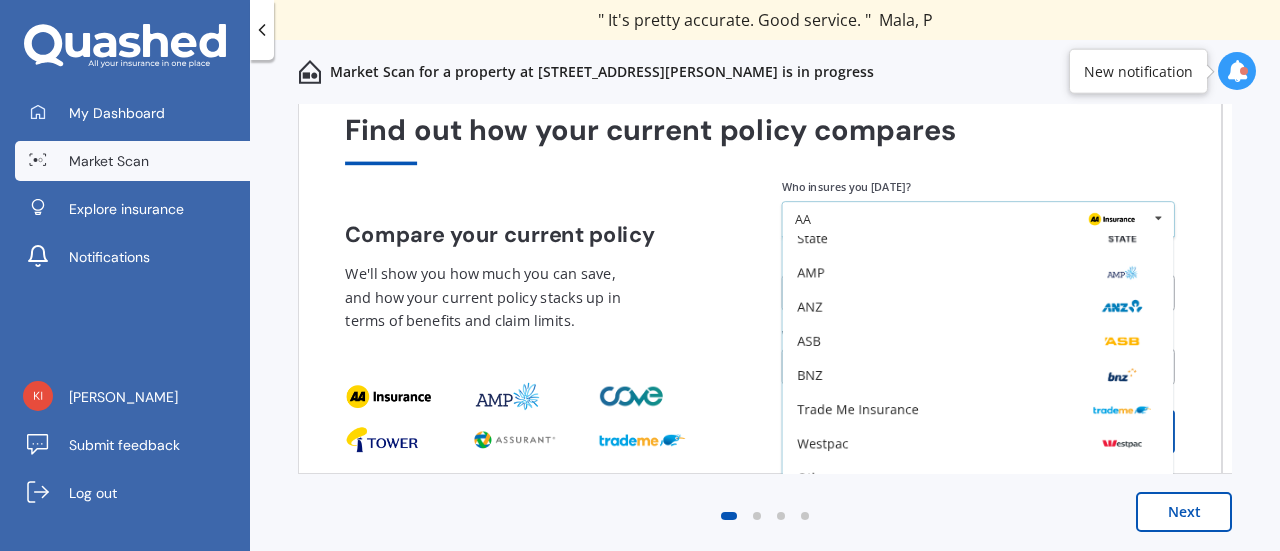 scroll, scrollTop: 0, scrollLeft: 0, axis: both 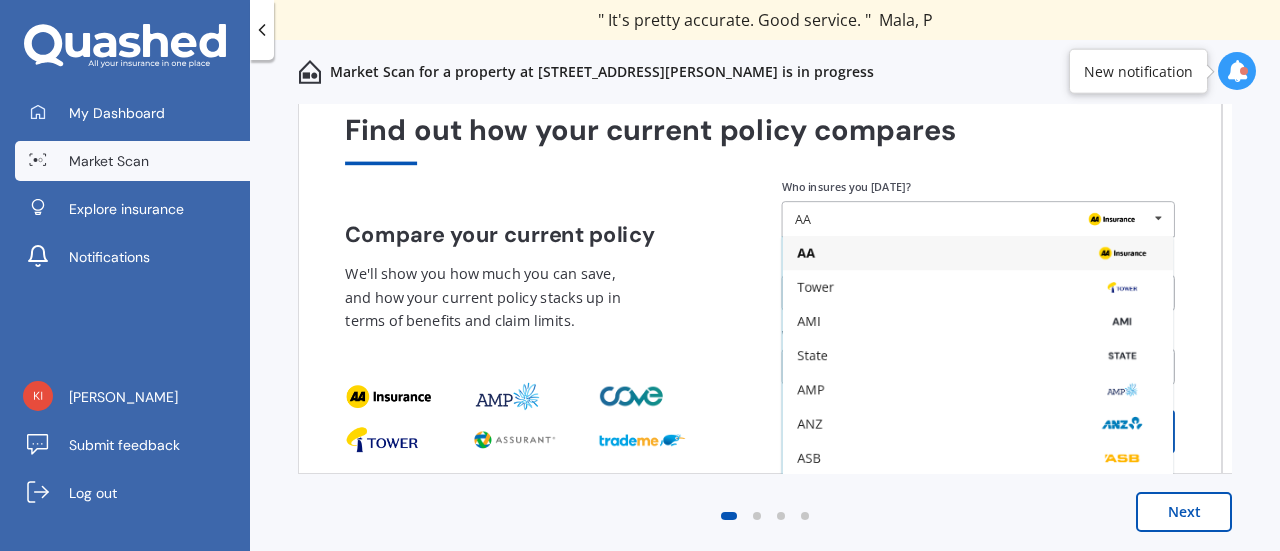 click on "AMI" at bounding box center (808, 322) 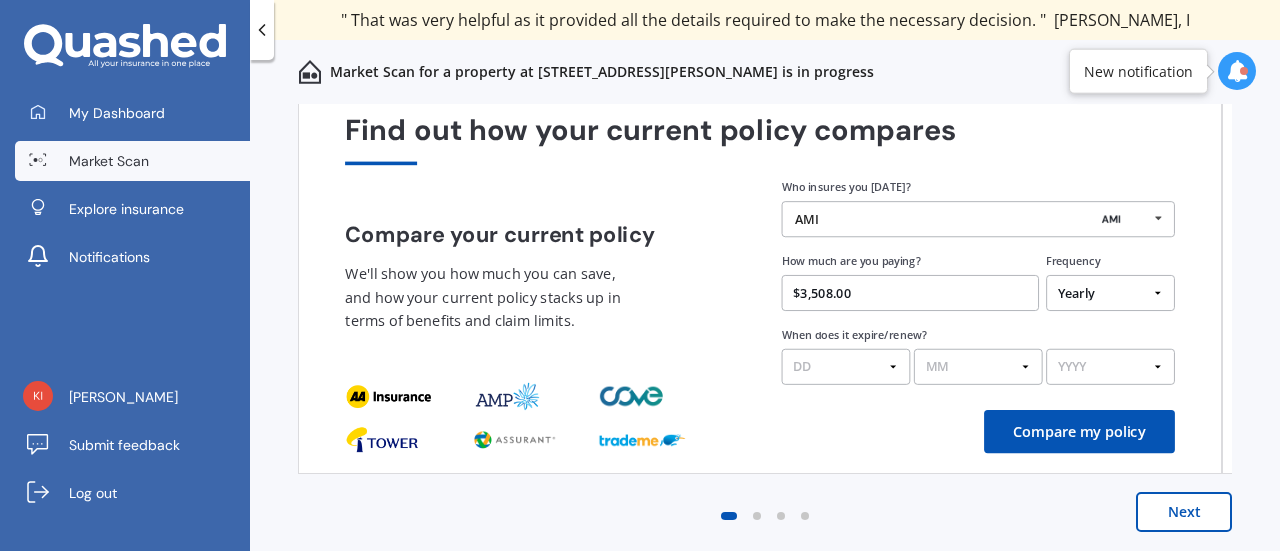 click on "DD 01 02 03 04 05 06 07 08 09 10 11 12 13 14 15 16 17 18 19 20 21 22 23 24 25 26 27 28 29 30 31" at bounding box center (846, 367) 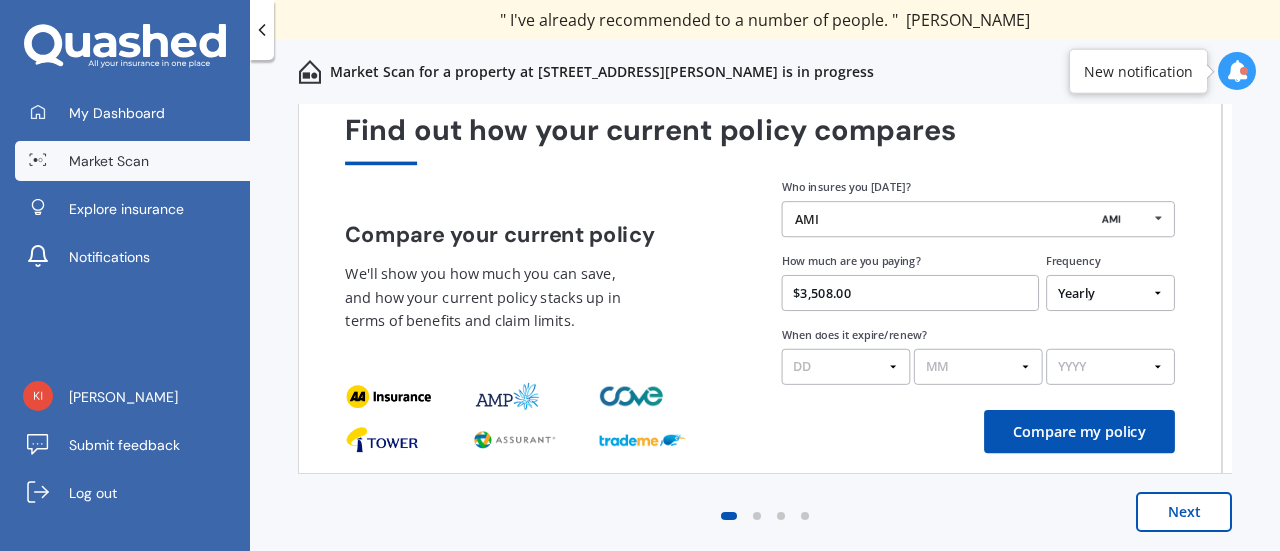 select on "05" 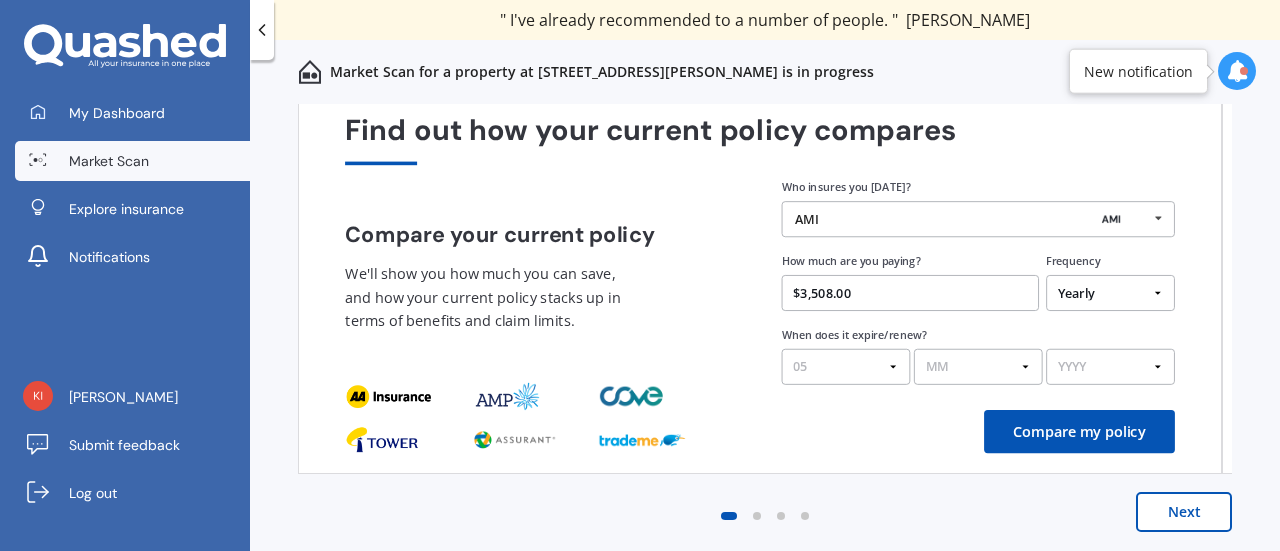 click on "DD 01 02 03 04 05 06 07 08 09 10 11 12 13 14 15 16 17 18 19 20 21 22 23 24 25 26 27 28 29 30 31" at bounding box center (846, 367) 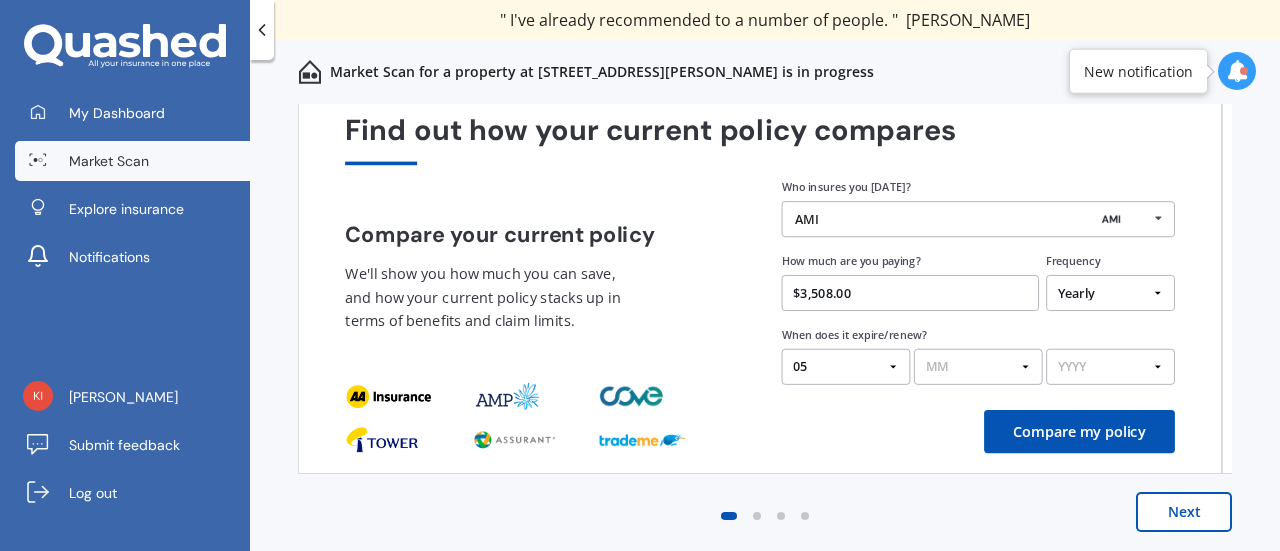 click on "MM 01 02 03 04 05 06 07 08 09 10 11 12" at bounding box center [978, 367] 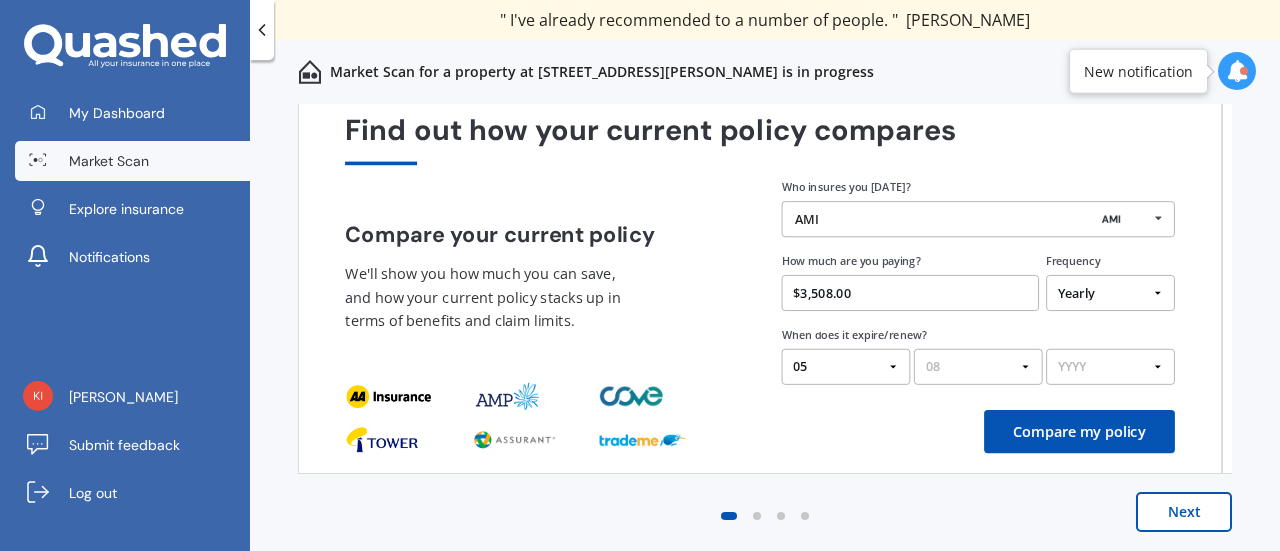 click on "MM 01 02 03 04 05 06 07 08 09 10 11 12" at bounding box center (978, 367) 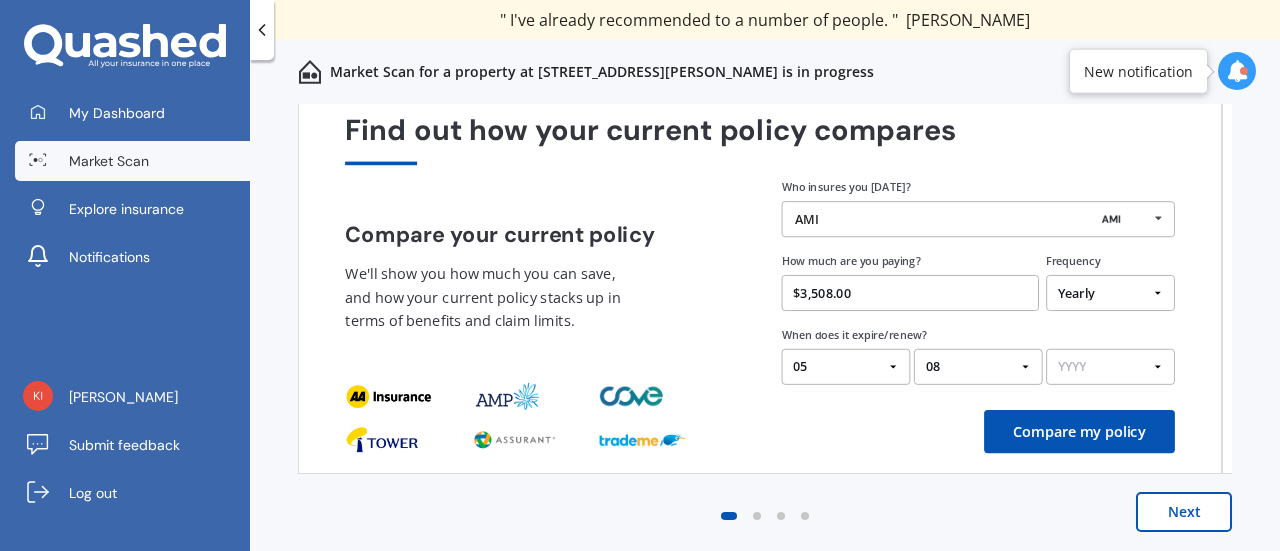 click on "YYYY 2026 2025 2024" at bounding box center (1110, 367) 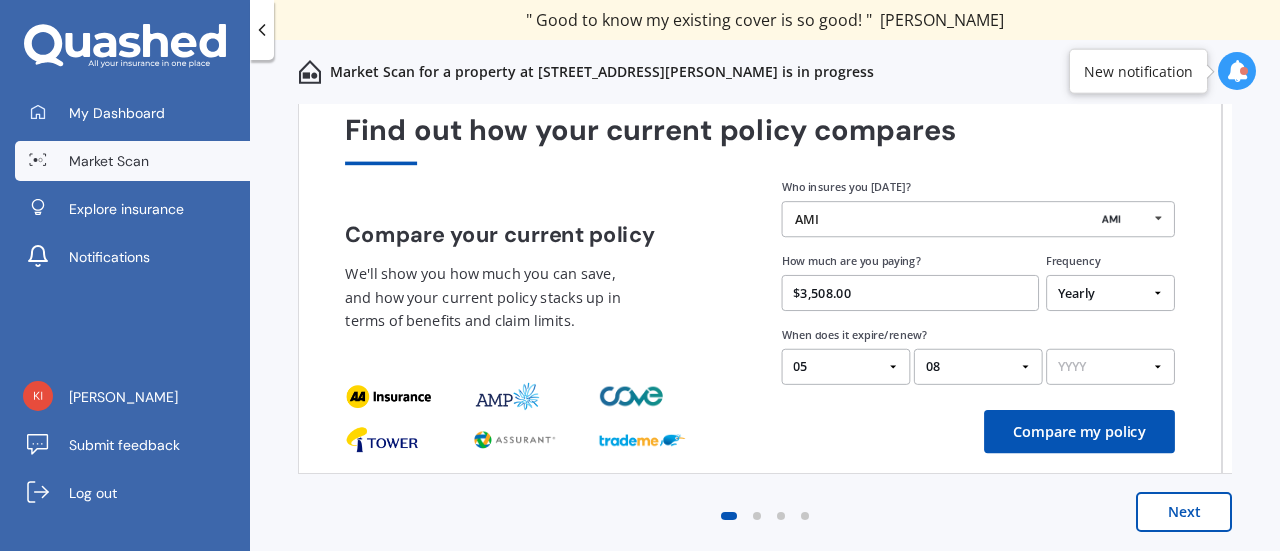 select on "2025" 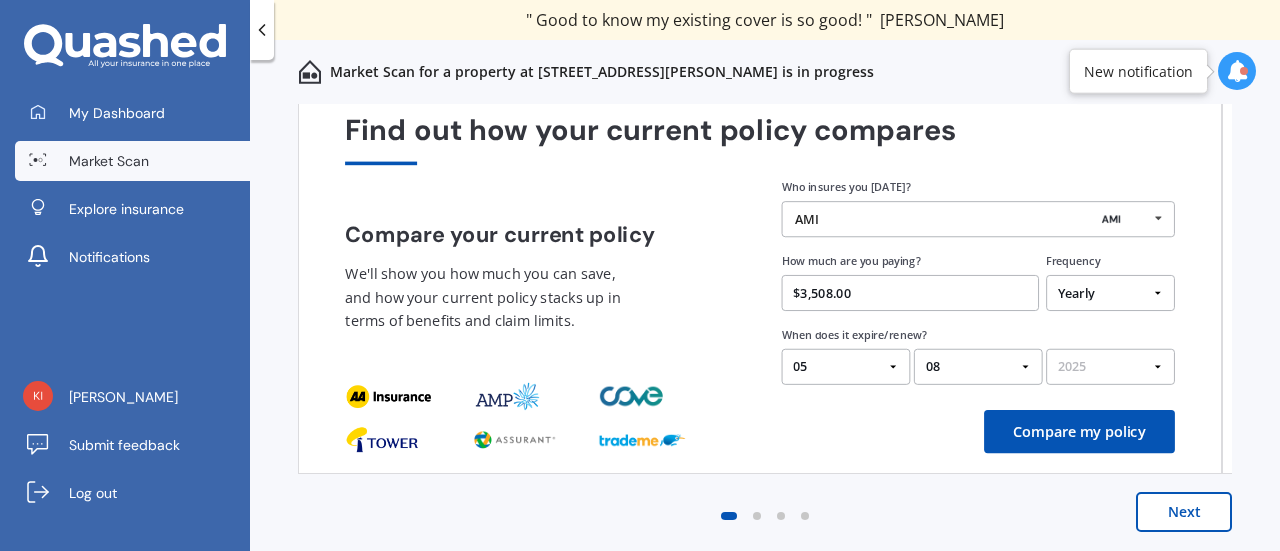 click on "YYYY 2026 2025 2024" at bounding box center (1110, 367) 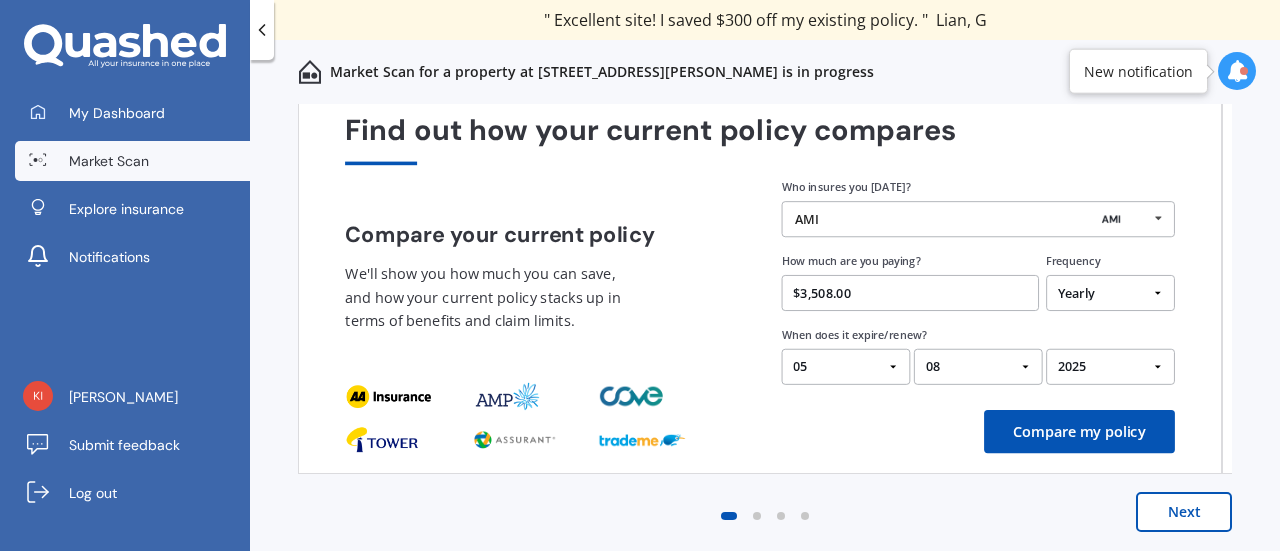 click on "Compare my policy" at bounding box center (1079, 431) 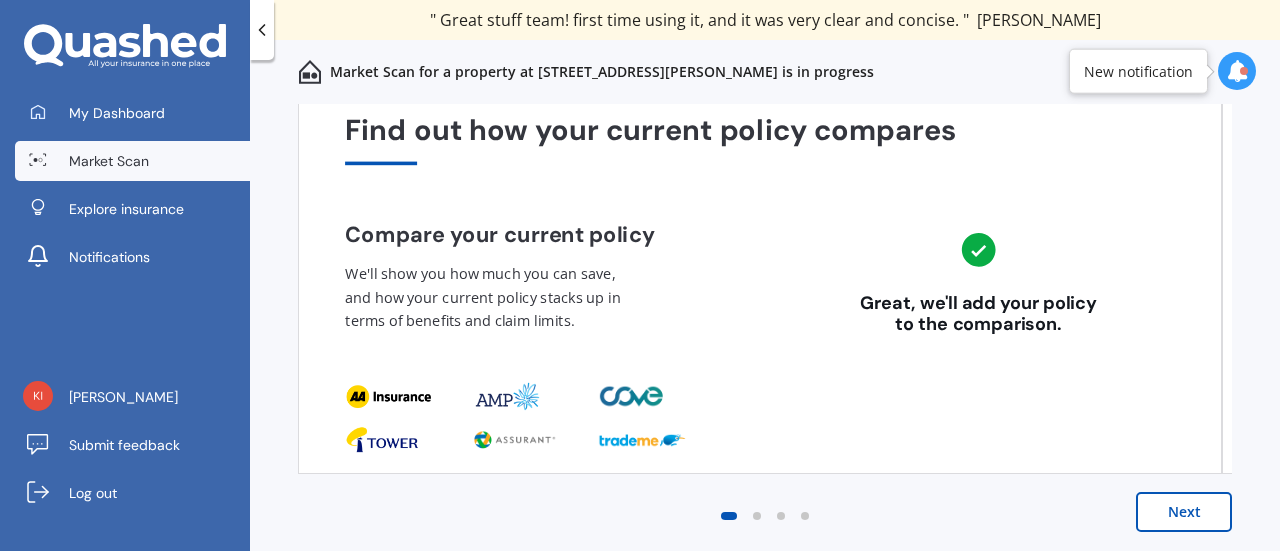 click on "Next" at bounding box center (1184, 512) 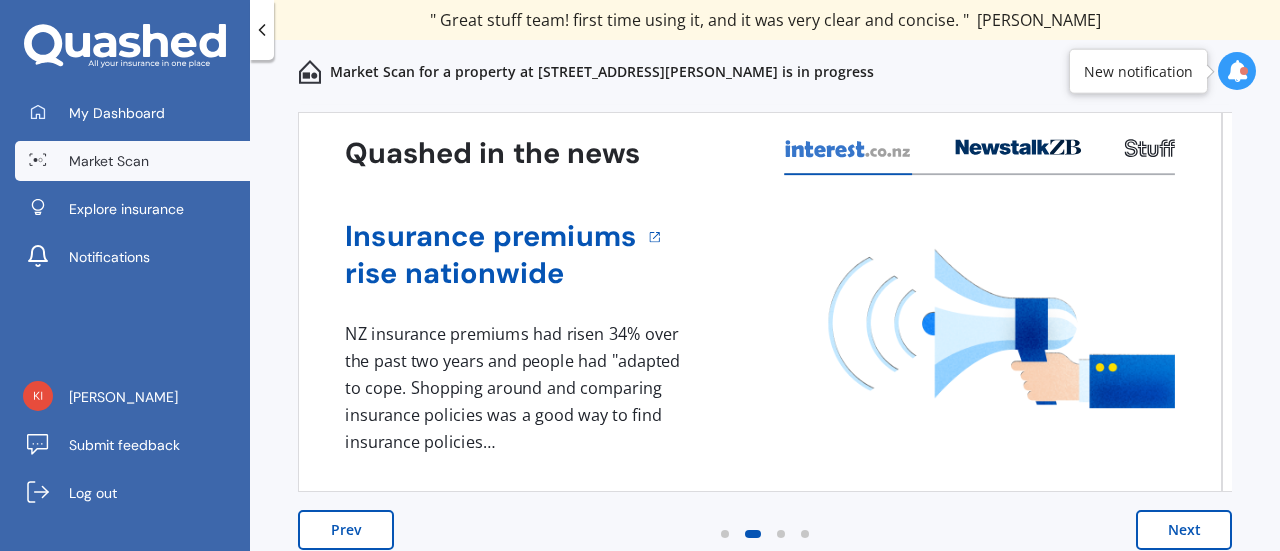 scroll, scrollTop: 94, scrollLeft: 0, axis: vertical 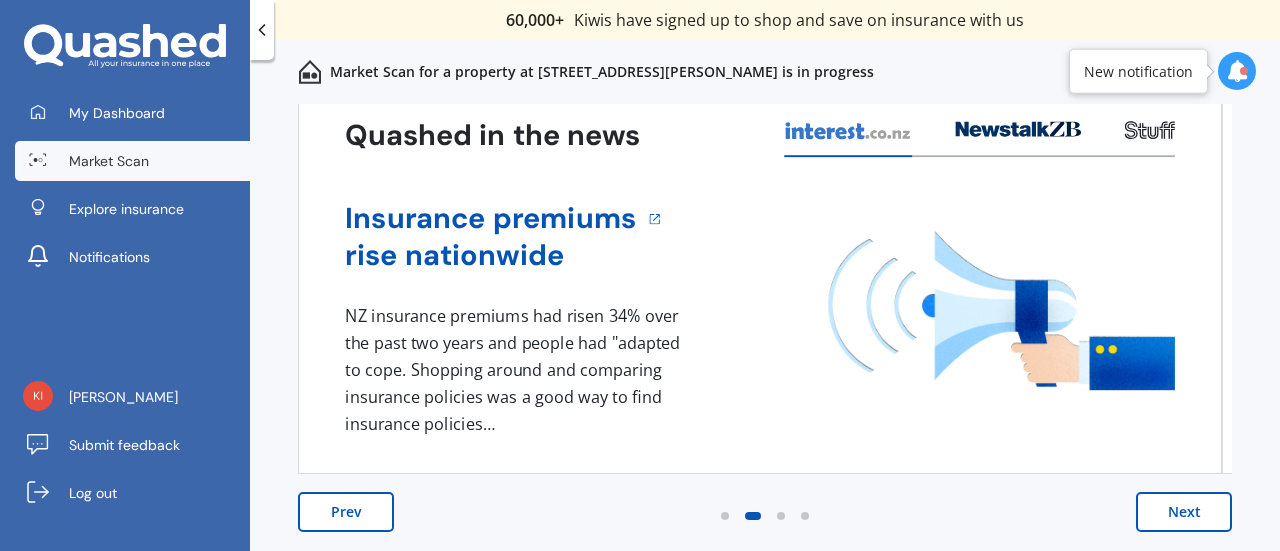 click on "Next" at bounding box center [1184, 512] 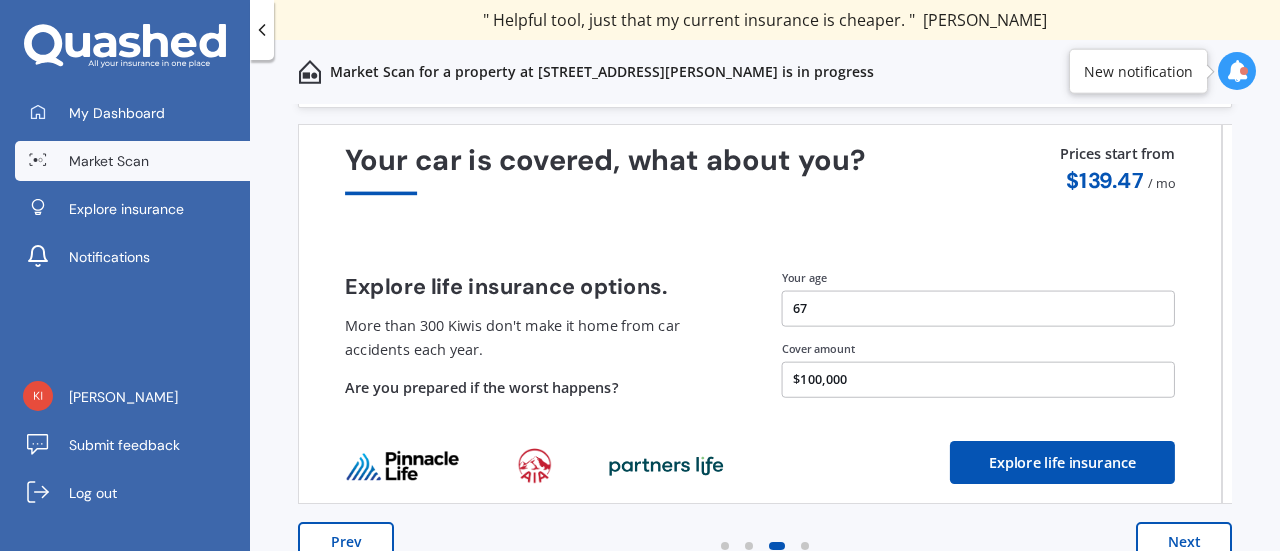scroll, scrollTop: 94, scrollLeft: 0, axis: vertical 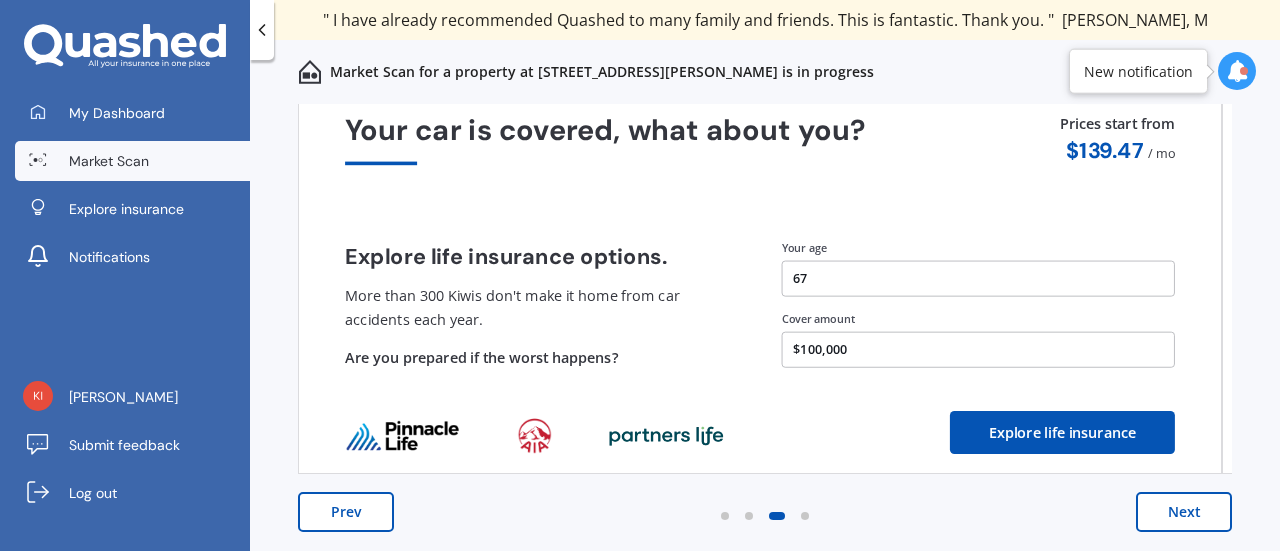 click on "Next" at bounding box center (1184, 512) 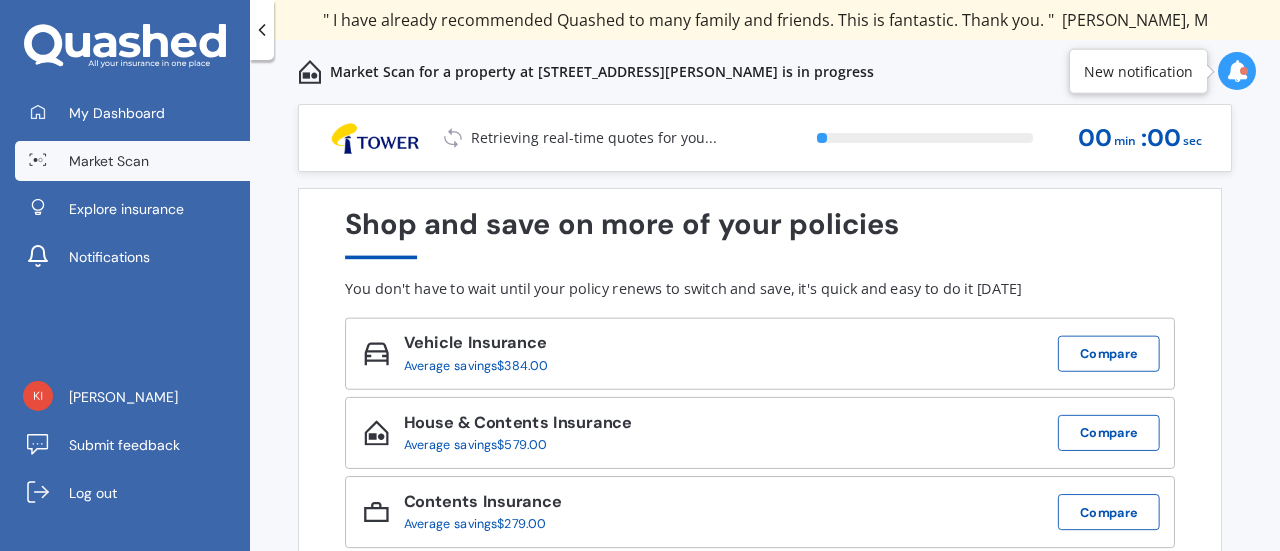 scroll, scrollTop: 94, scrollLeft: 0, axis: vertical 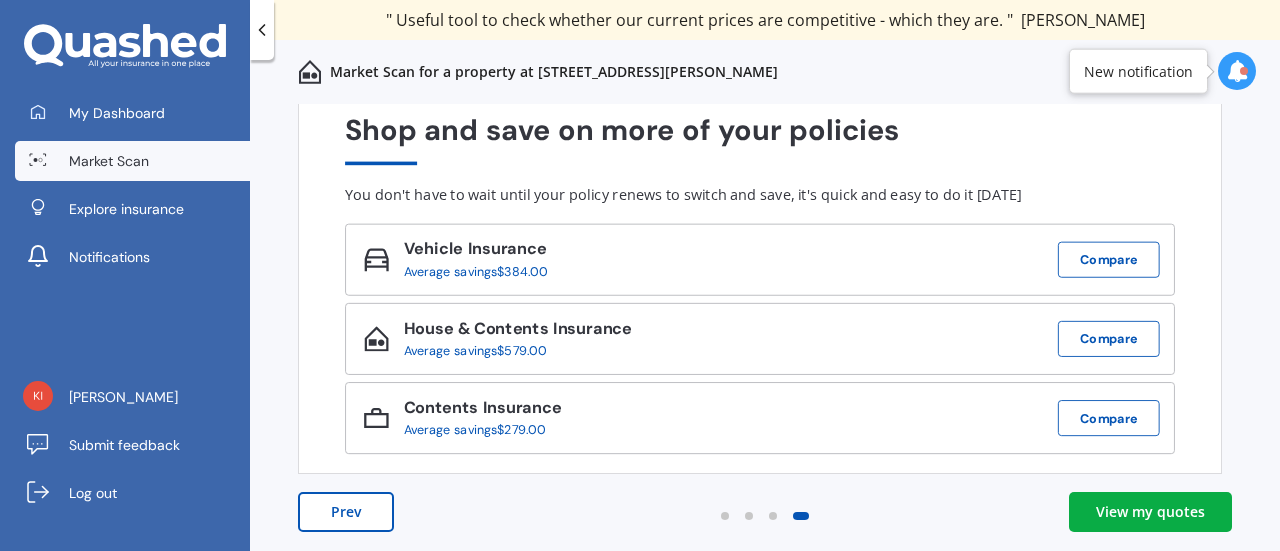 click on "View my quotes" at bounding box center [1150, 512] 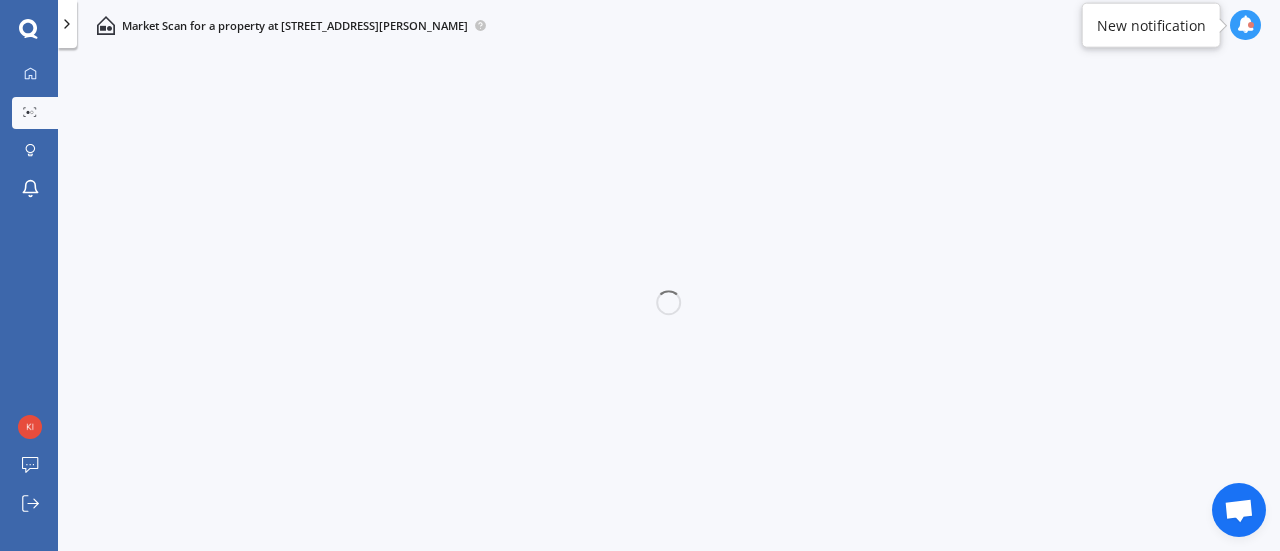 scroll, scrollTop: 0, scrollLeft: 0, axis: both 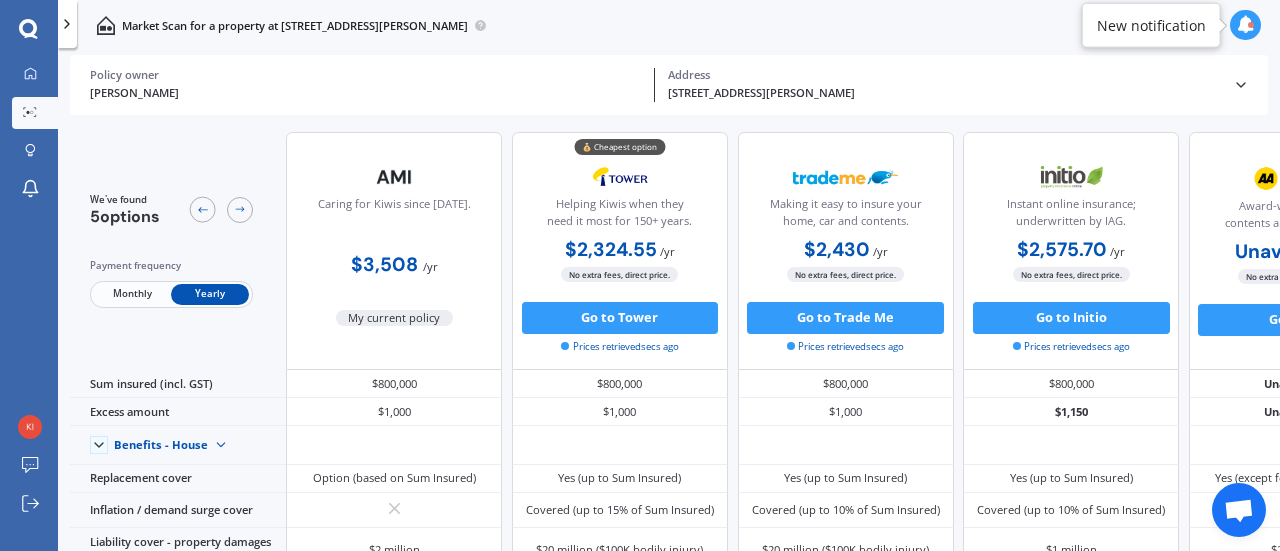 click on "Monthly" at bounding box center (132, 294) 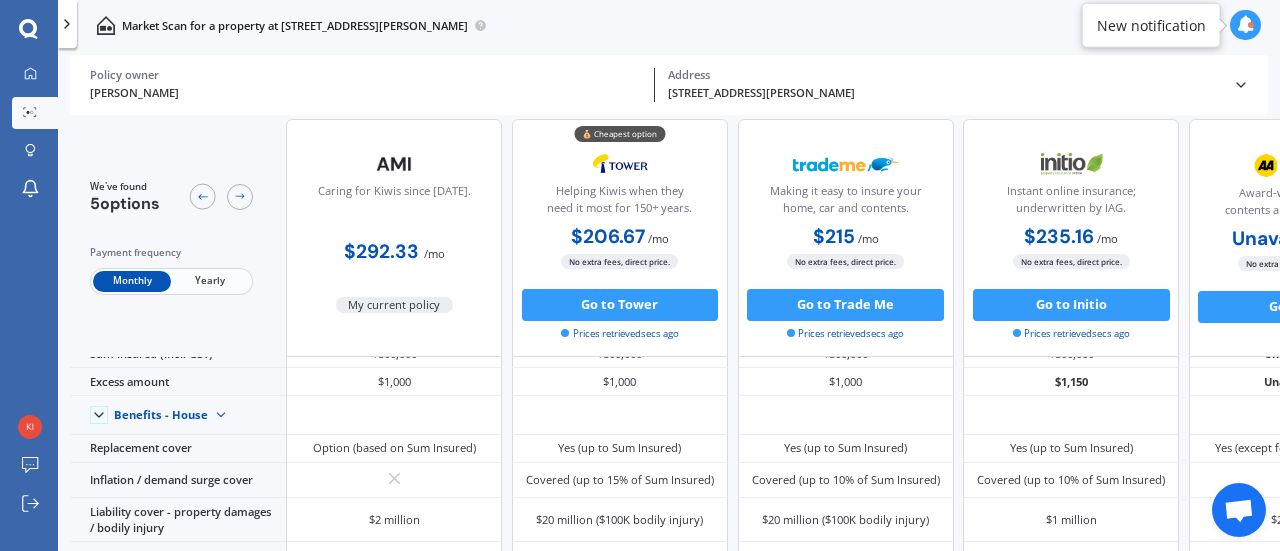 scroll, scrollTop: 0, scrollLeft: 0, axis: both 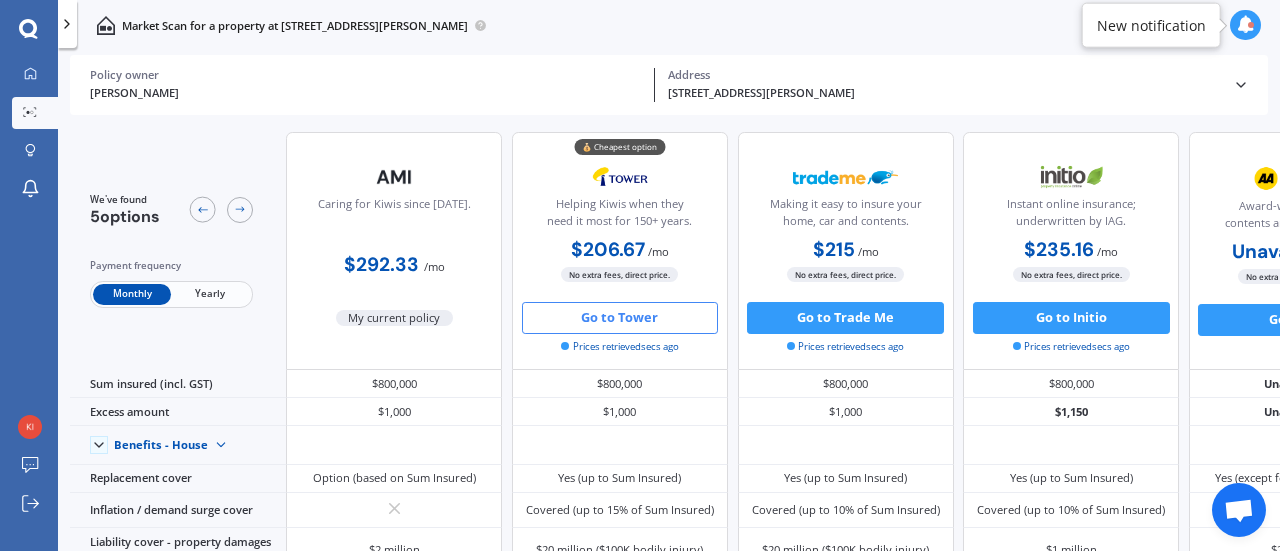 click on "Go to Tower" at bounding box center [620, 318] 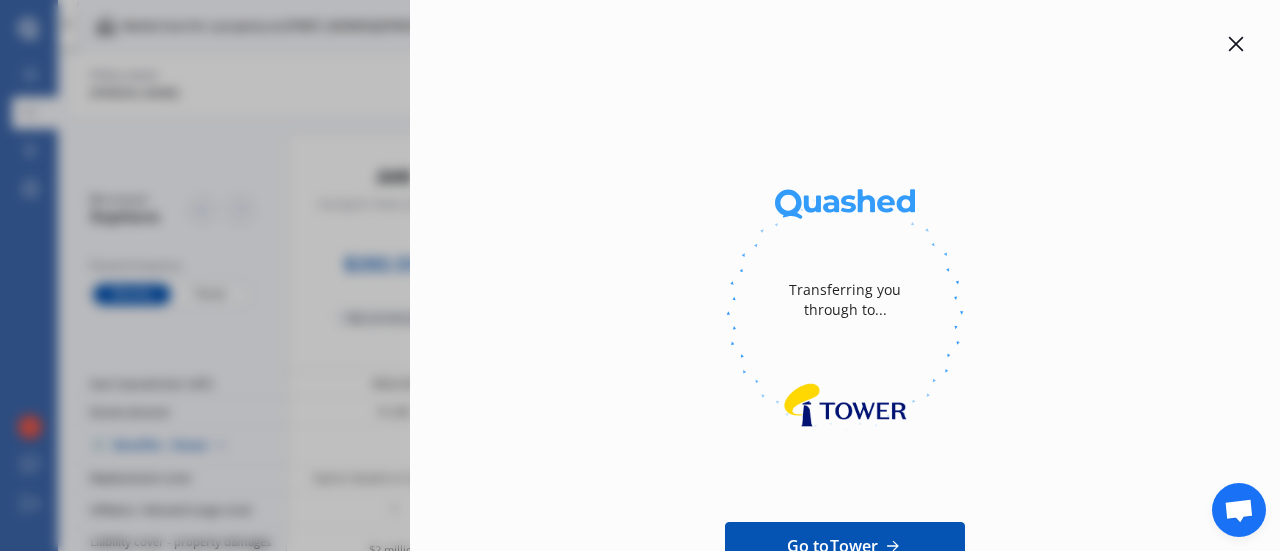 scroll, scrollTop: 170, scrollLeft: 0, axis: vertical 